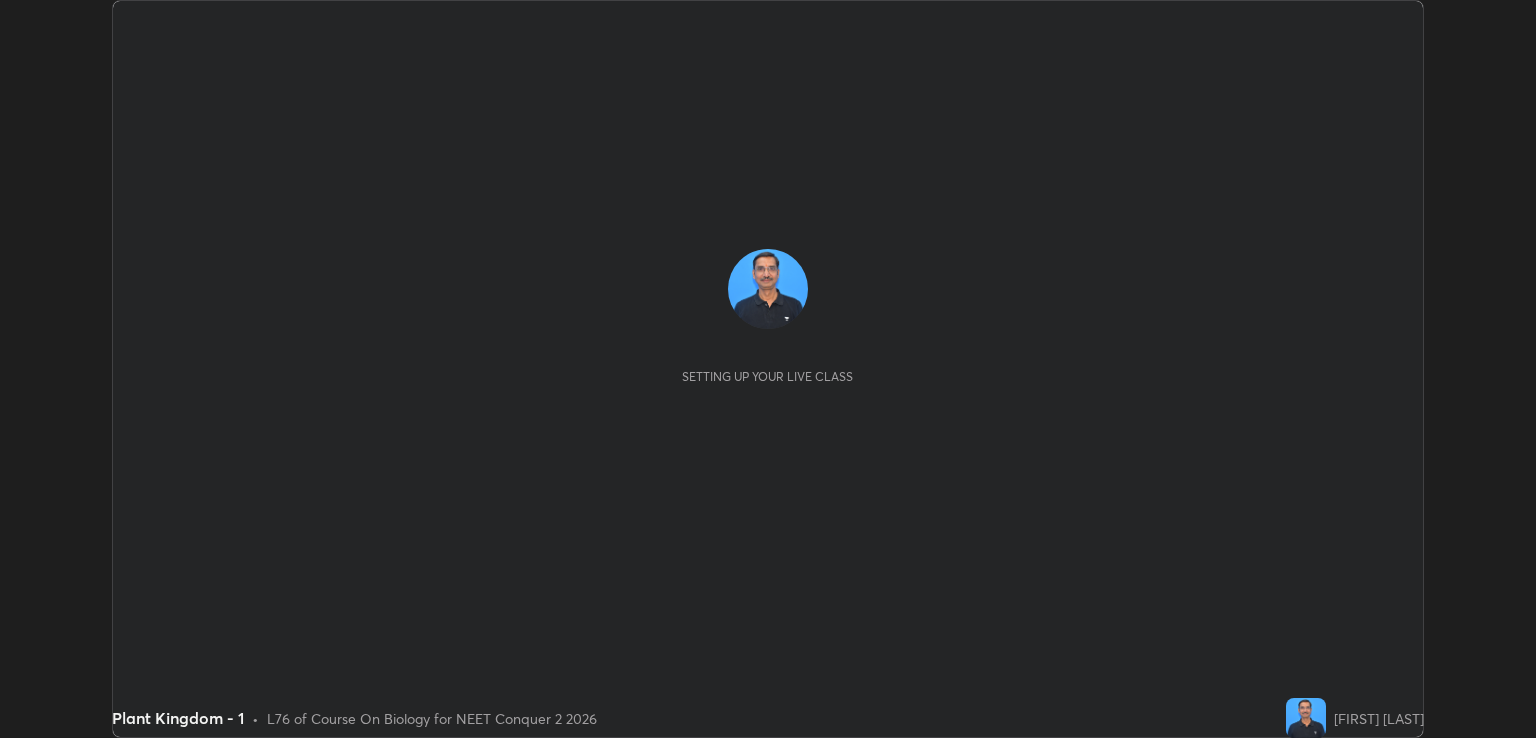 scroll, scrollTop: 0, scrollLeft: 0, axis: both 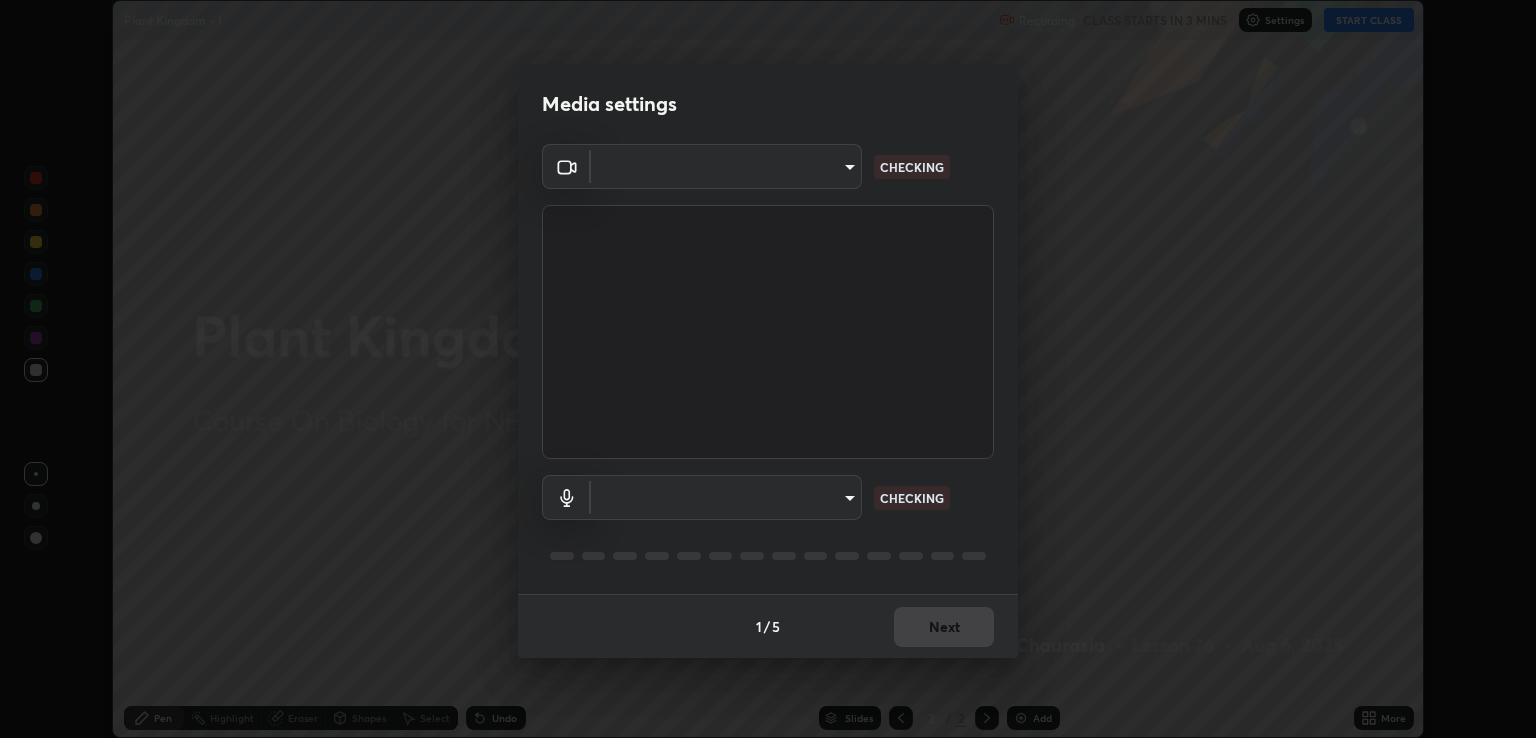 type on "ecbdbd44a66272db987f9f12271ef5319a85e28cdf2a8e5dd884bc8ad31297da" 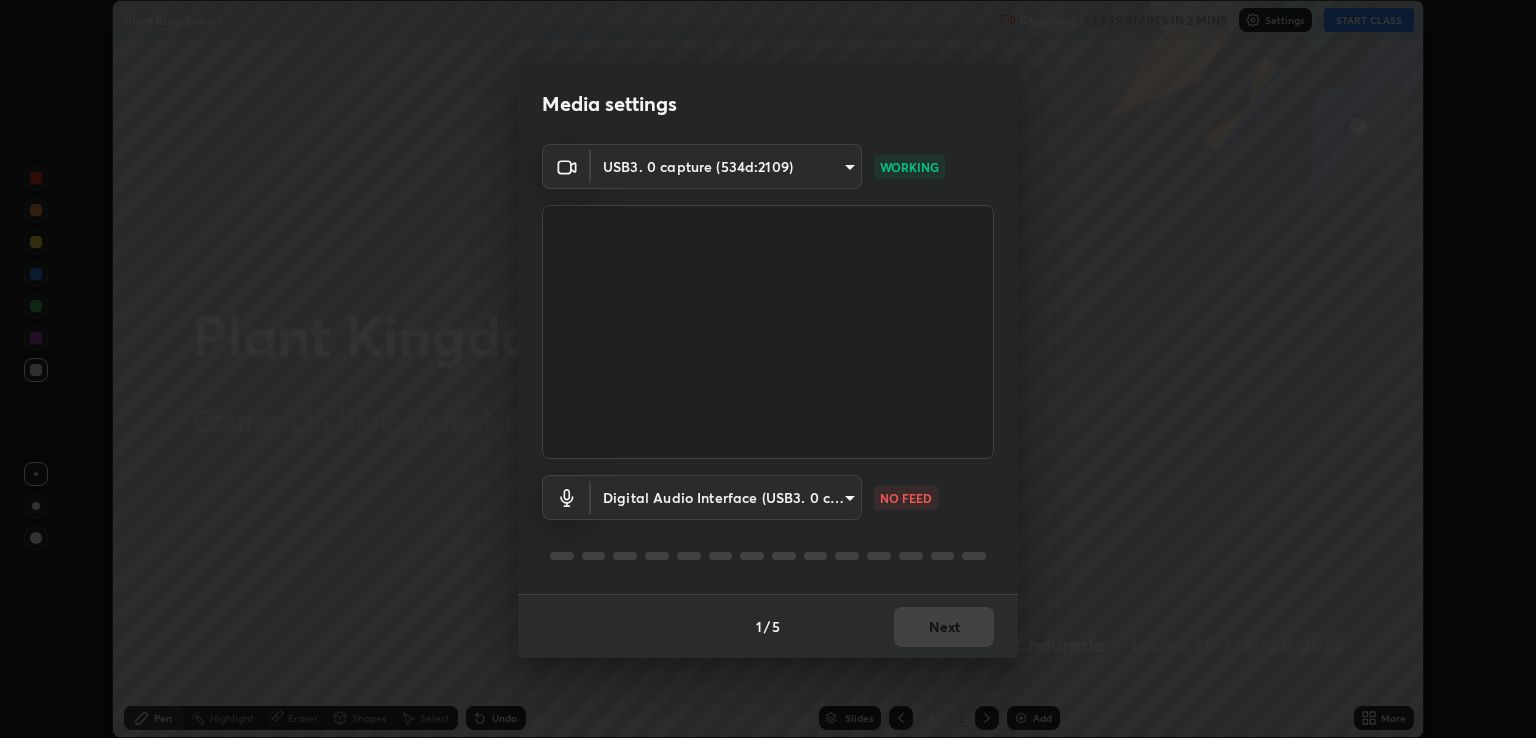click on "Erase all Plant Kingdom - 1 Recording CLASS STARTS IN 2 MINS Settings START CLASS Setting up your live class Plant Kingdom - 1 • L76 of Course On Biology for NEET Conquer 2 2026 [FIRST] [LAST] Pen Highlight Eraser Shapes Select Undo Slides 2 / 2 Add More No doubts shared Encourage your learners to ask a doubt for better clarity Report an issue Reason for reporting Buffering Chat not working Audio - Video sync issue Educator video quality low ​ Attach an image Report Media settings USB3. 0 capture (534d:2109) ecbdbd44a66272db987f9f12271ef5319a85e28cdf2a8e5dd884bc8ad31297da WORKING Digital Audio Interface (USB3. 0 capture) 641fb1797ef8f9550b7f0158b383ff89036df526a4b0c4fe678c68e459c52791 NO FEED 1 / 5 Next" at bounding box center (768, 369) 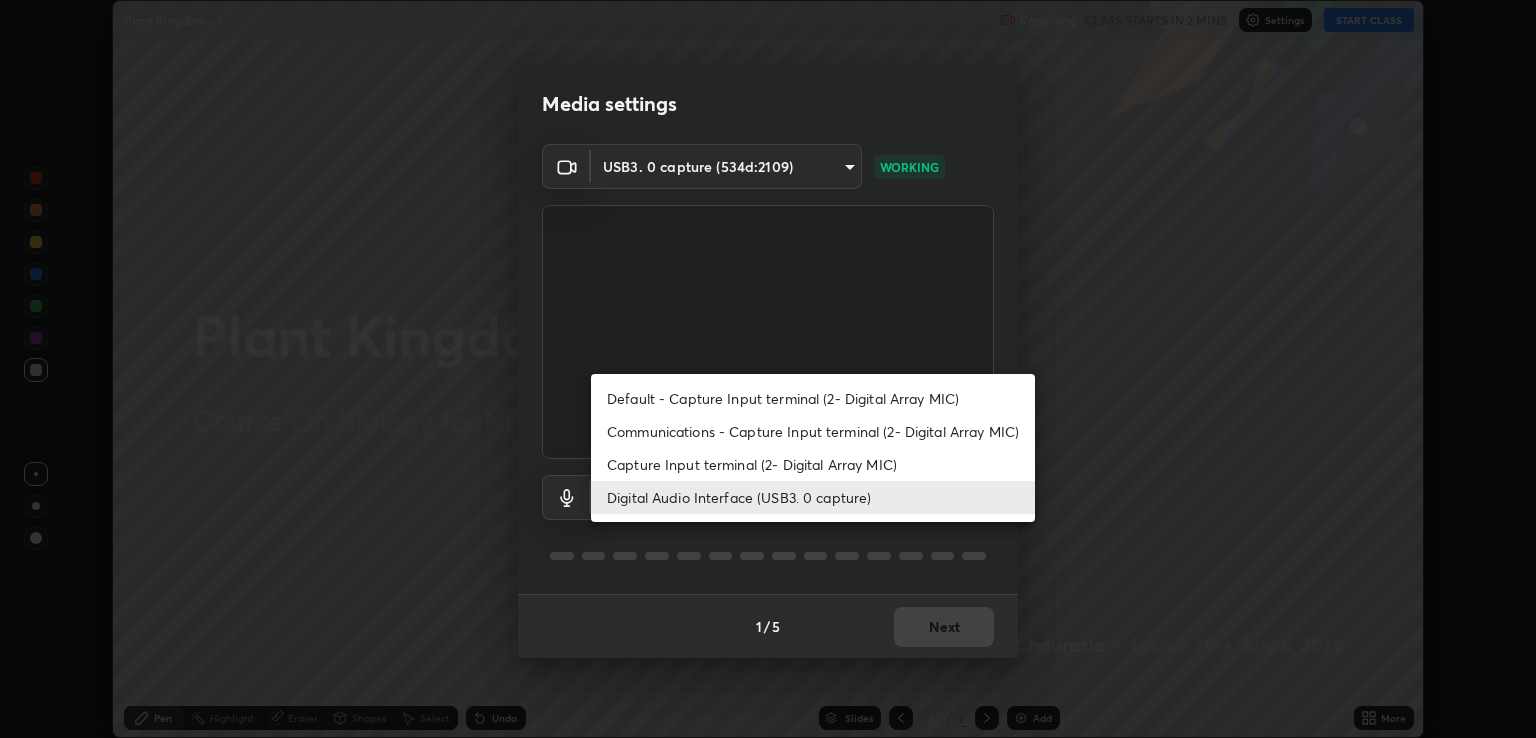 click on "Capture Input terminal (2- Digital Array MIC)" at bounding box center (813, 464) 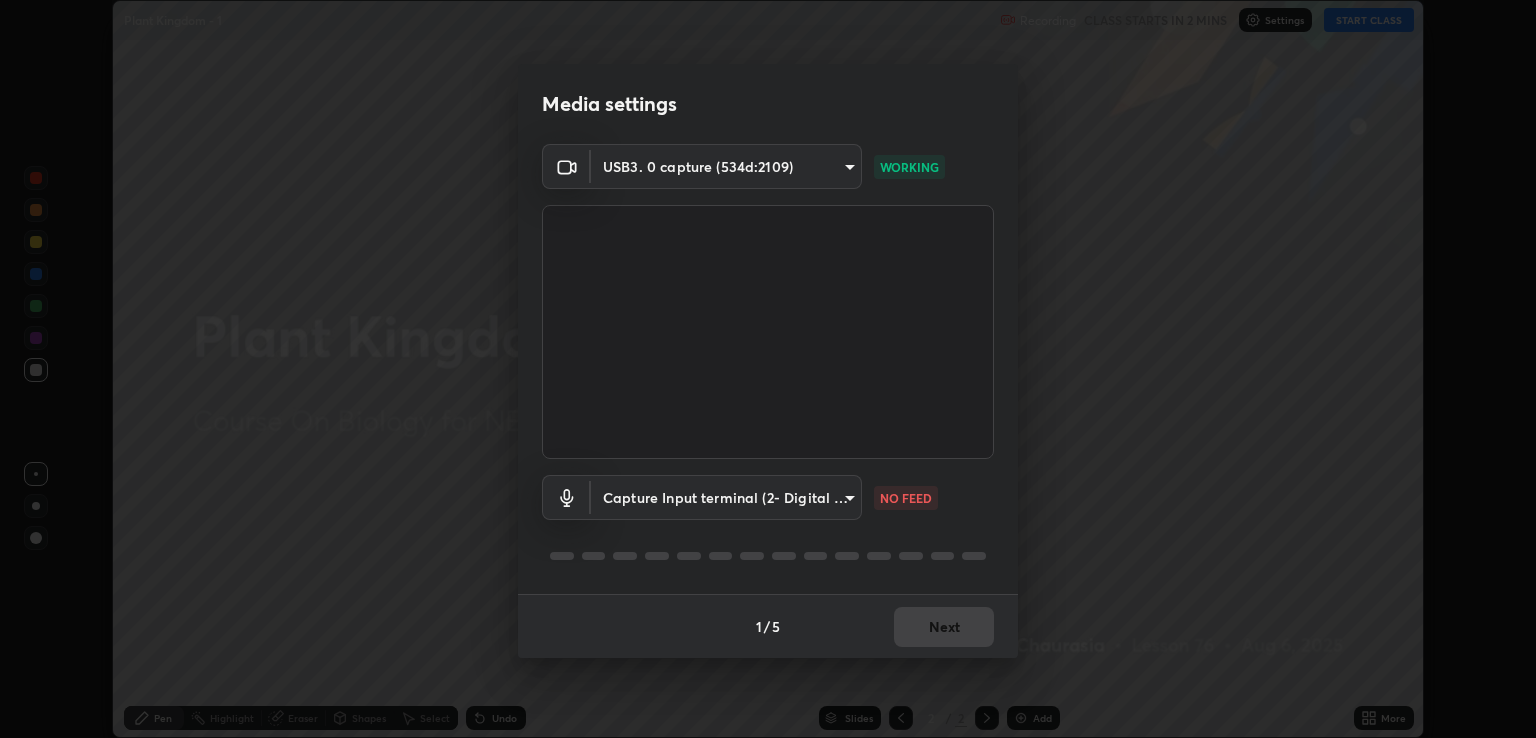 click on "Erase all Plant Kingdom - 1 Recording CLASS STARTS IN 2 MINS Settings START CLASS Setting up your live class Plant Kingdom - 1 • L76 of Course On Biology for NEET Conquer 2 2026 [FIRST] [LAST] Pen Highlight Eraser Shapes Select Undo Slides 2 / 2 Add More No doubts shared Encourage your learners to ask a doubt for better clarity Report an issue Reason for reporting Buffering Chat not working Audio - Video sync issue Educator video quality low ​ Attach an image Report Media settings USB3. 0 capture (534d:2109) ecbdbd44a66272db987f9f12271ef5319a85e28cdf2a8e5dd884bc8ad31297da WORKING Capture Input terminal (2- Digital Array MIC) 6f44f3f918cc842ef6afac2364334028f856bd68785194fb92211e1c888e7b5f NO FEED 1 / 5 Next" at bounding box center (768, 369) 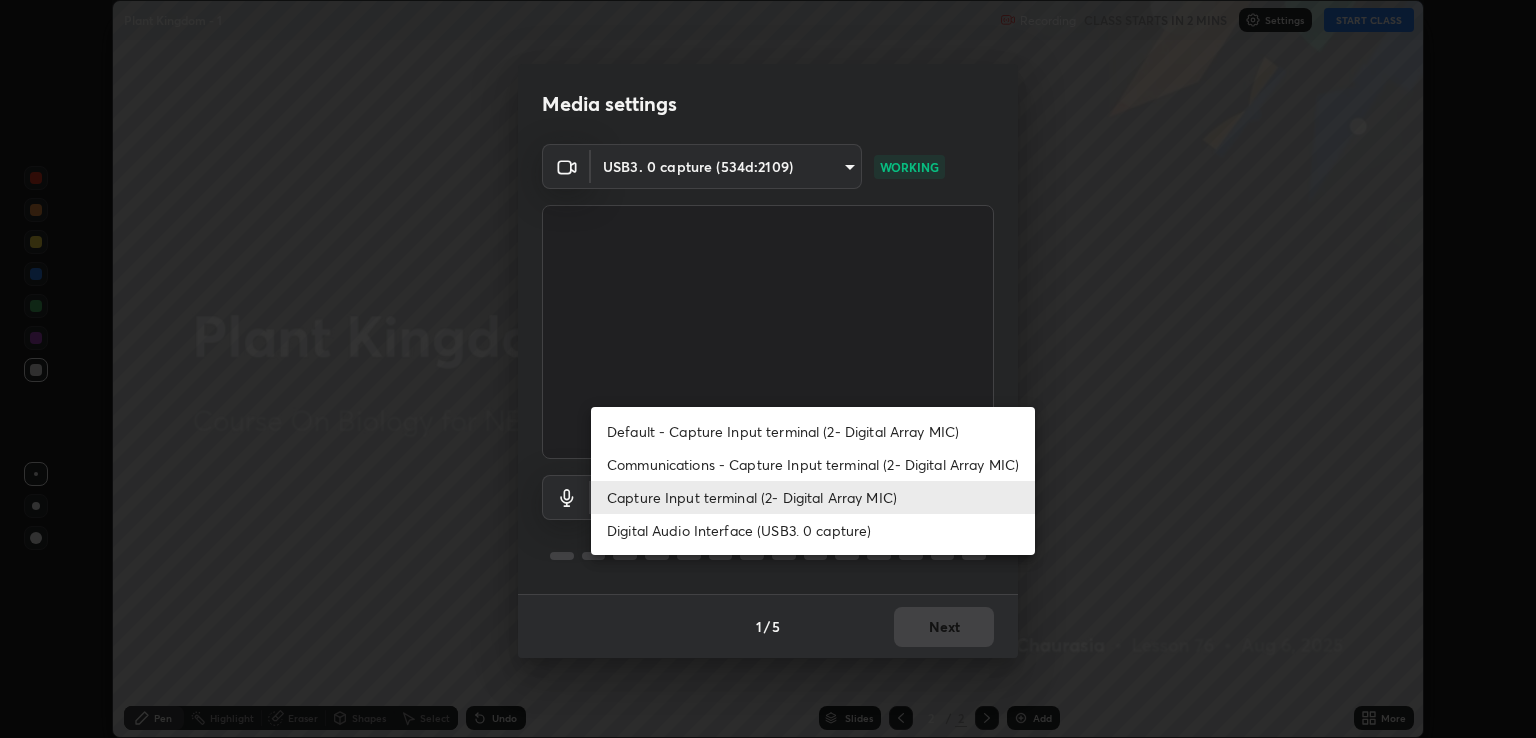 click on "Digital Audio Interface (USB3. 0 capture)" at bounding box center [813, 530] 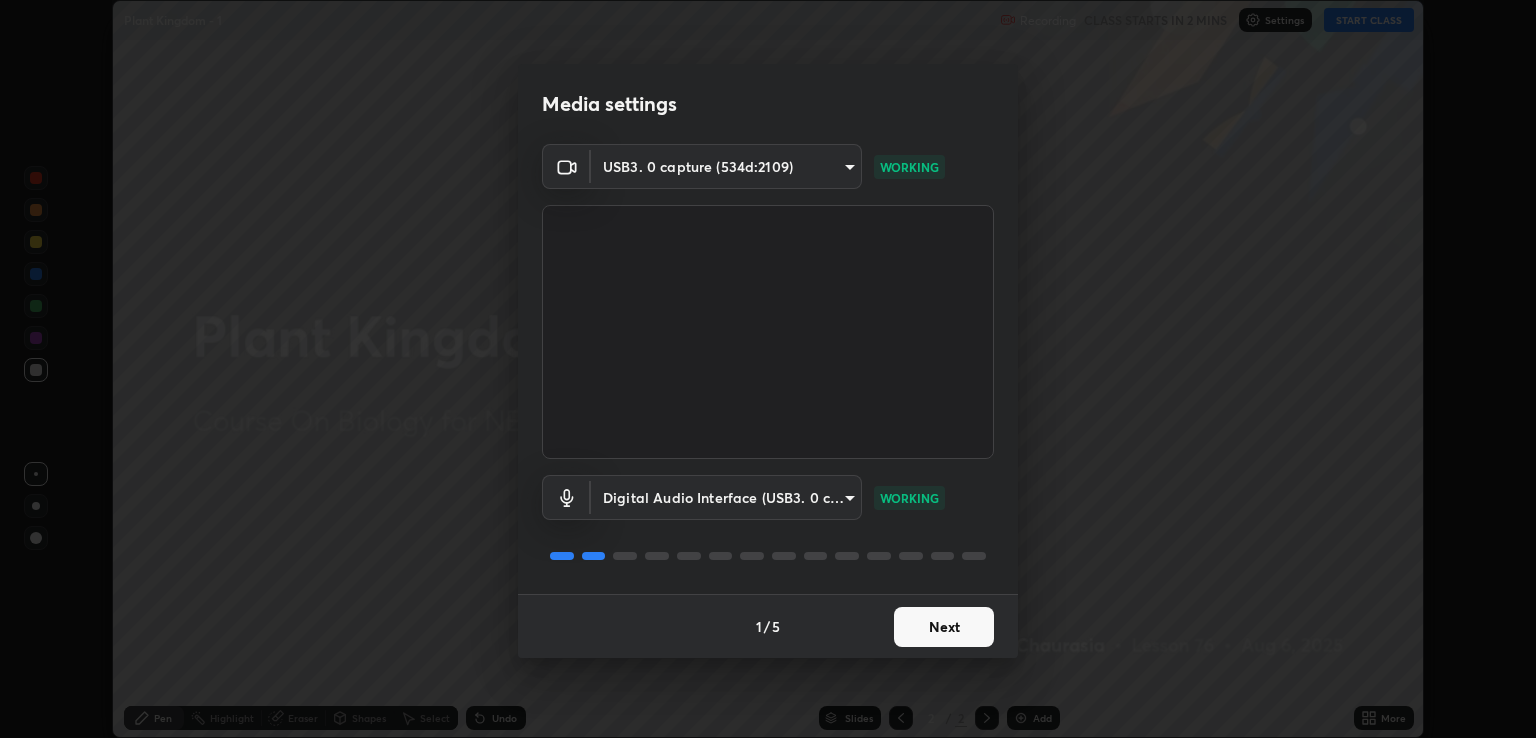 click on "Next" at bounding box center (944, 627) 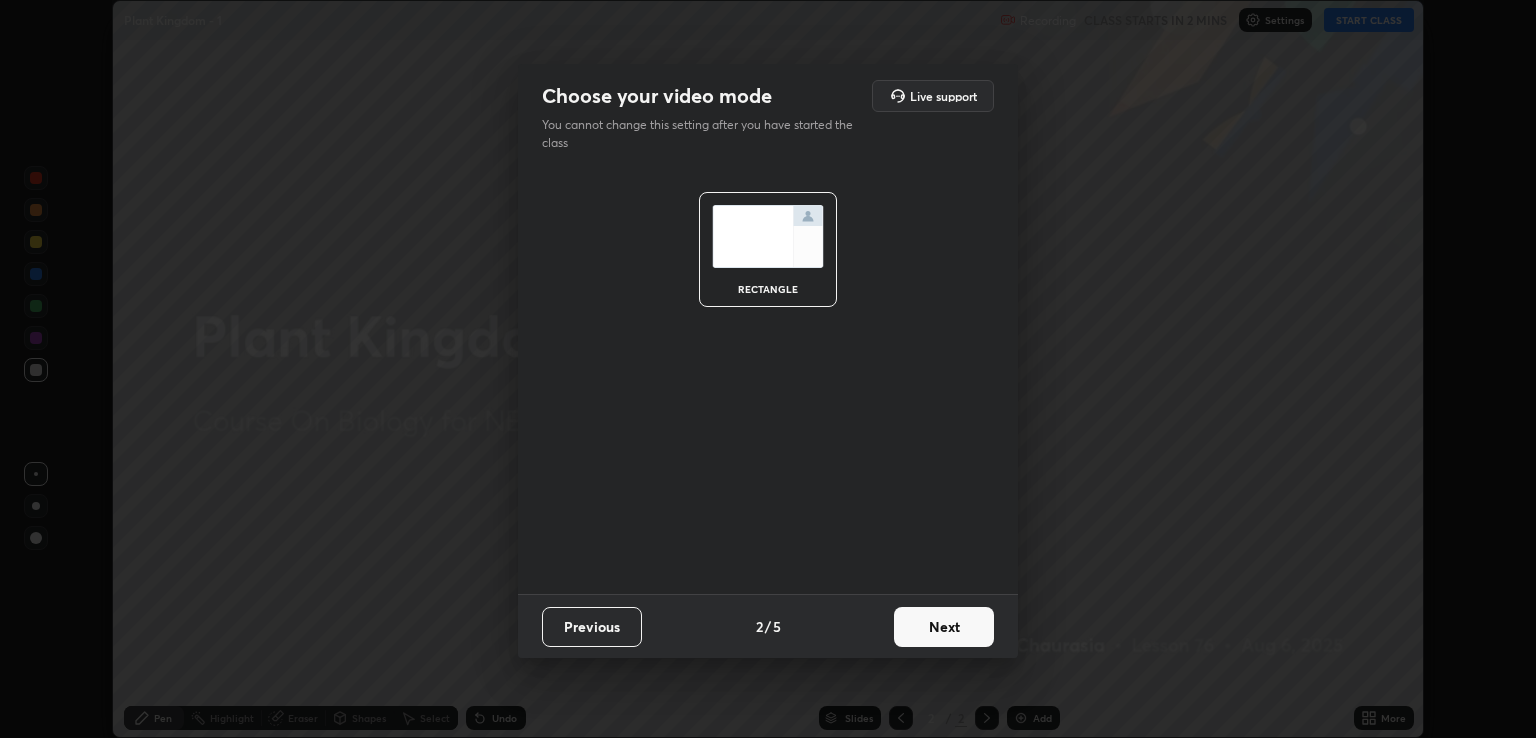 click on "Next" at bounding box center (944, 627) 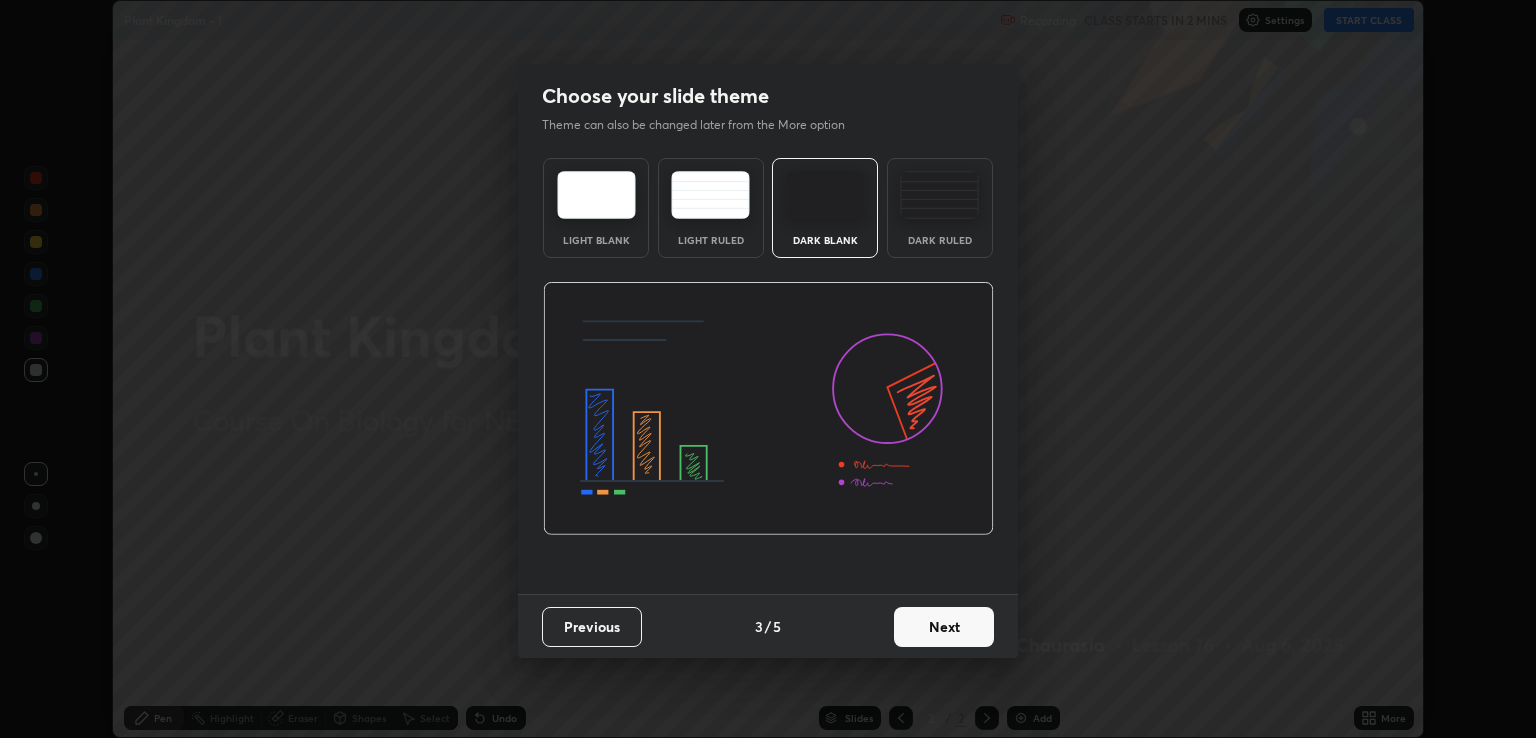click on "Next" at bounding box center [944, 627] 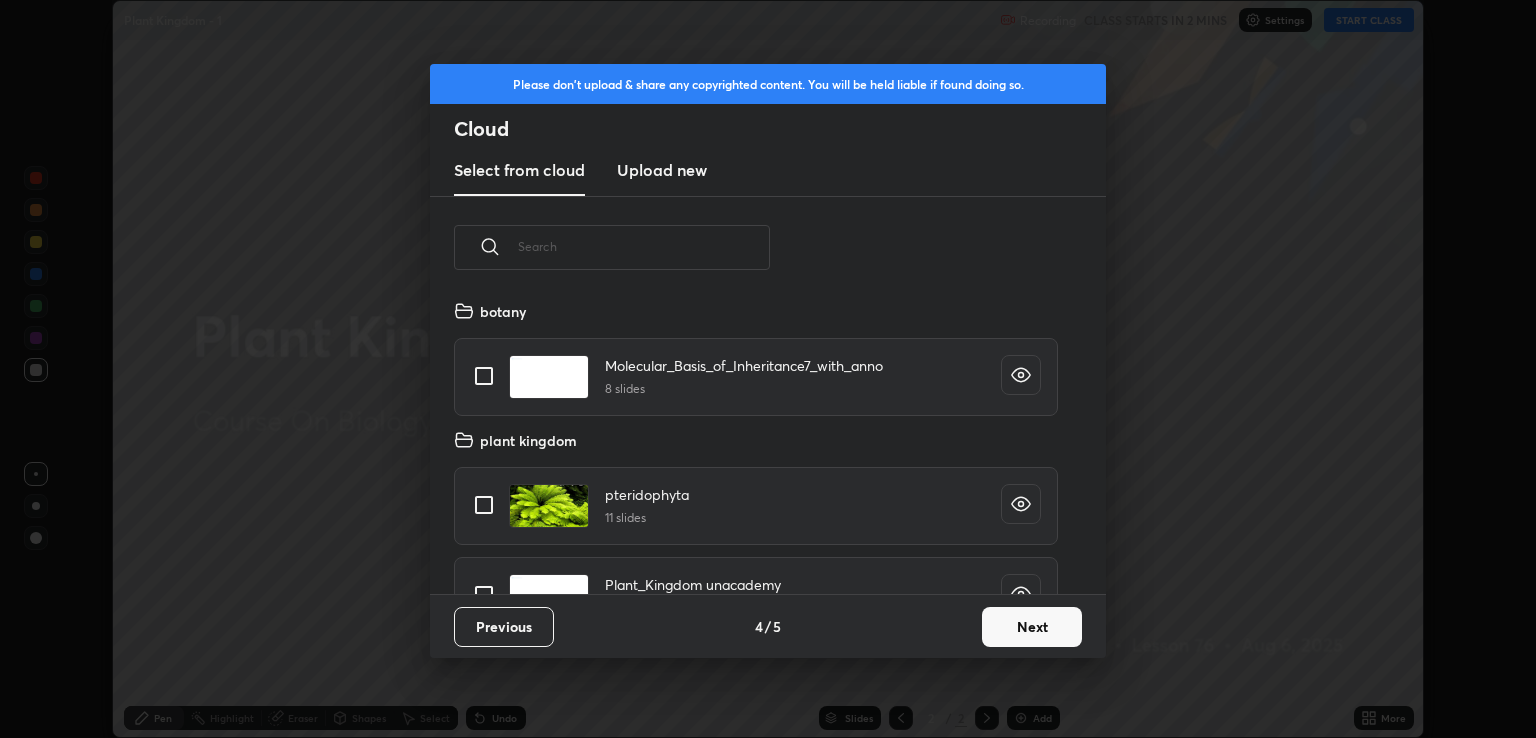 scroll, scrollTop: 6, scrollLeft: 10, axis: both 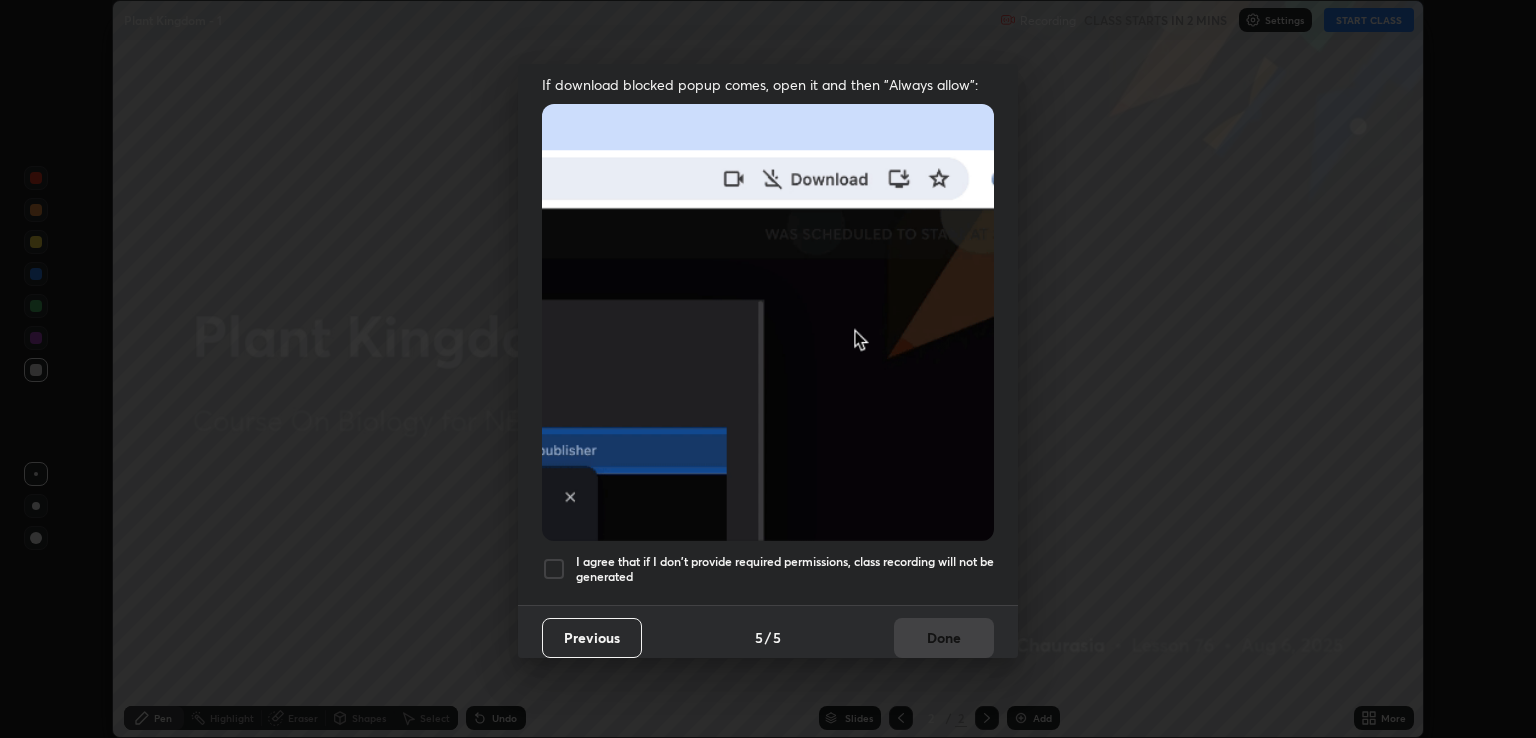 click at bounding box center (554, 569) 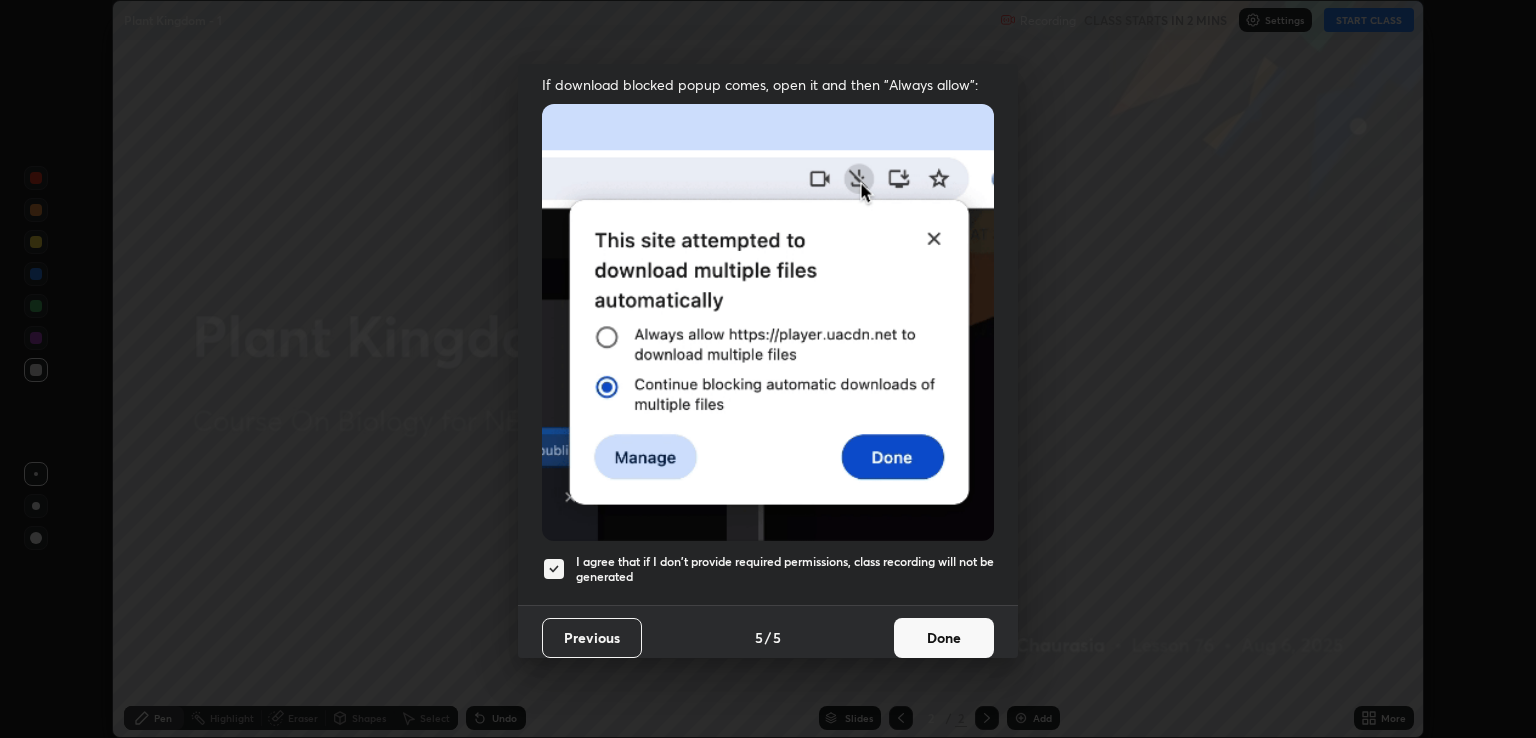click on "Done" at bounding box center [944, 638] 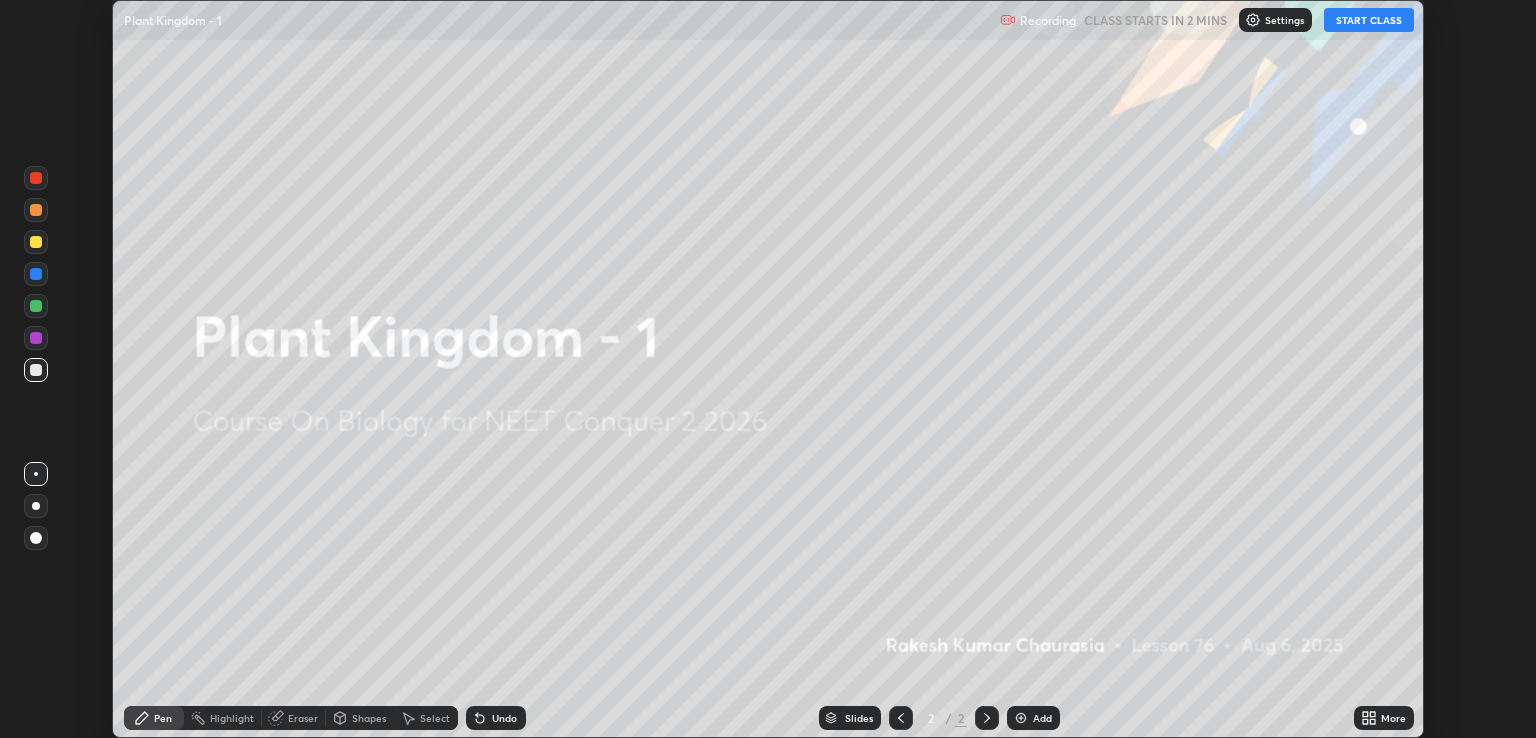 click 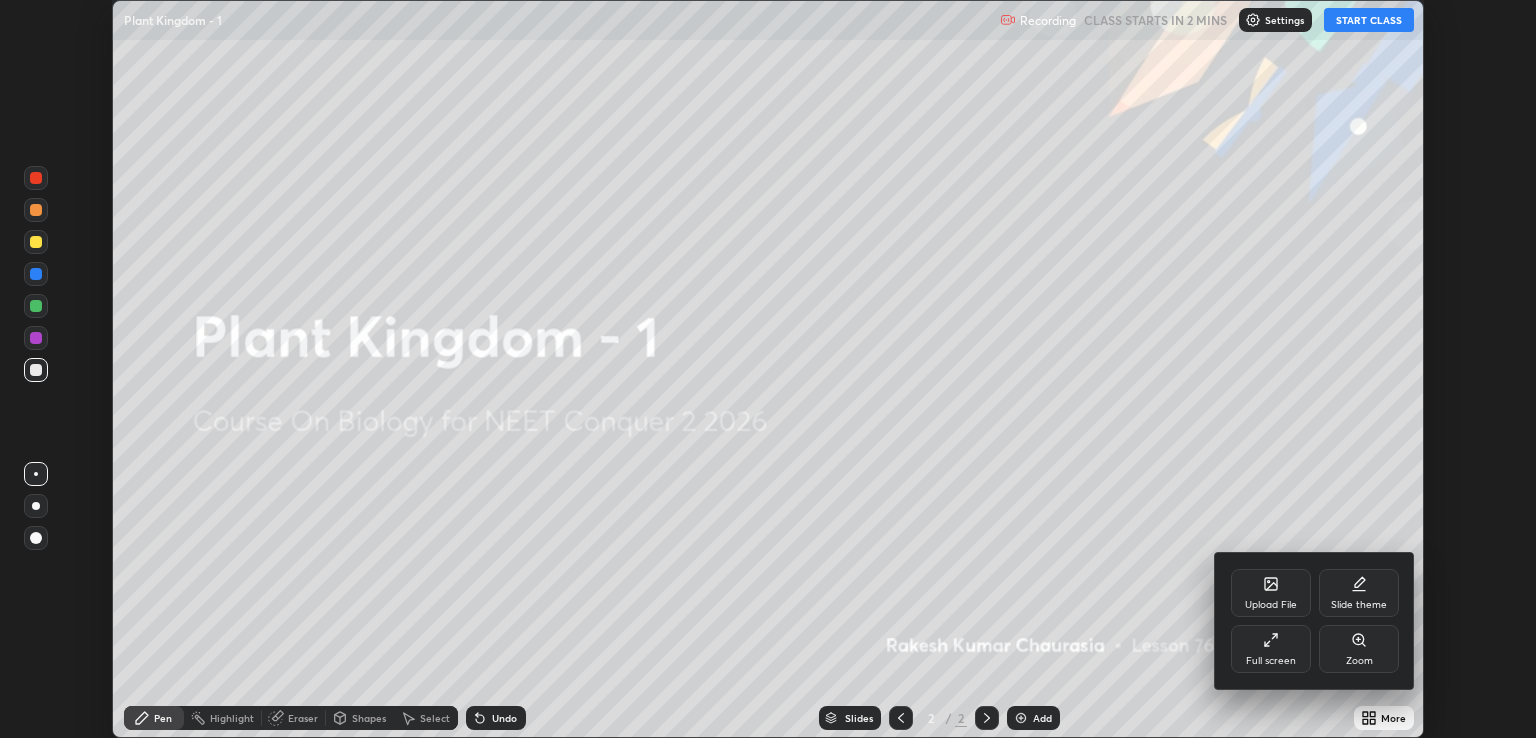 click on "Slide theme" at bounding box center (1359, 593) 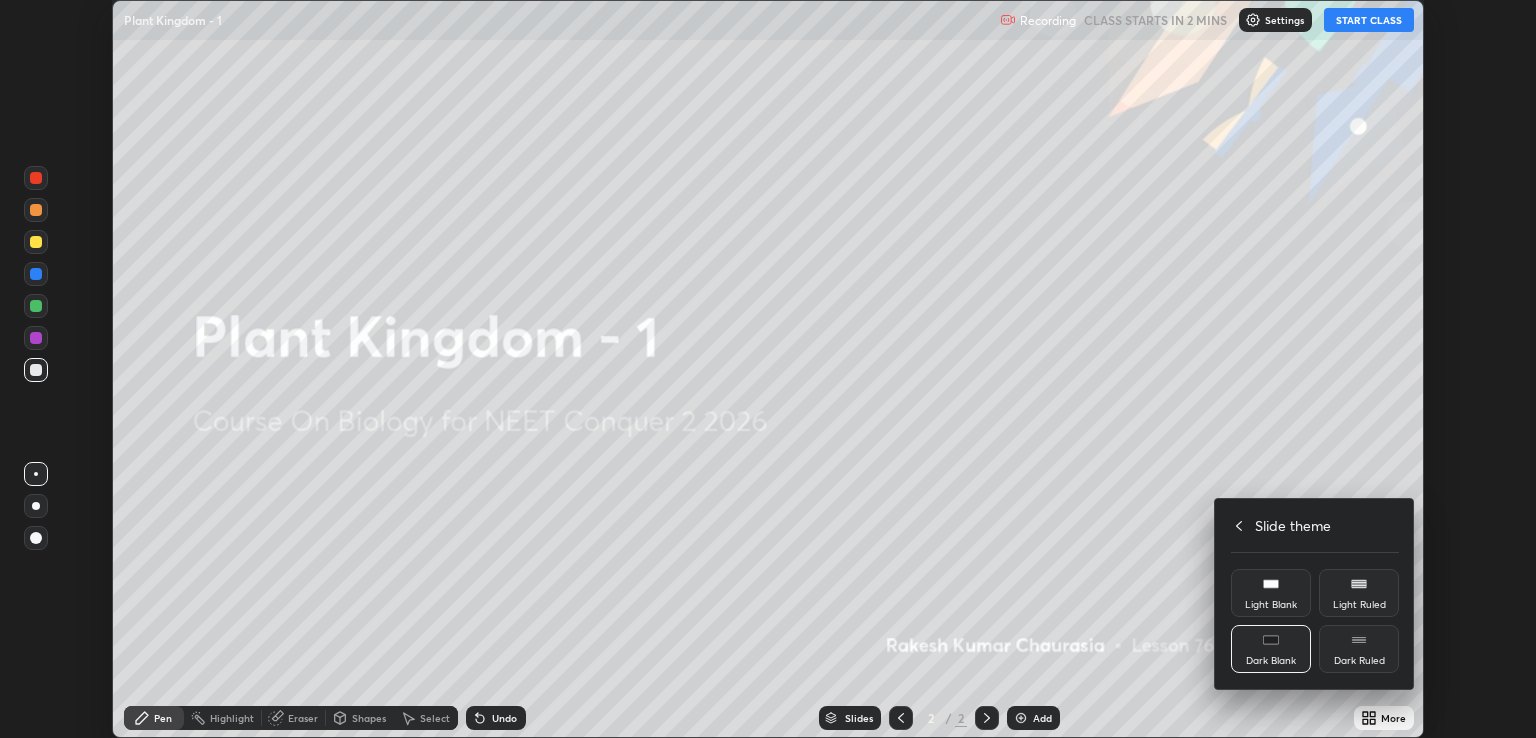 click on "Dark Ruled" at bounding box center [1359, 649] 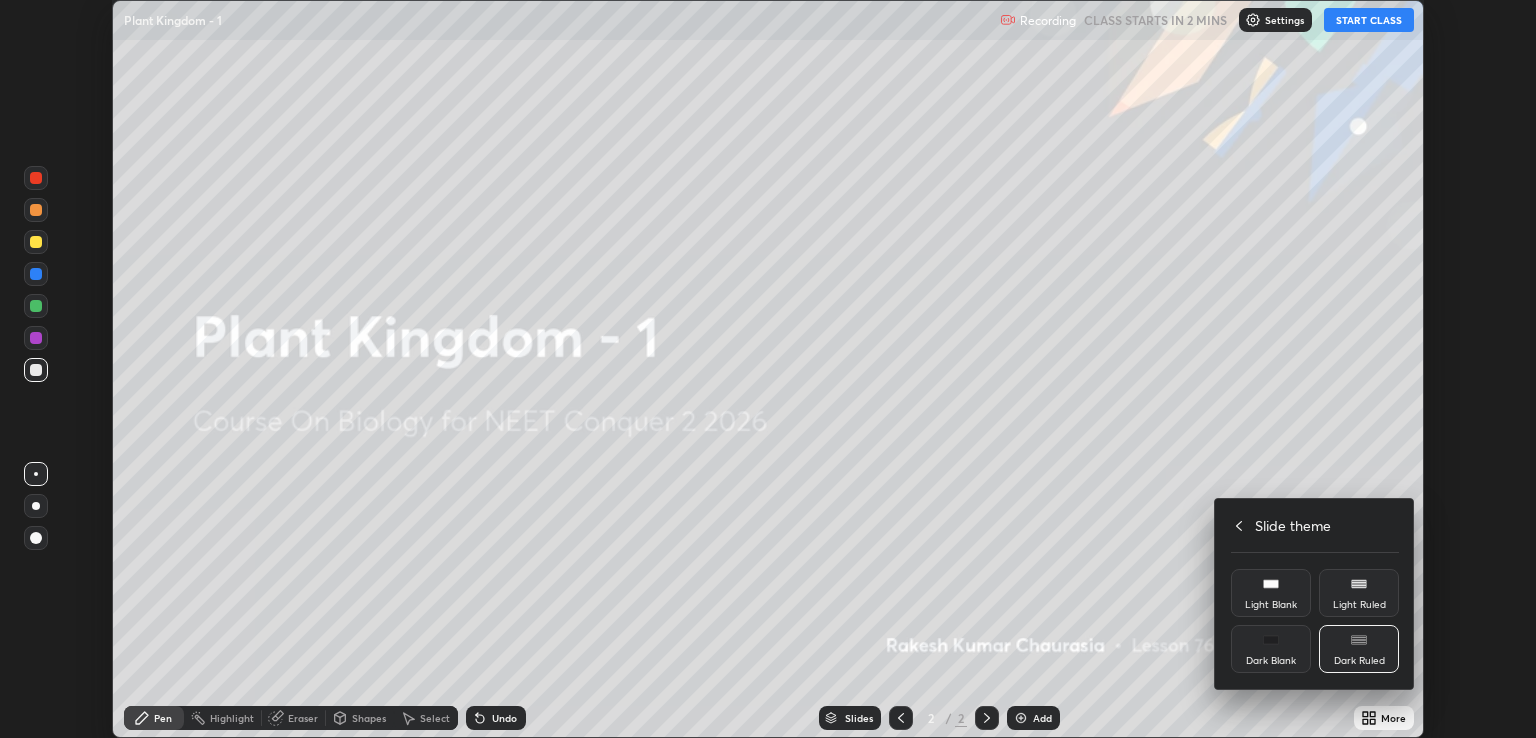 click 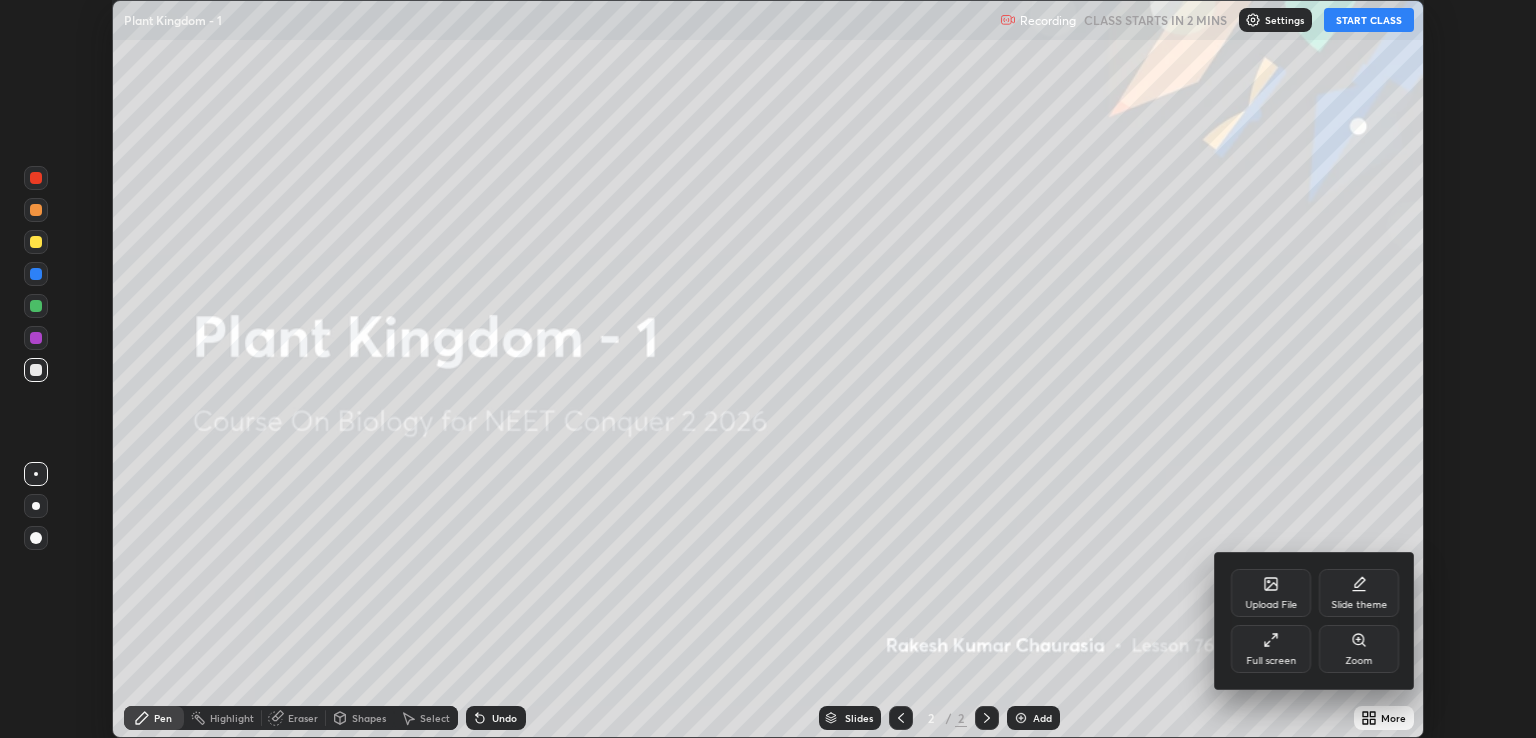 click on "Full screen" at bounding box center (1271, 649) 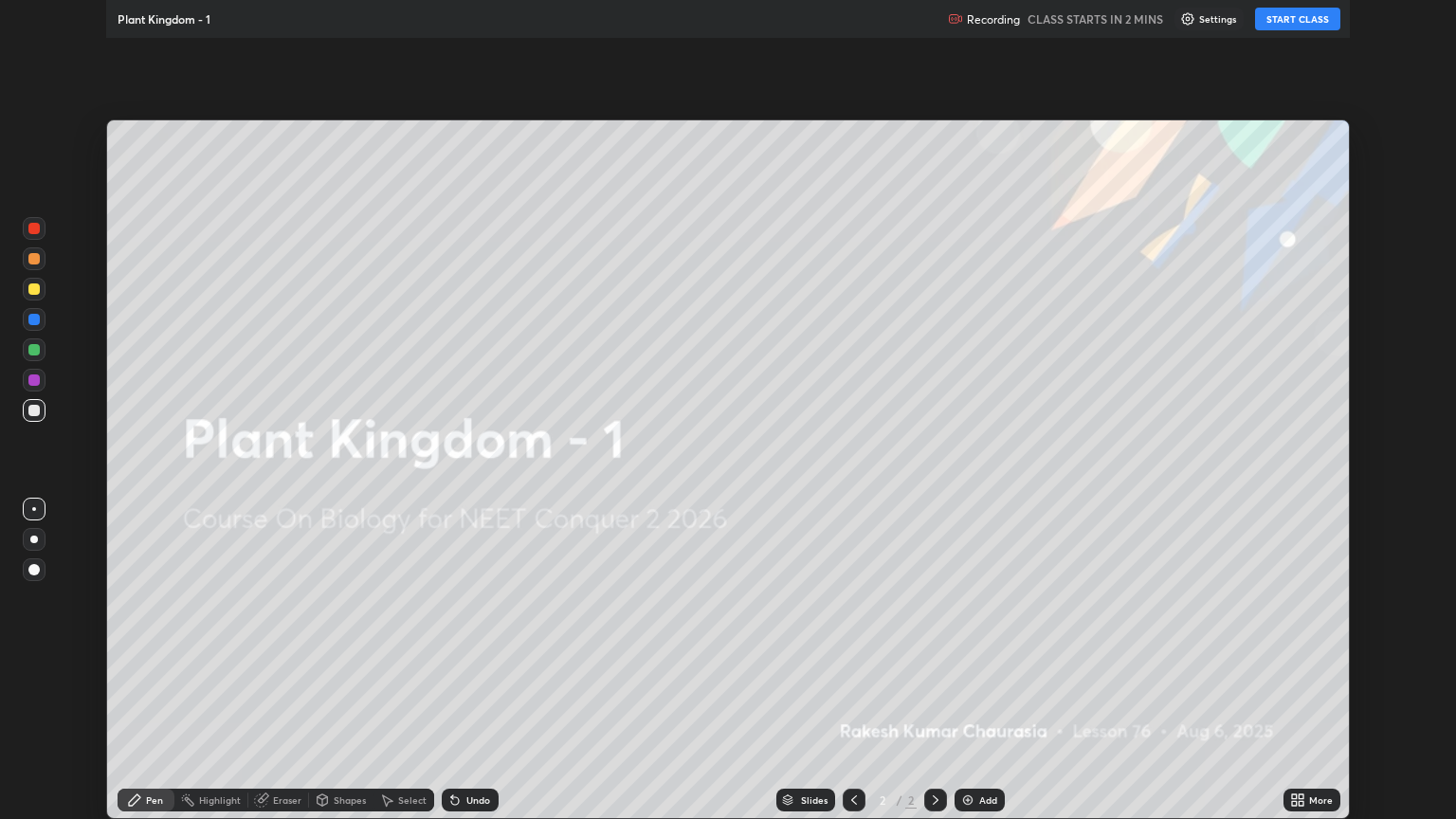 scroll, scrollTop: 93973, scrollLeft: 93336, axis: both 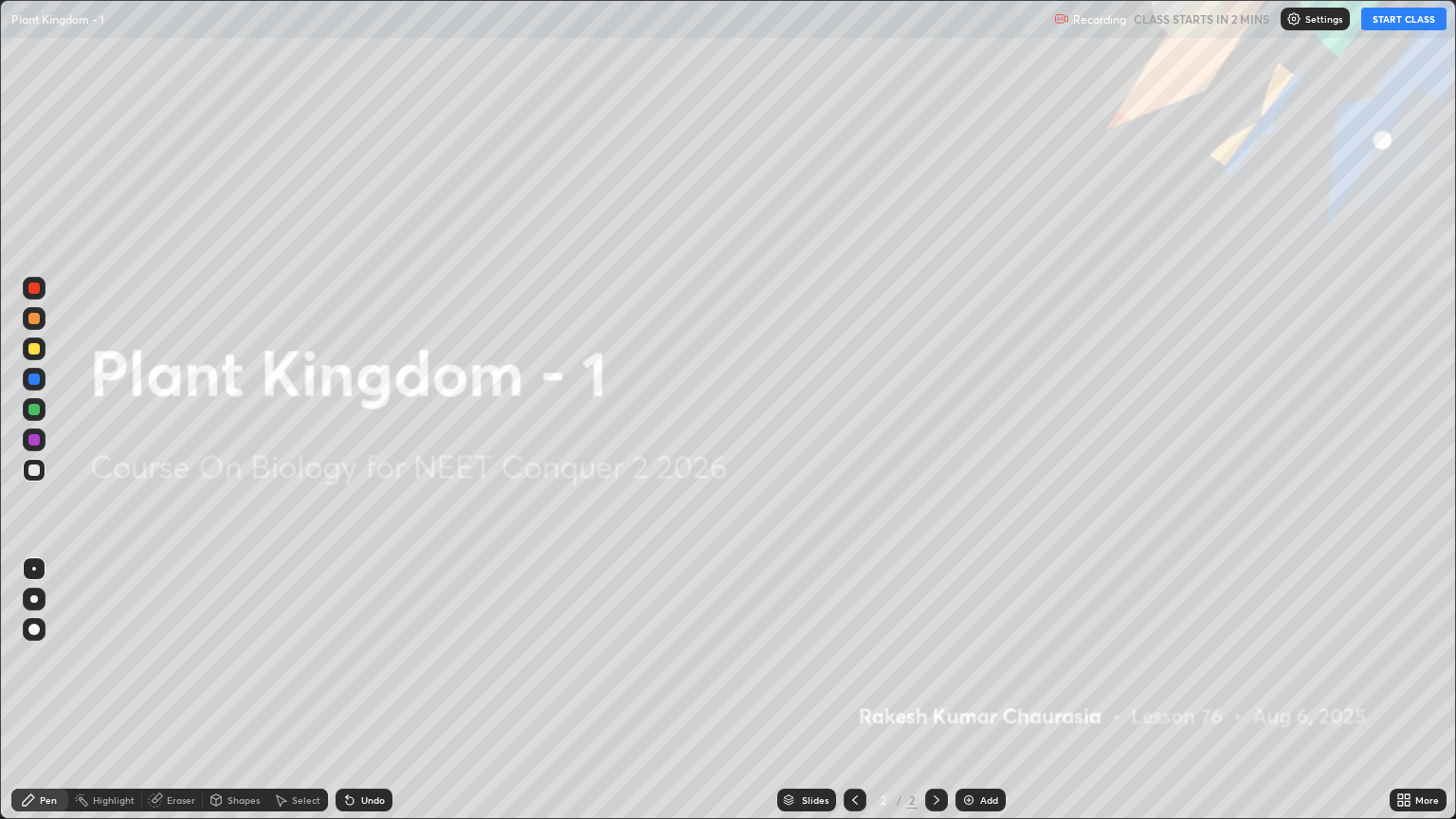 click on "START CLASS" at bounding box center (1404, 19) 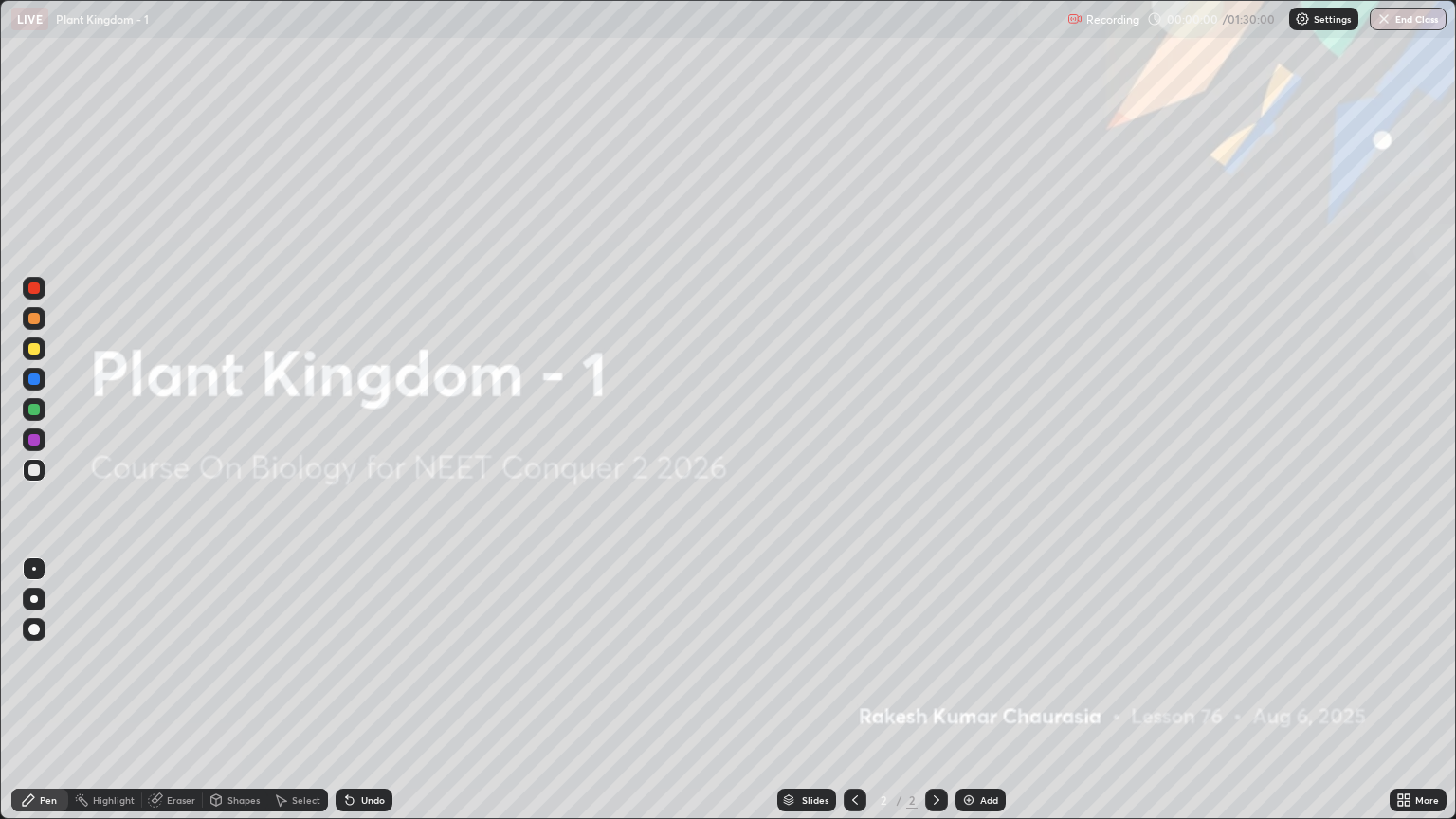 click on "Add" at bounding box center (989, 800) 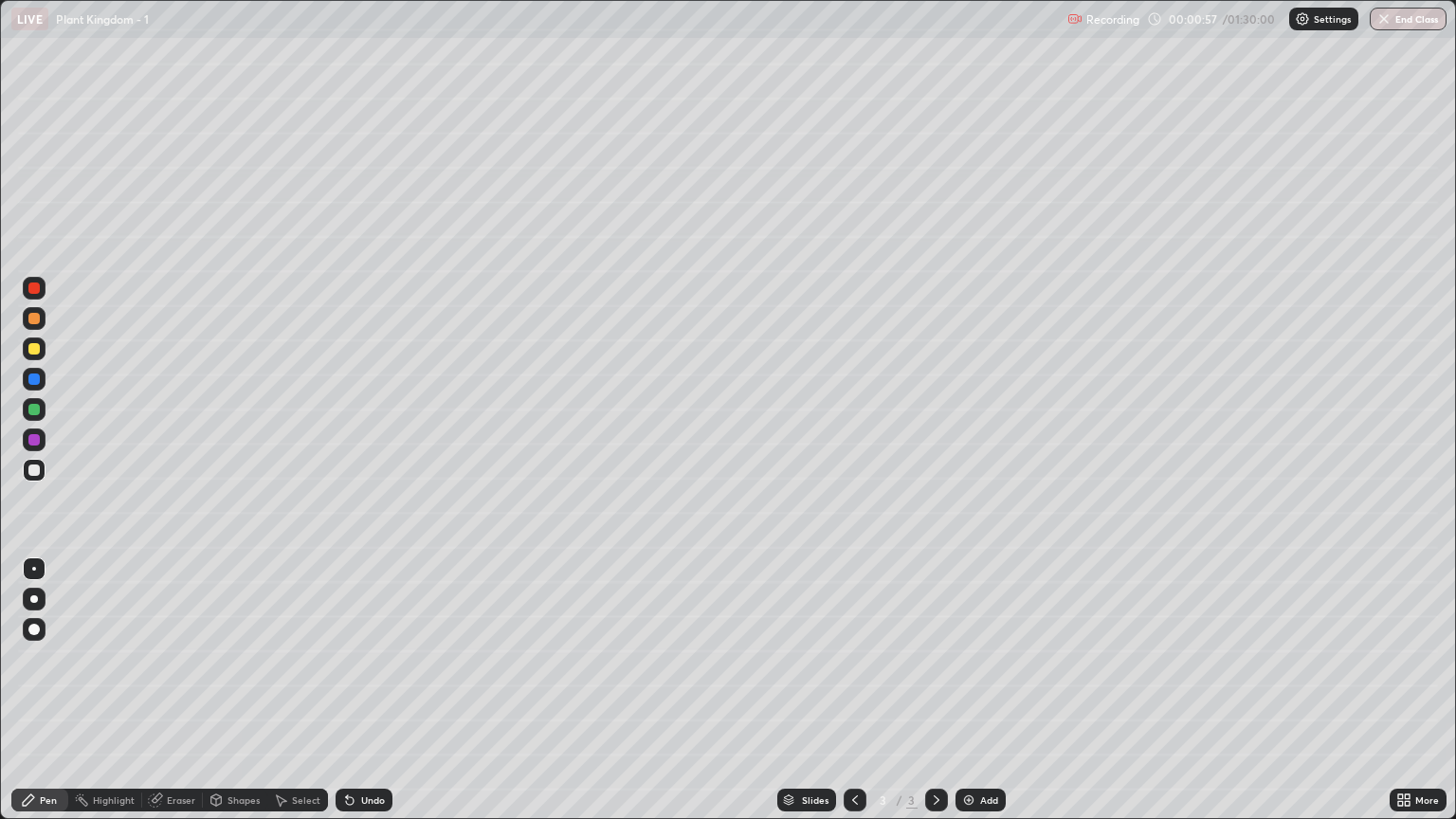 click at bounding box center [34, 349] 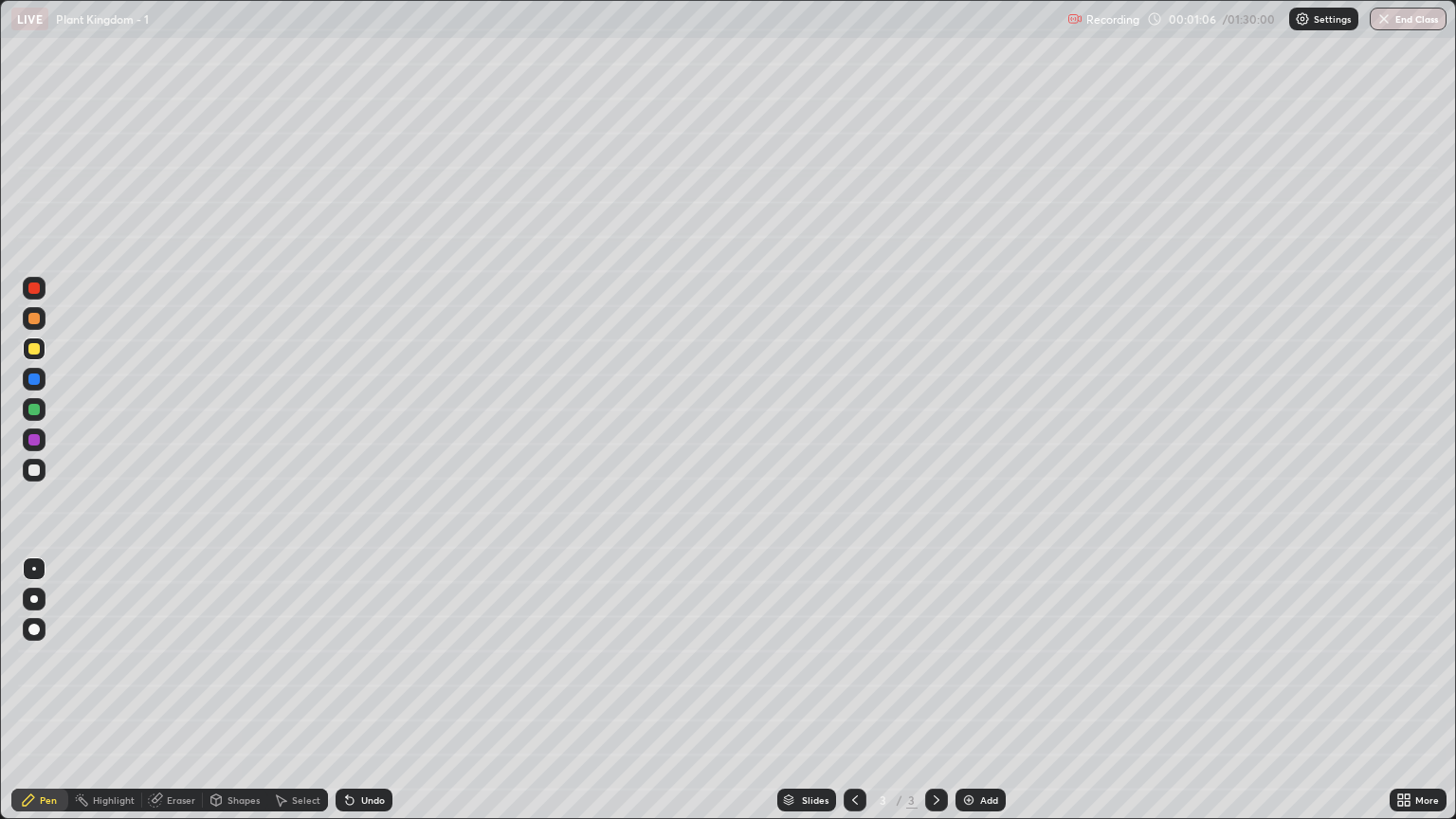 click at bounding box center (34, 470) 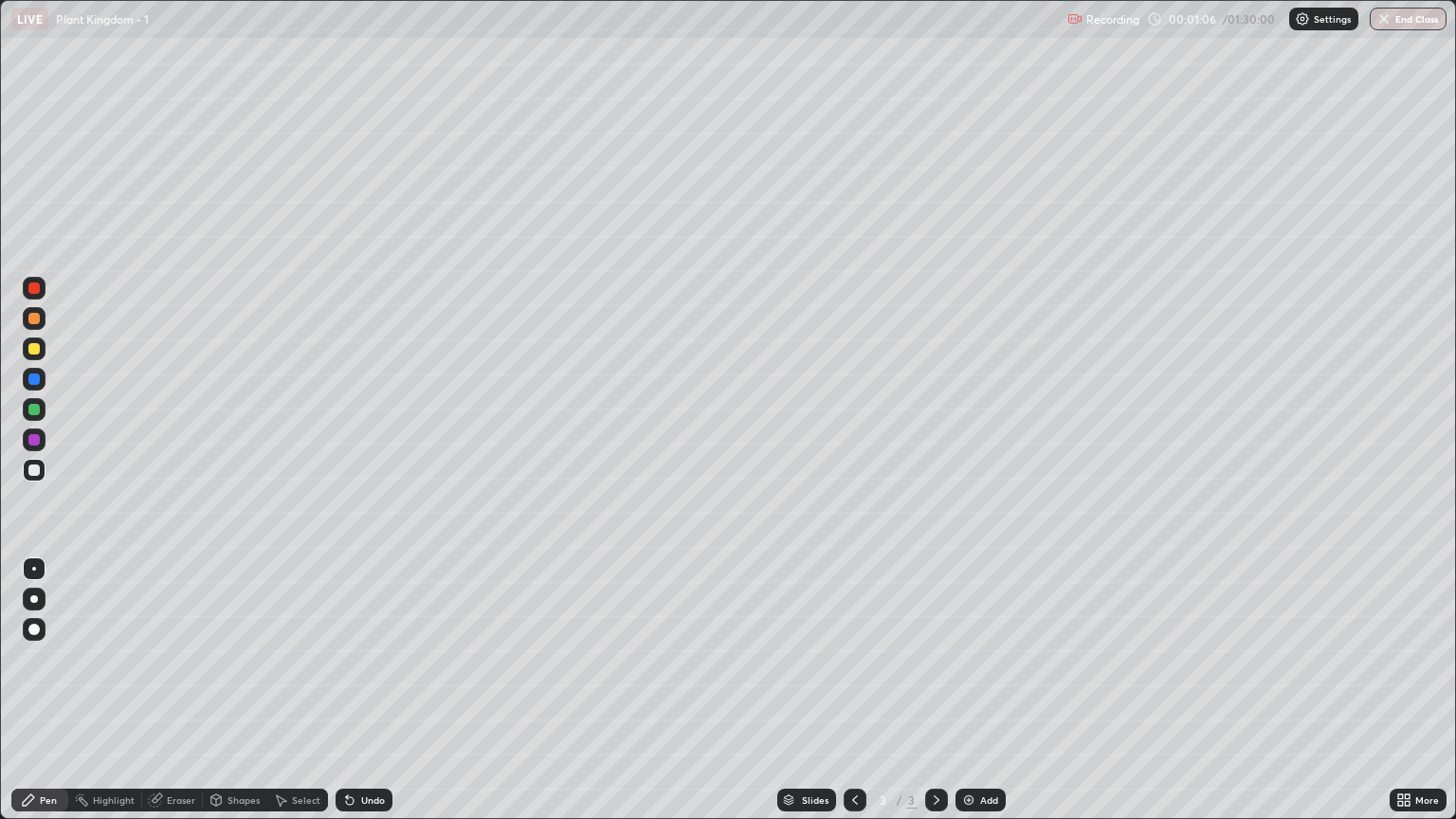 click at bounding box center (34, 599) 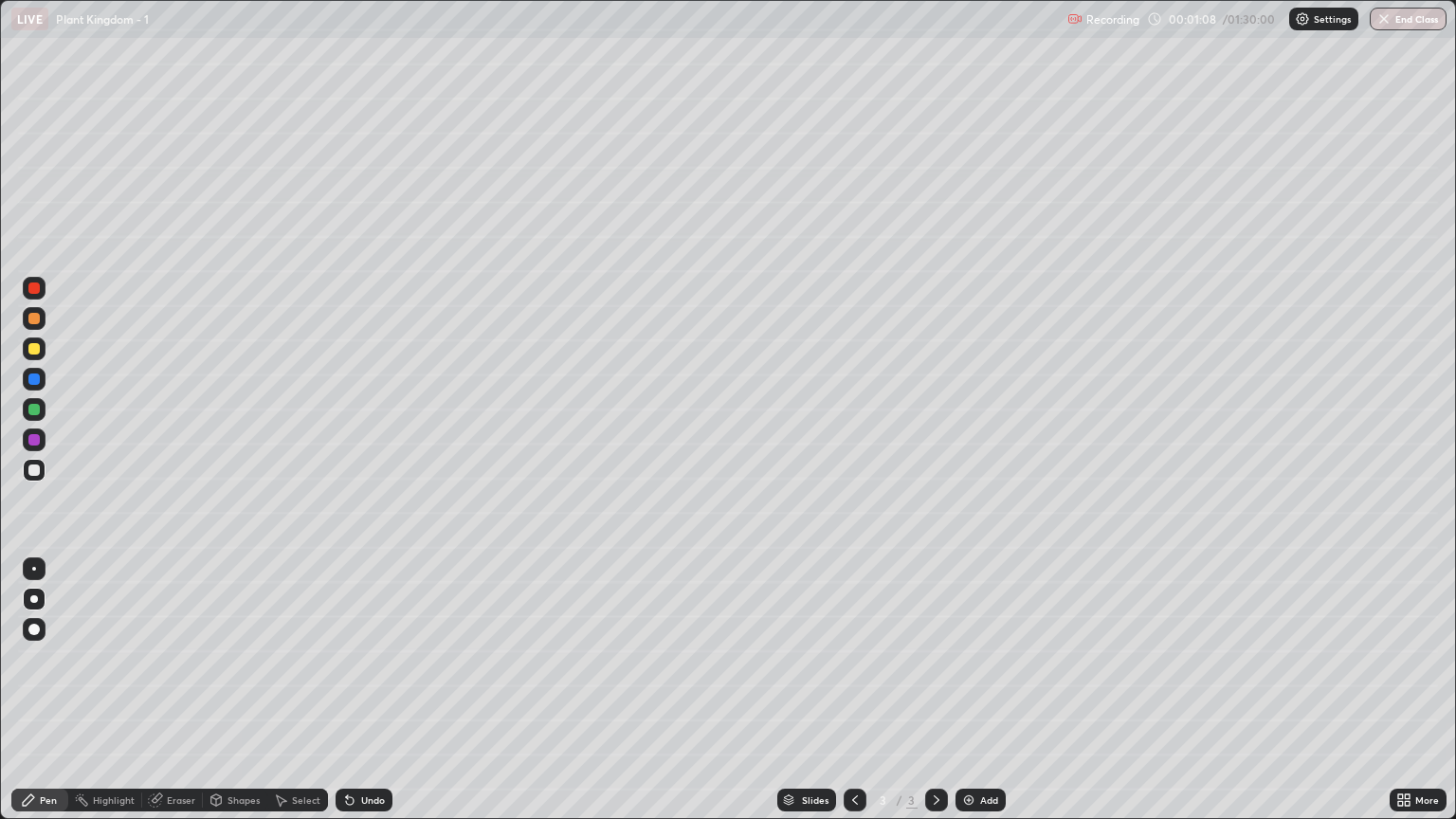 click on "Shapes" at bounding box center (244, 800) 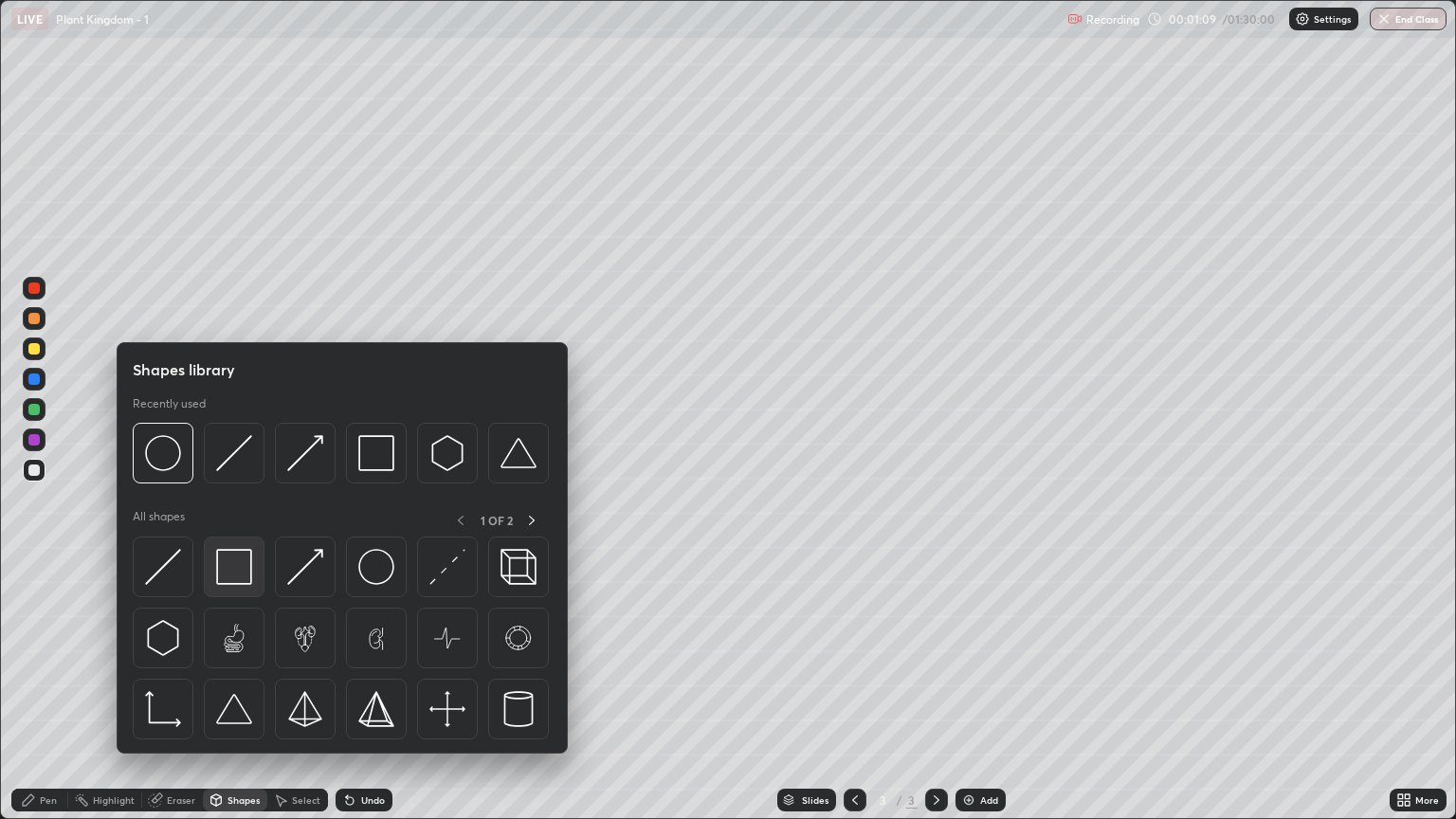 click at bounding box center [234, 567] 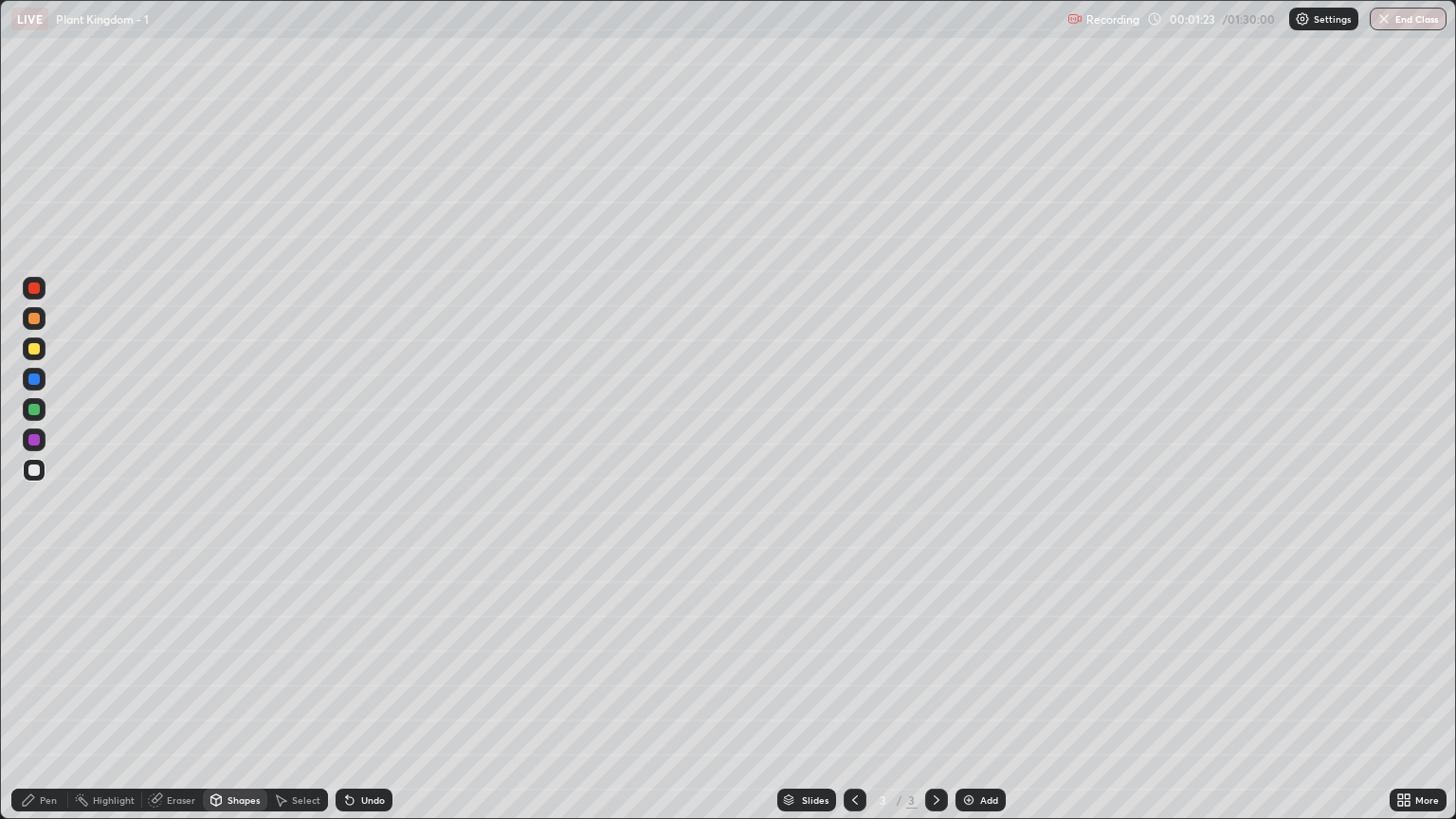 click at bounding box center (34, 470) 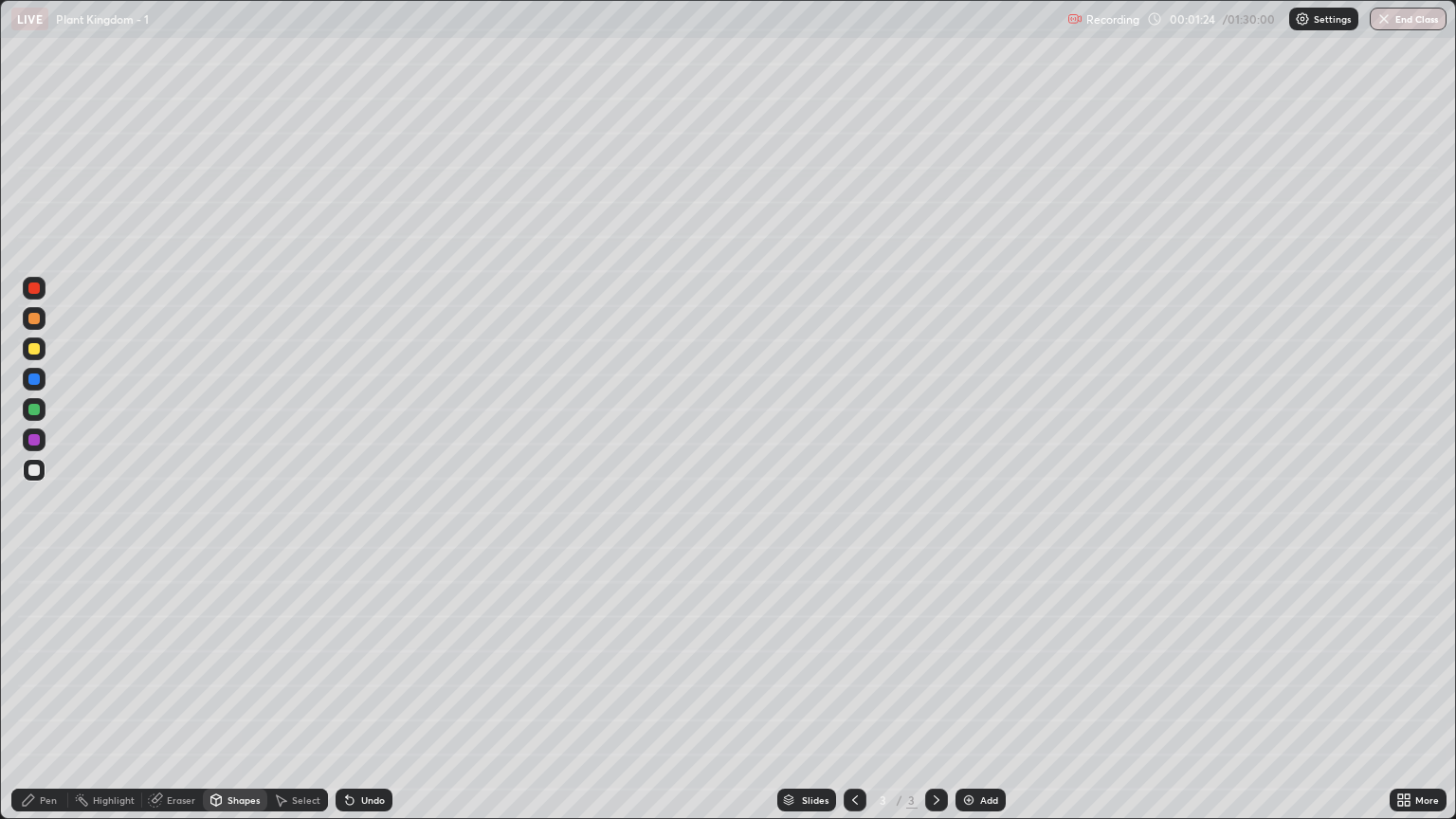click on "Pen" at bounding box center [40, 800] 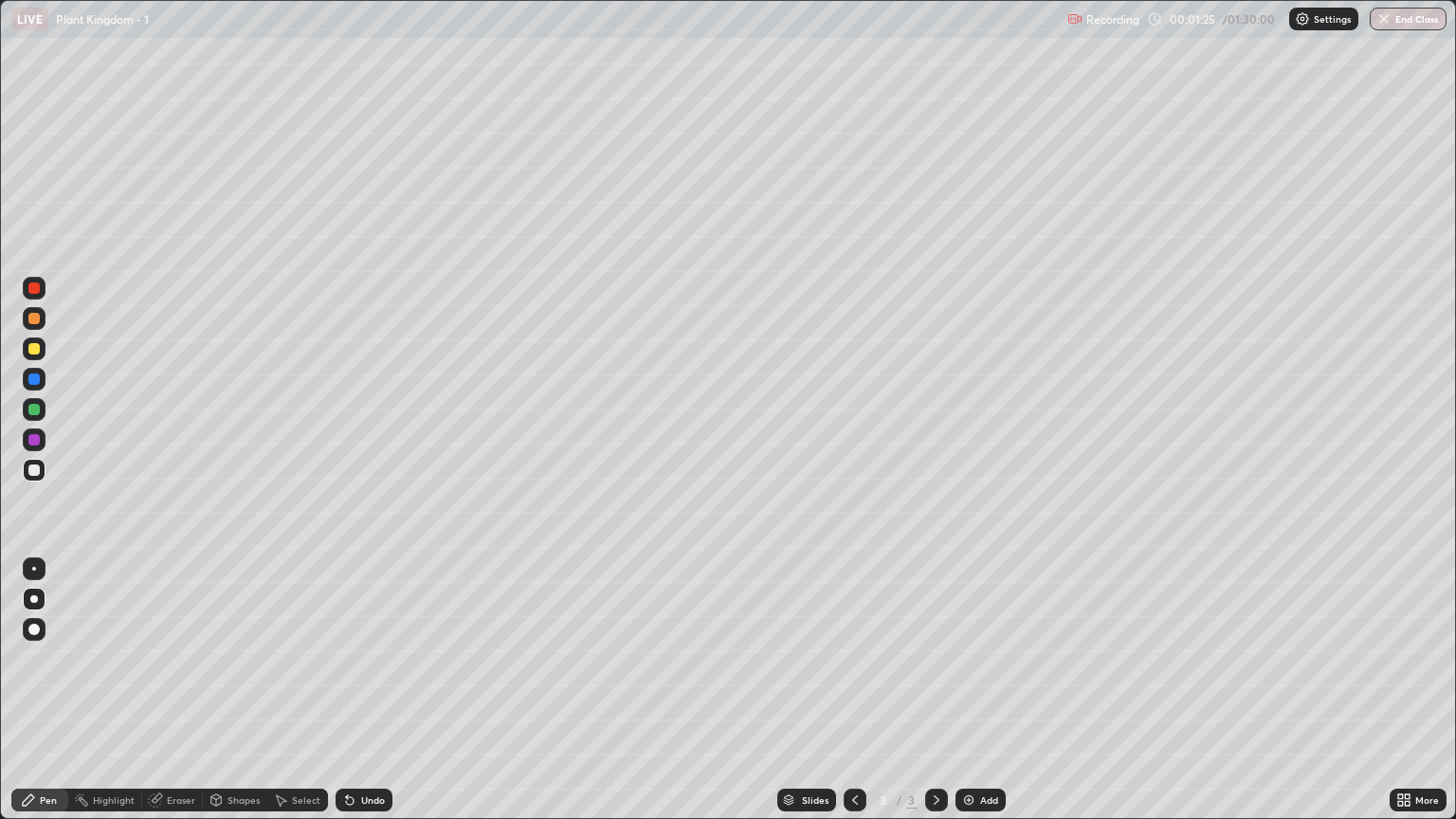 click at bounding box center [34, 569] 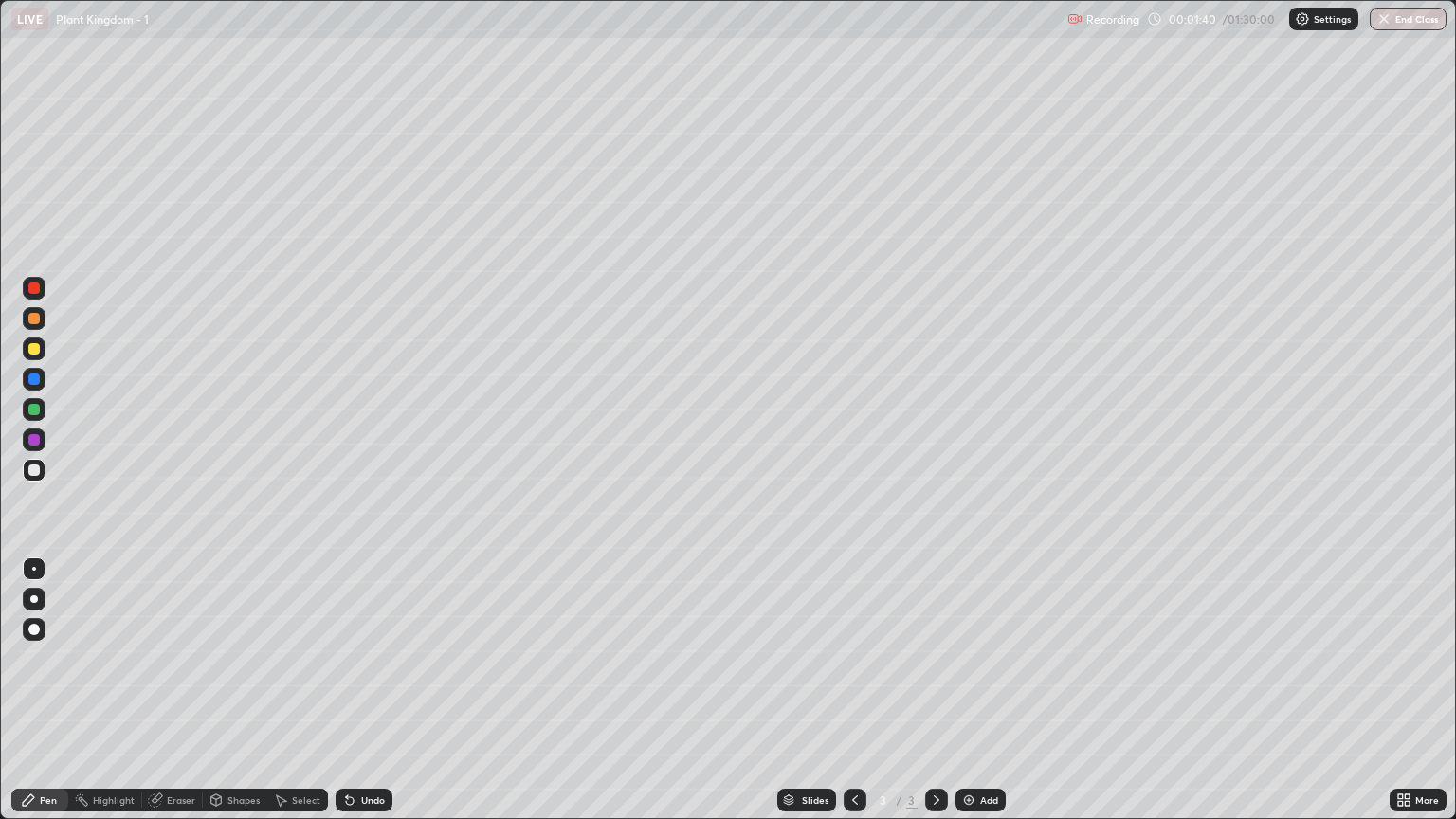click on "Undo" at bounding box center [364, 800] 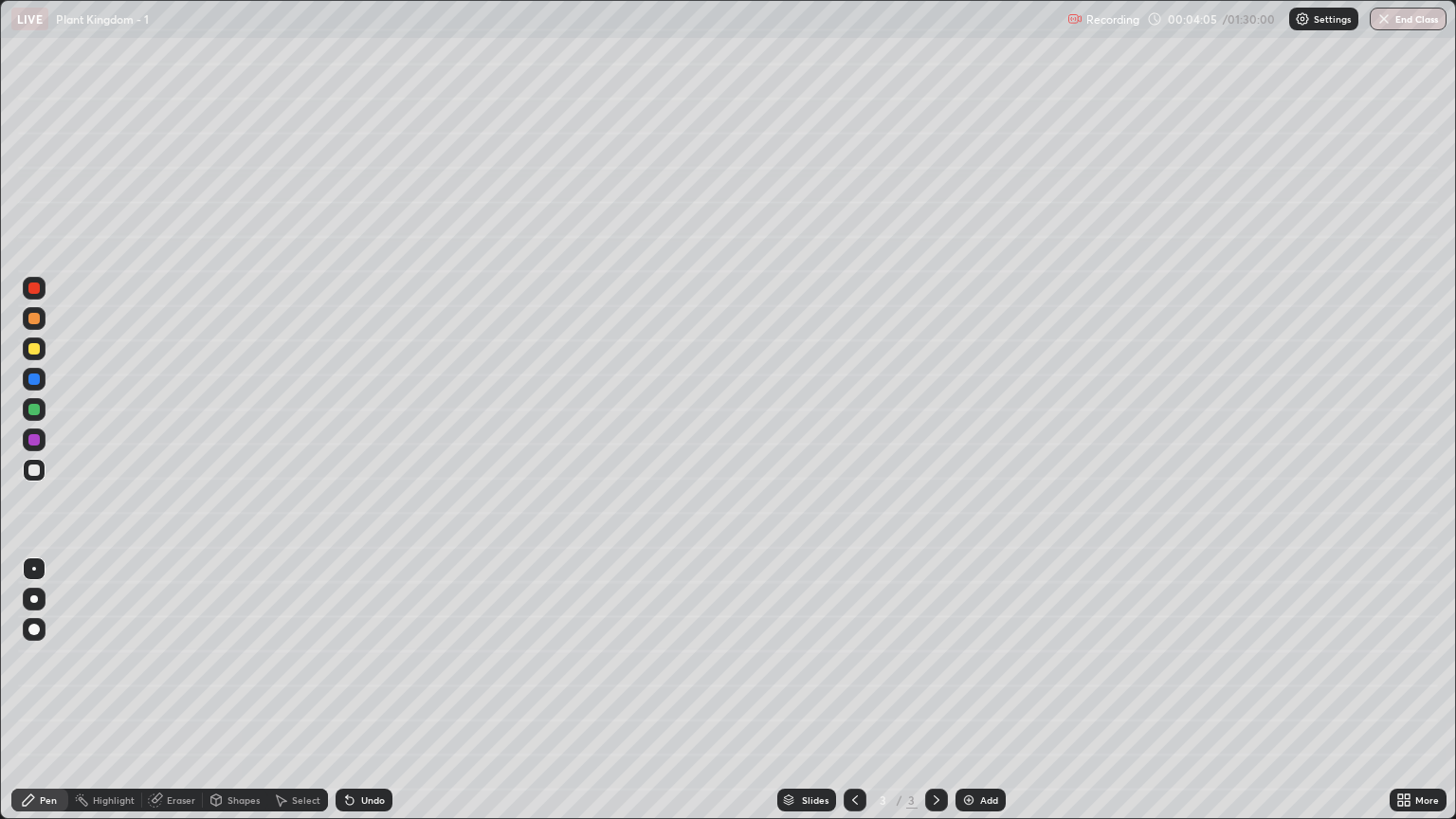 click at bounding box center [34, 440] 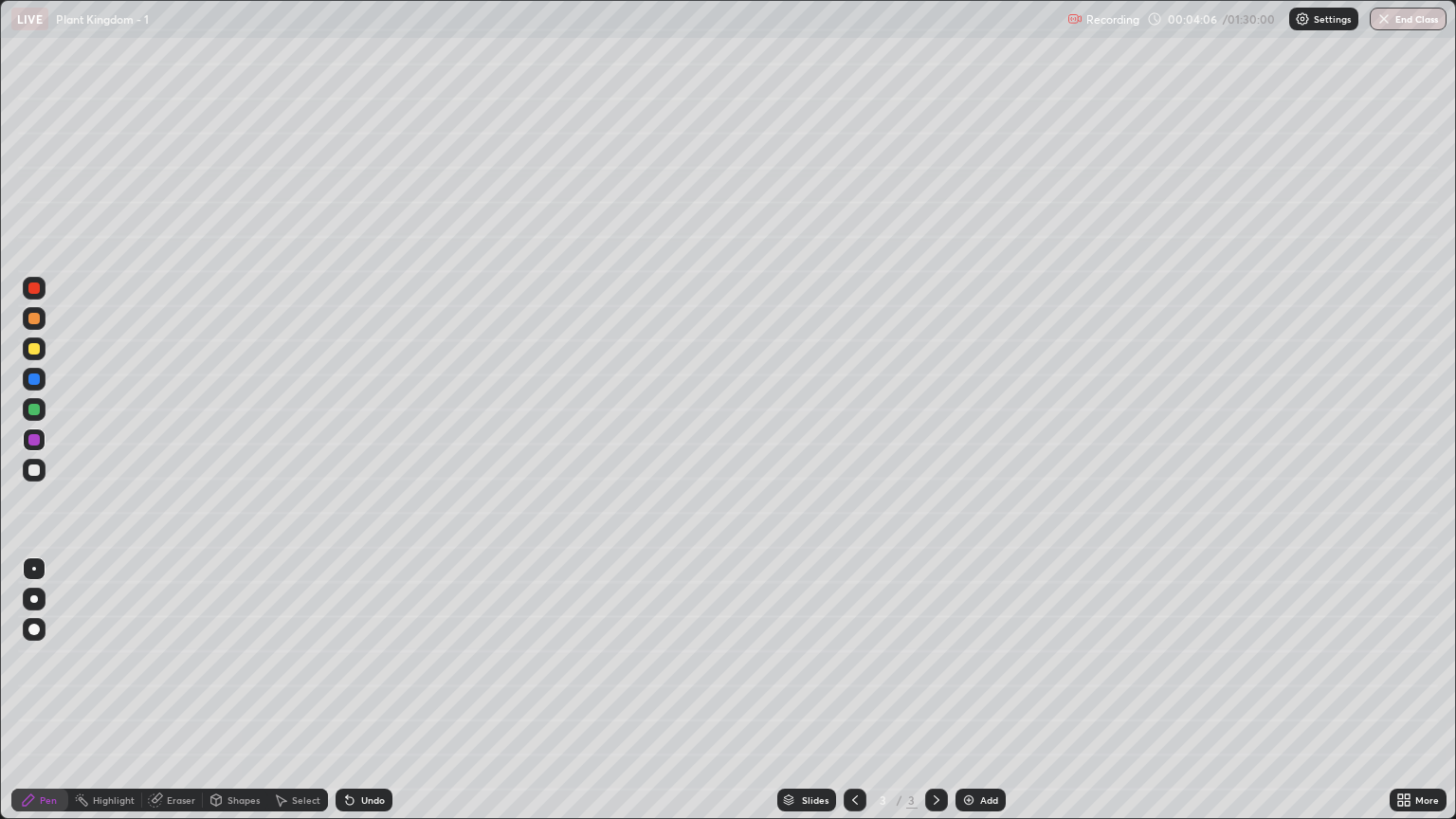 click at bounding box center (34, 569) 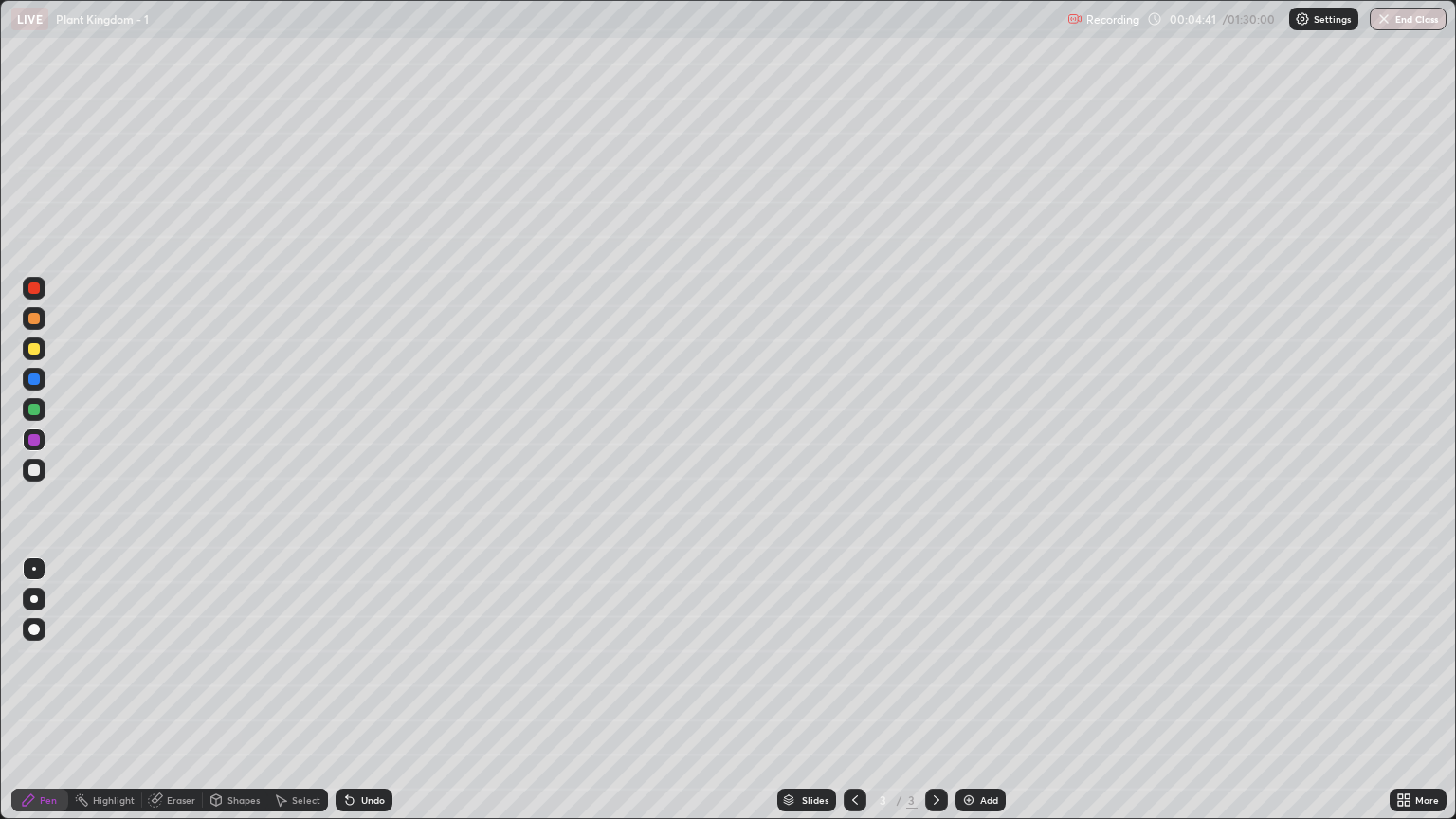 click at bounding box center (34, 470) 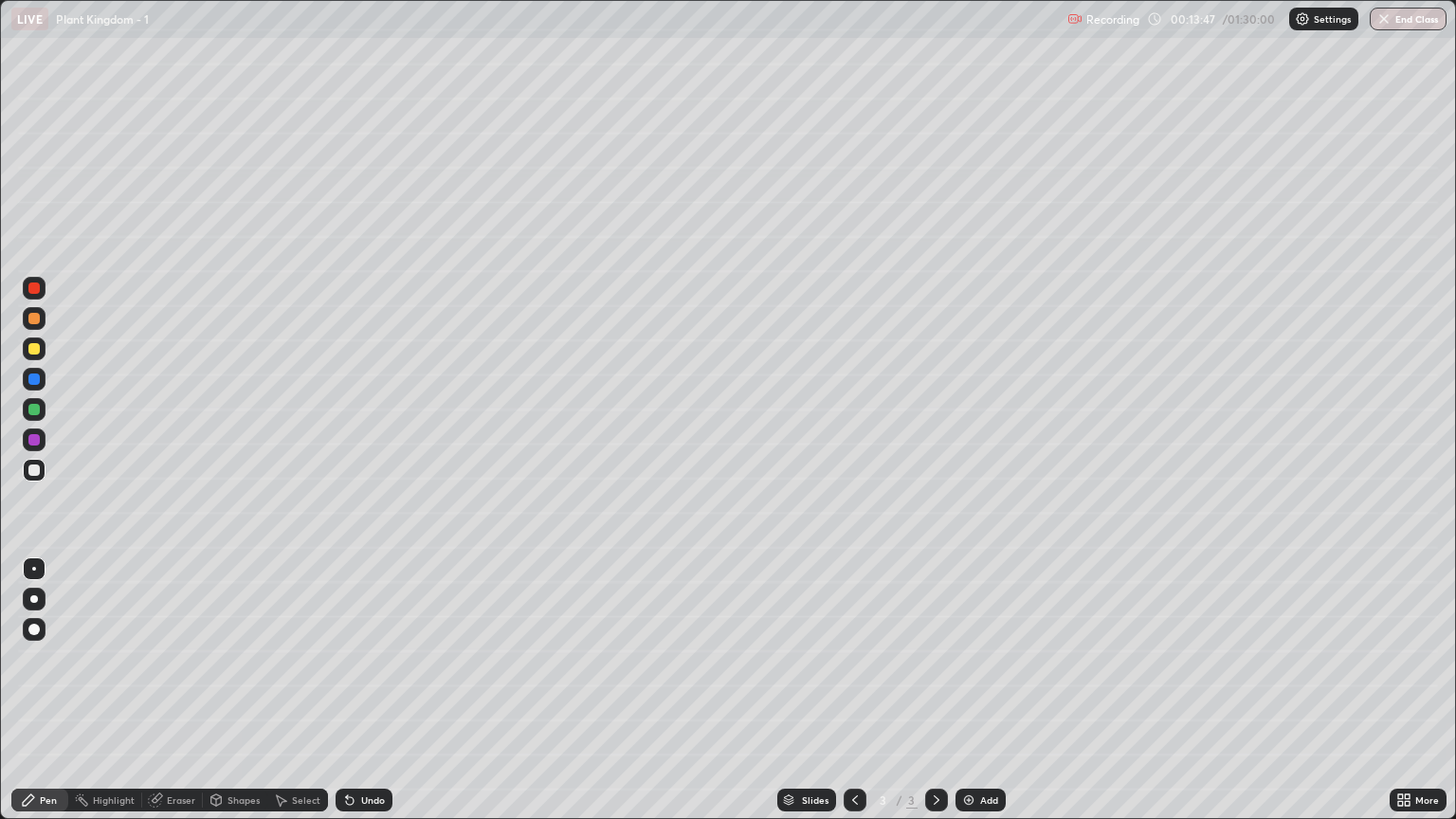 click at bounding box center [34, 470] 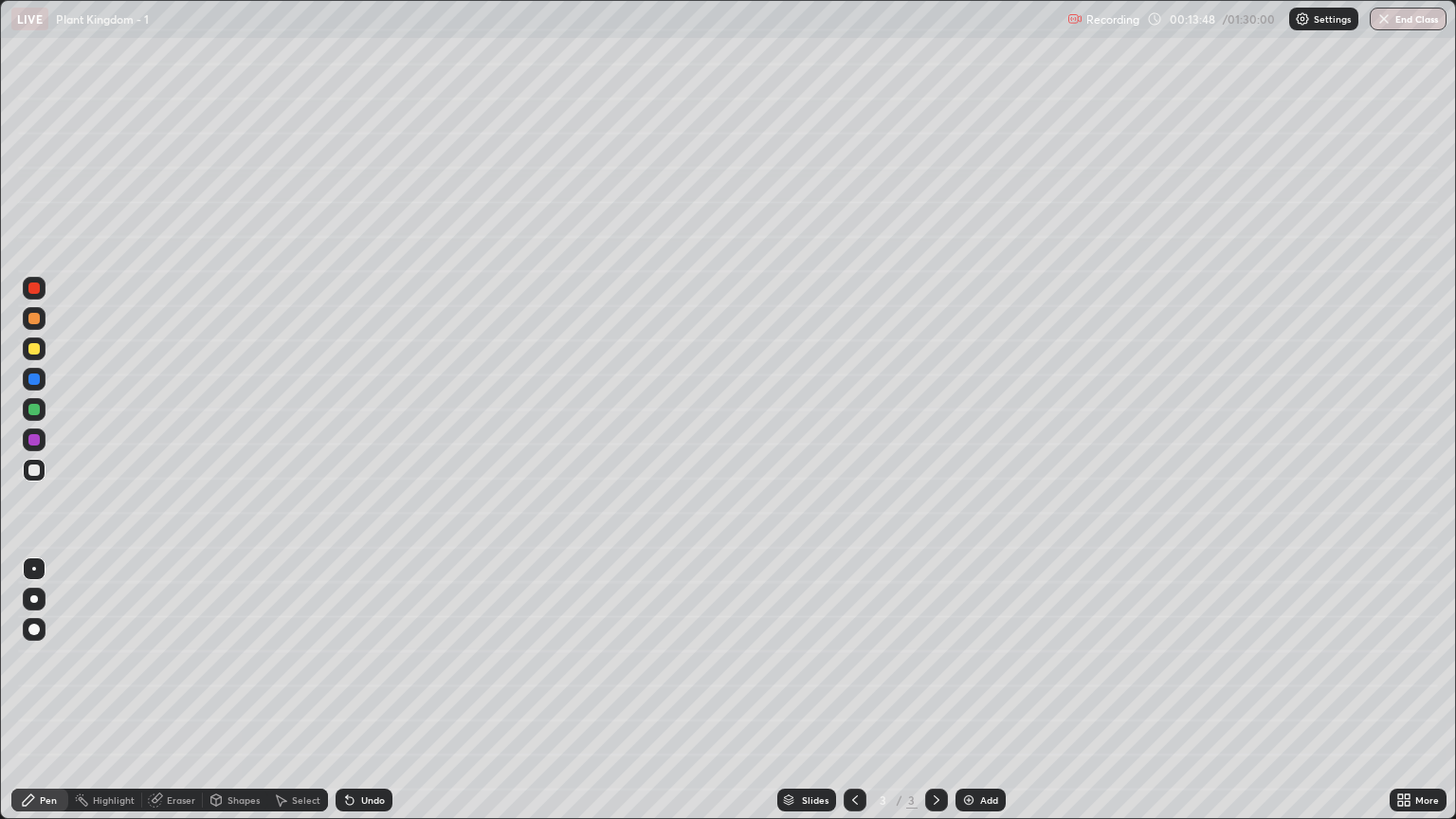 click at bounding box center (34, 569) 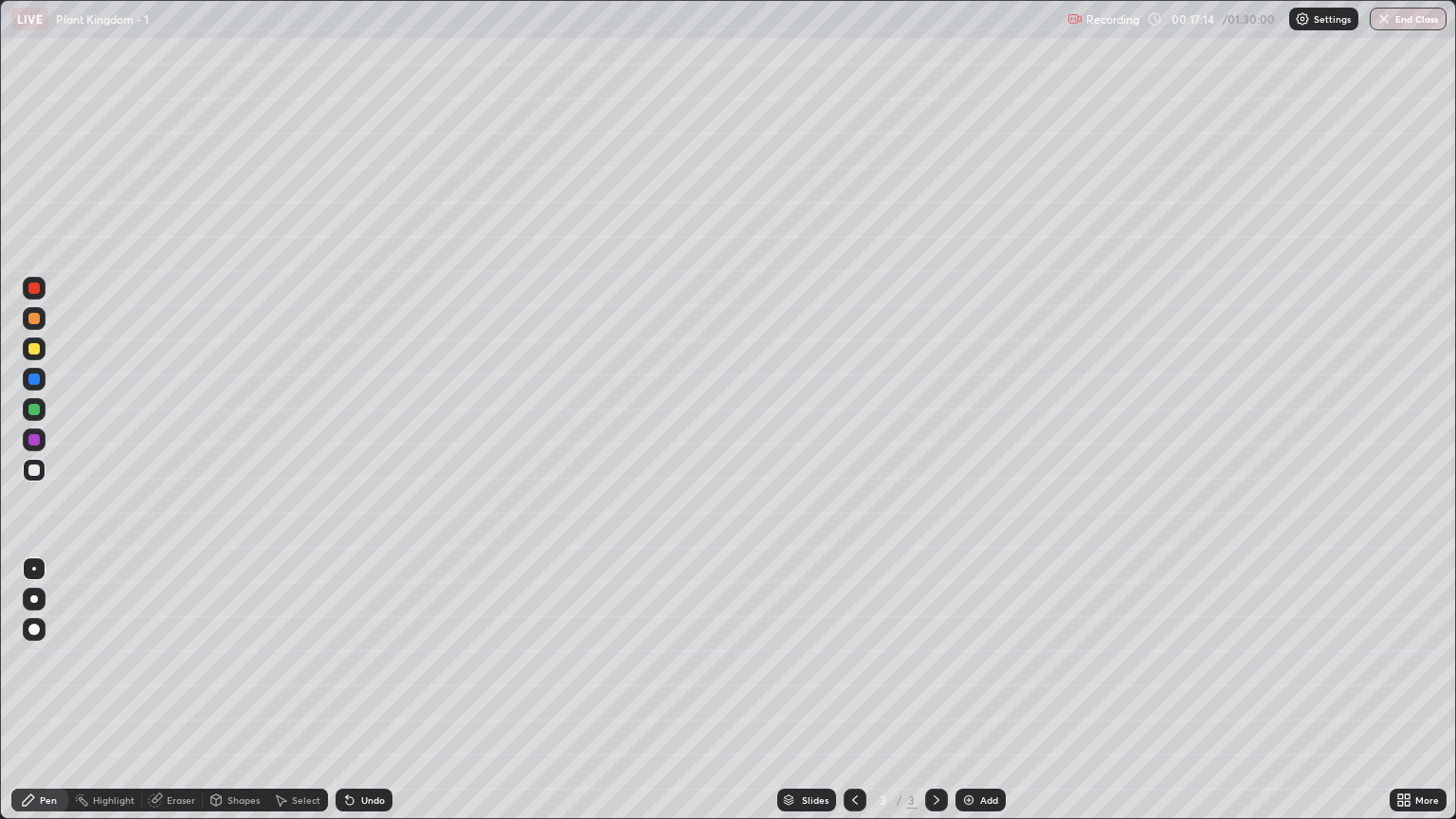 click on "Undo" at bounding box center (373, 800) 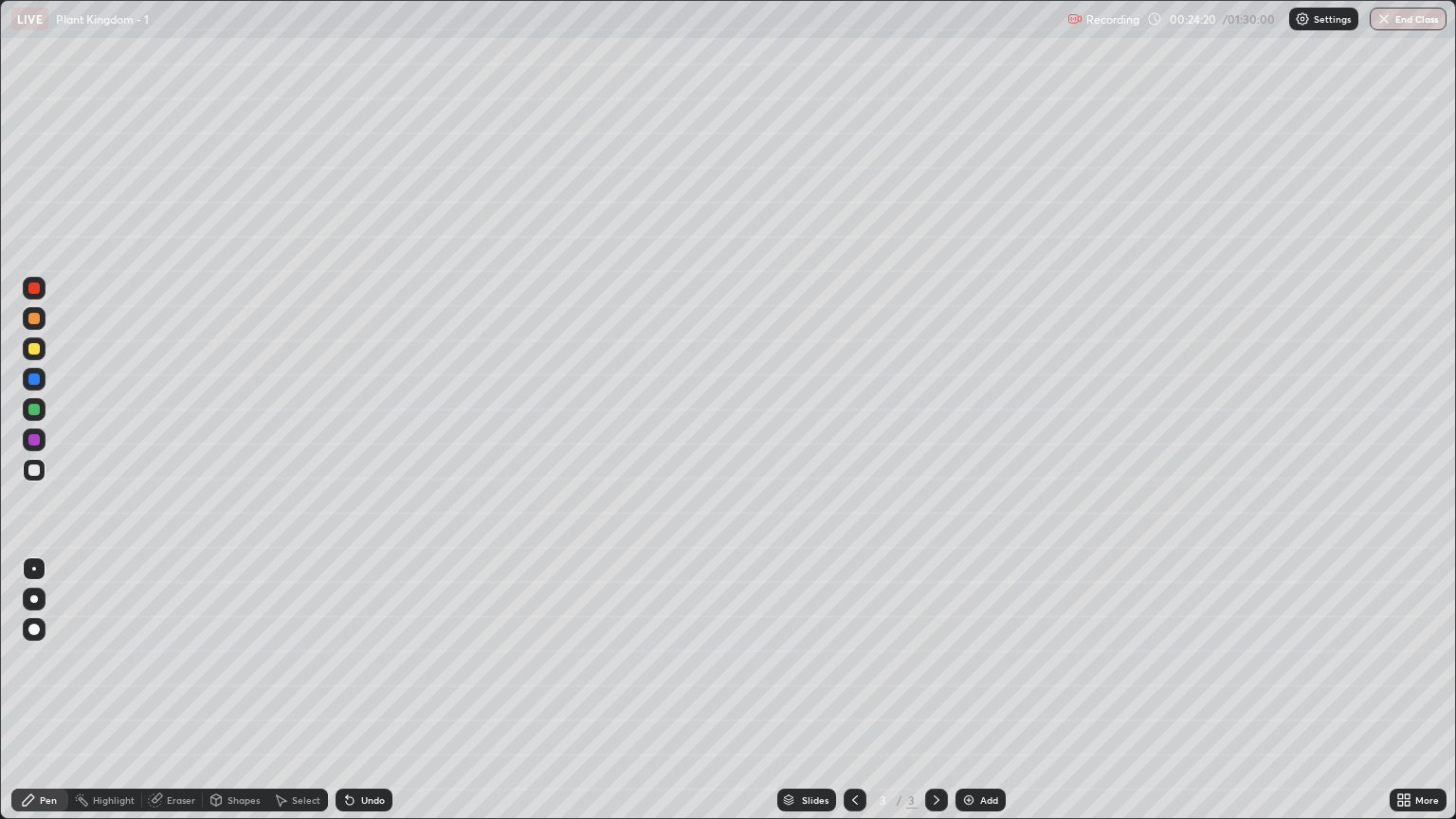 click on "Undo" at bounding box center [364, 800] 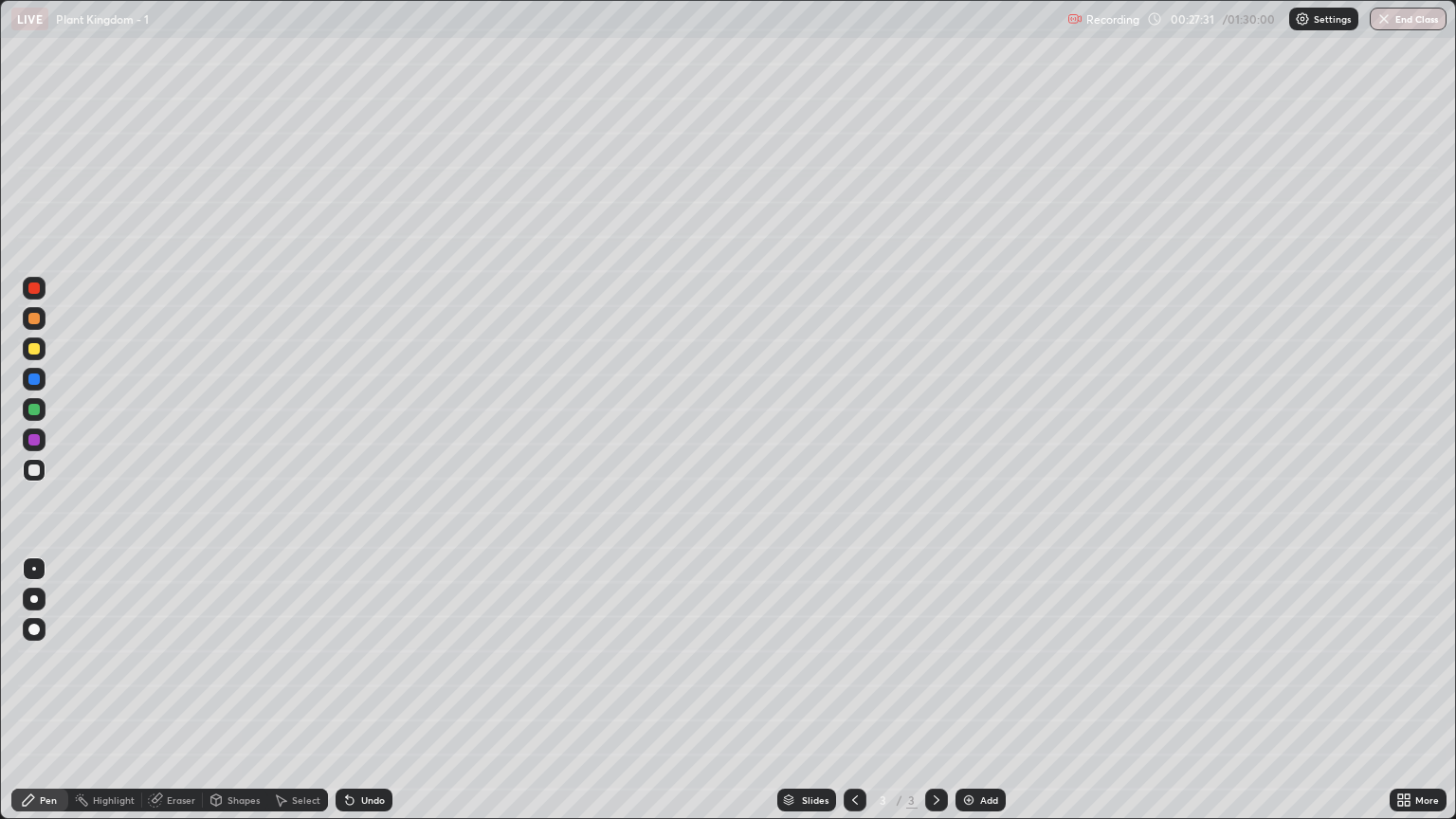 click on "Add" at bounding box center (989, 800) 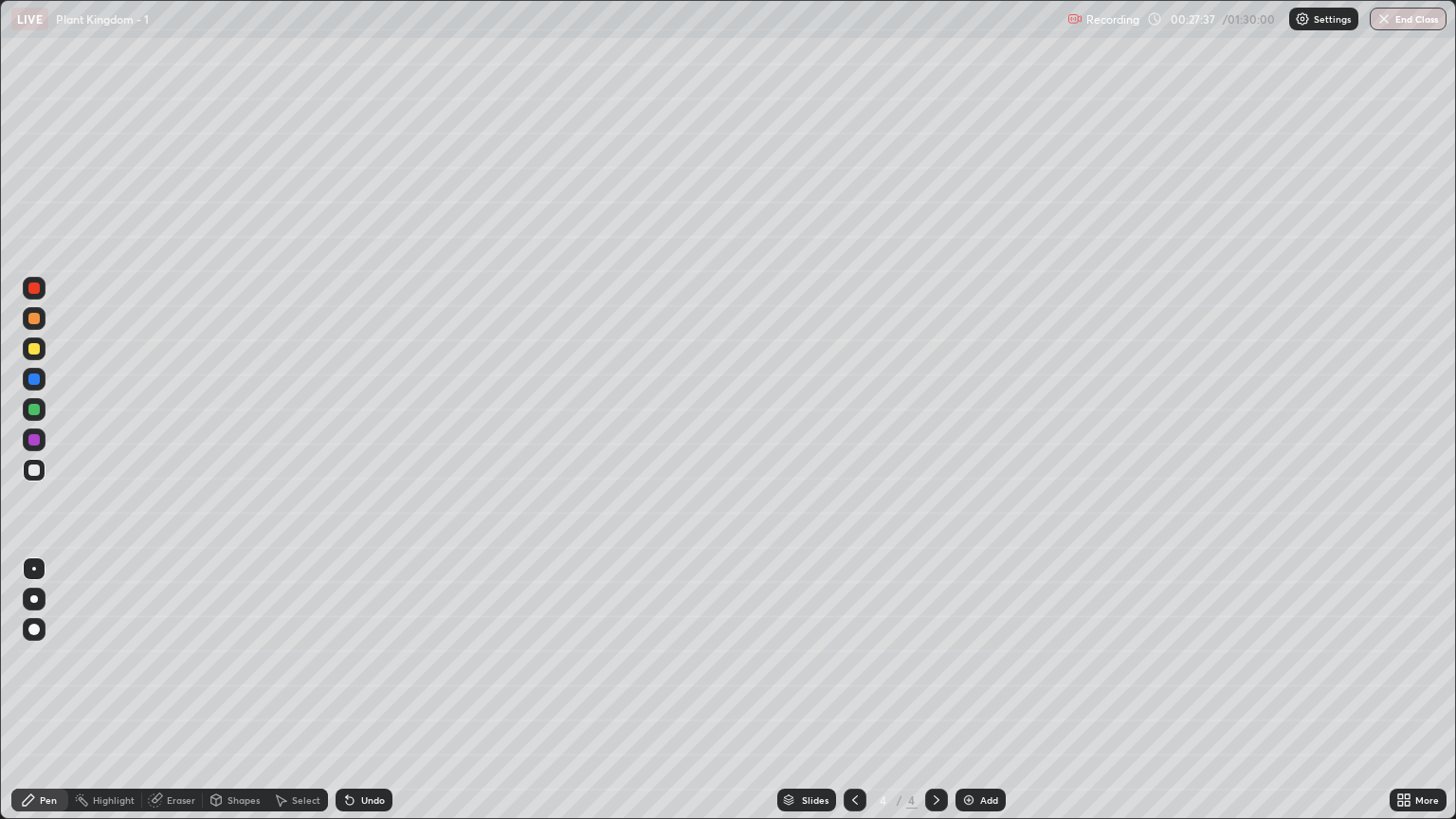 click at bounding box center (855, 800) 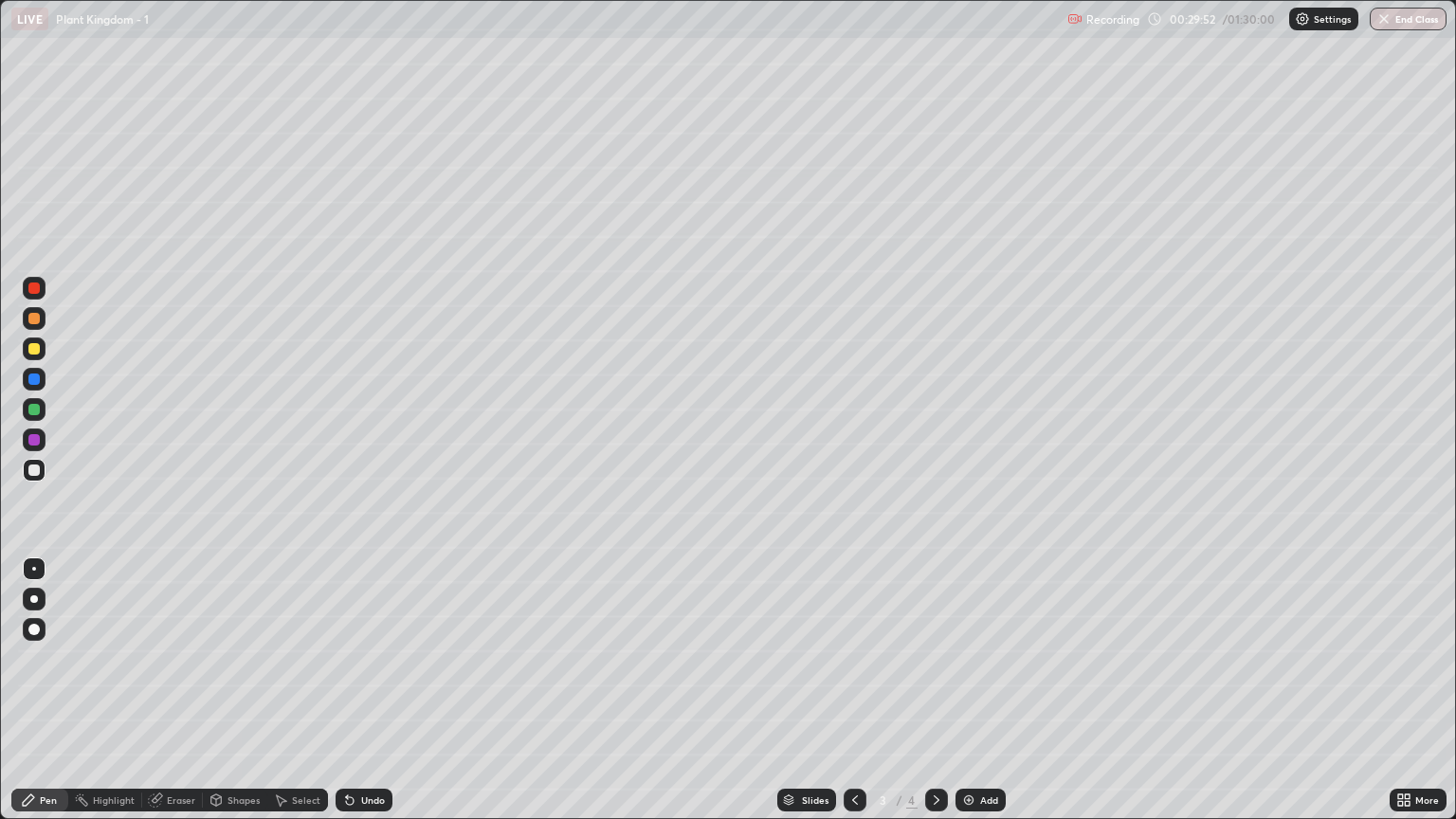 click 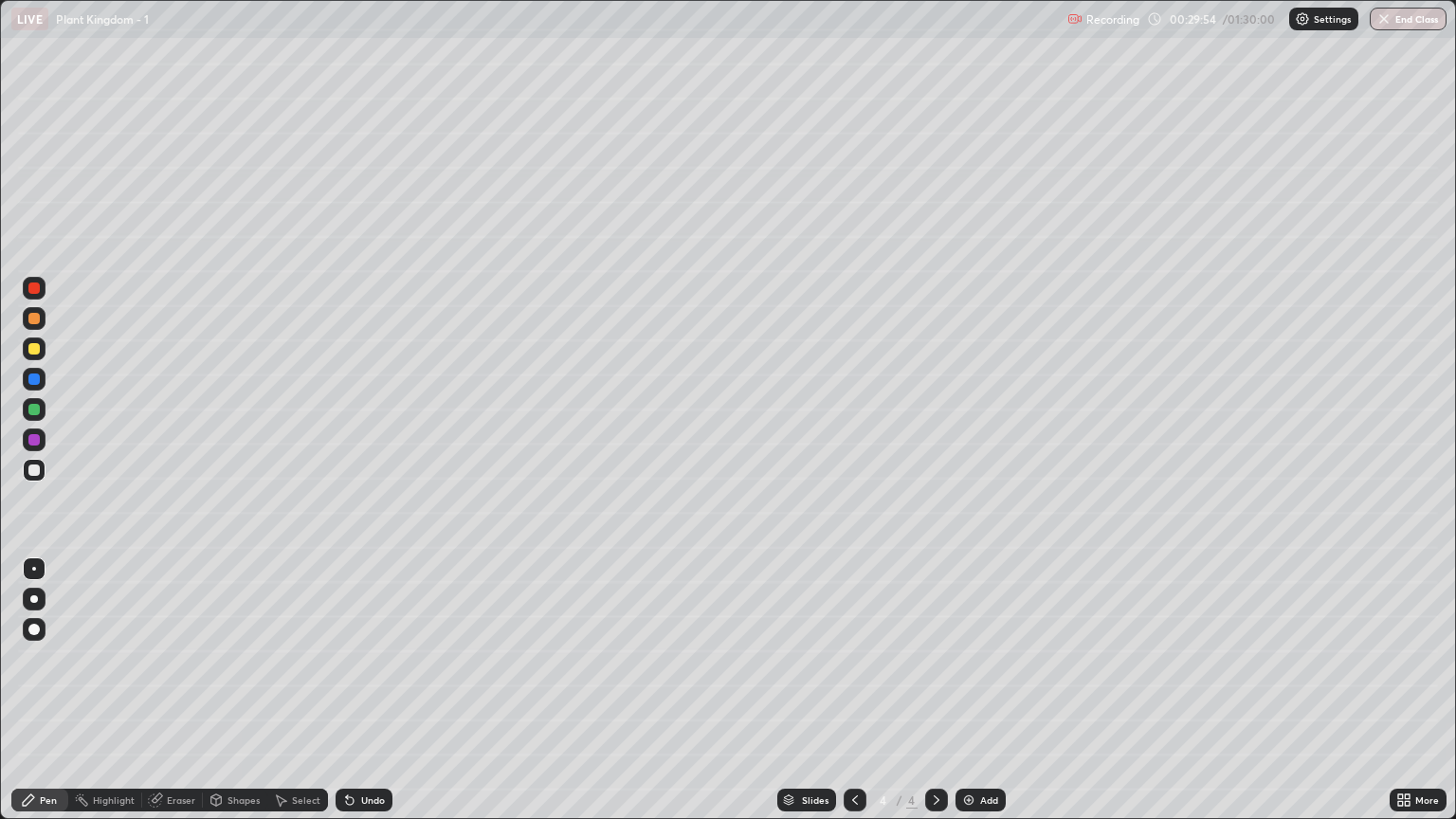 click at bounding box center [34, 349] 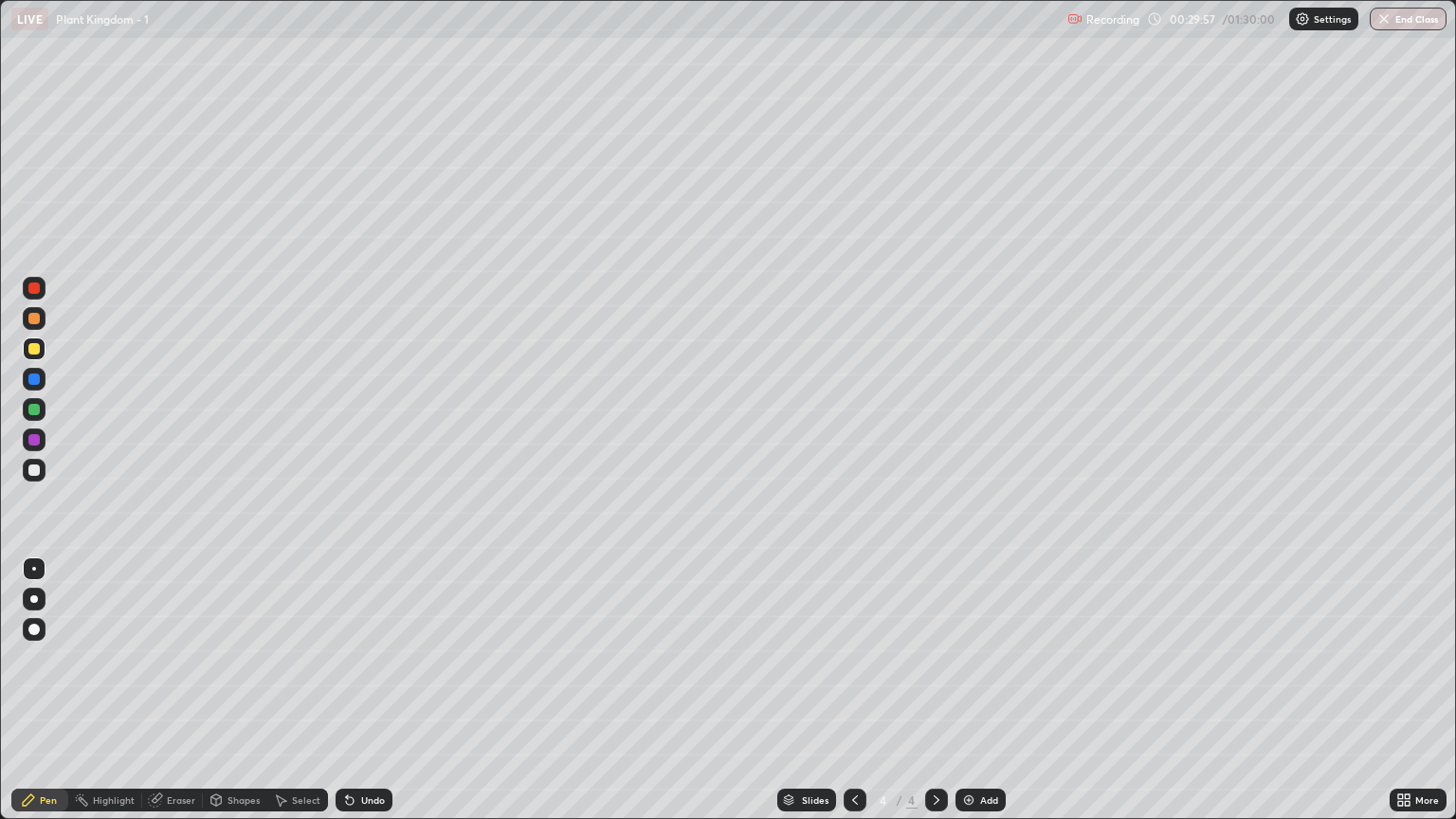 click at bounding box center (34, 410) 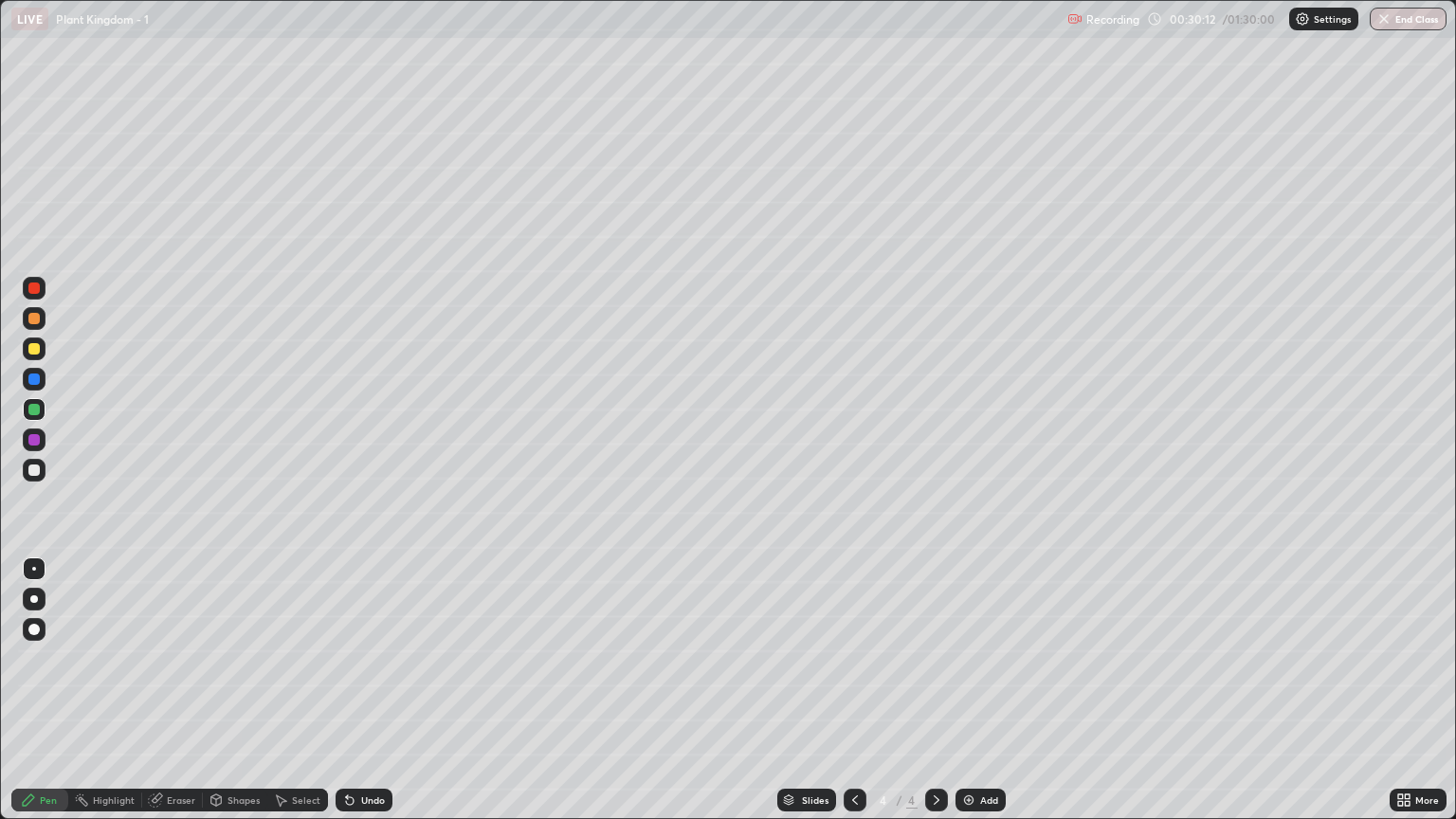 click at bounding box center (34, 349) 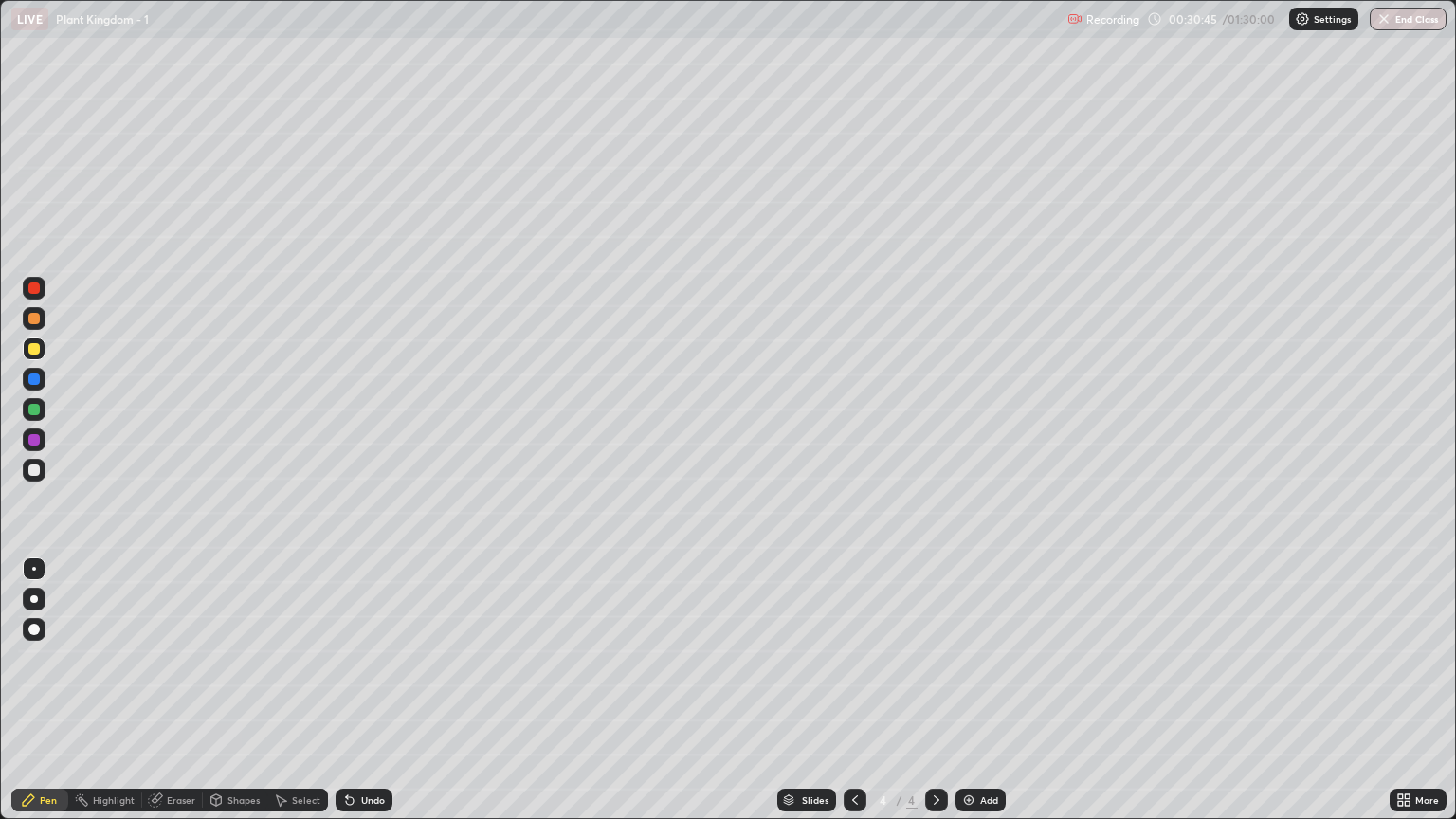 click at bounding box center [34, 470] 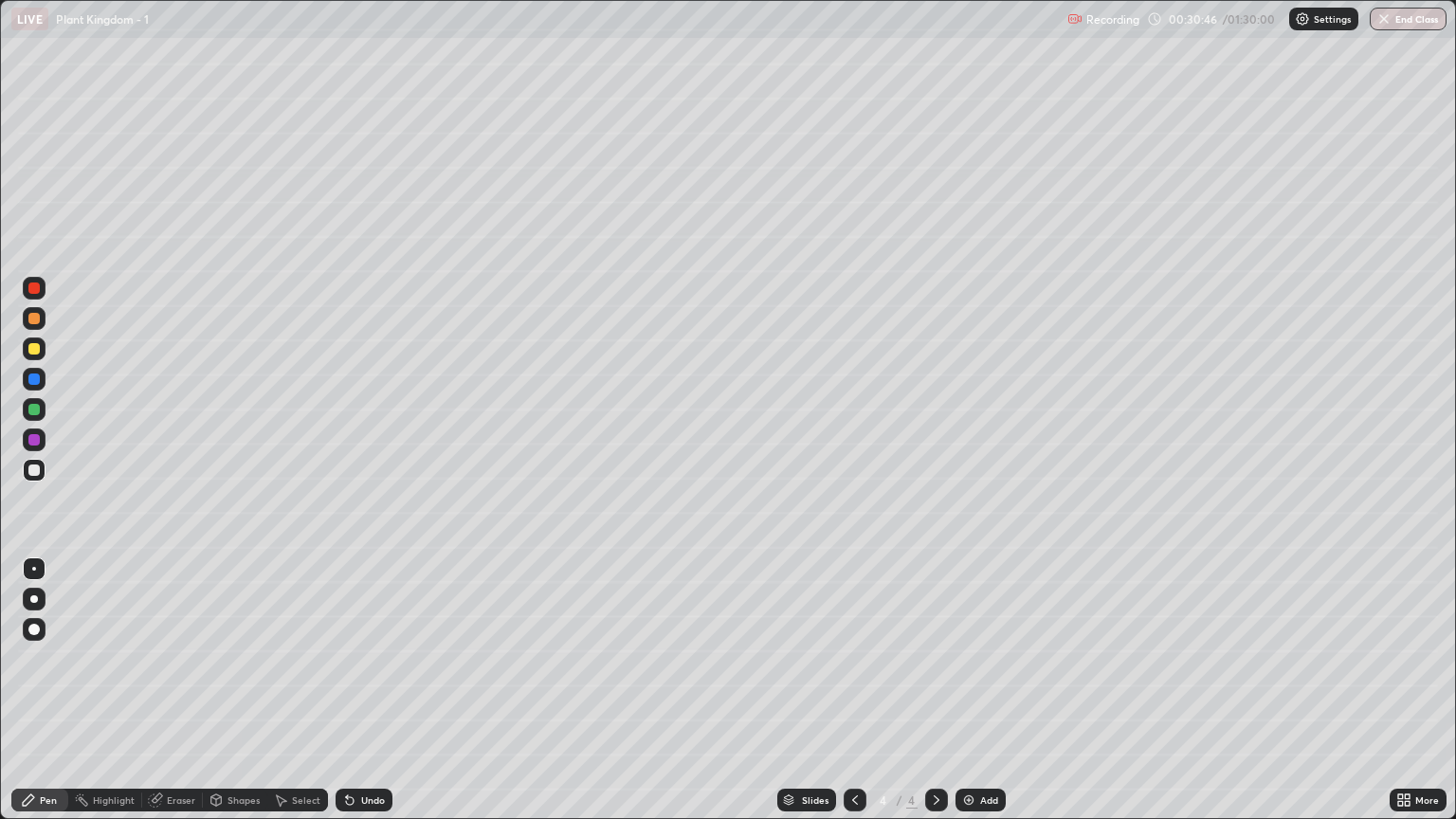 click at bounding box center (34, 569) 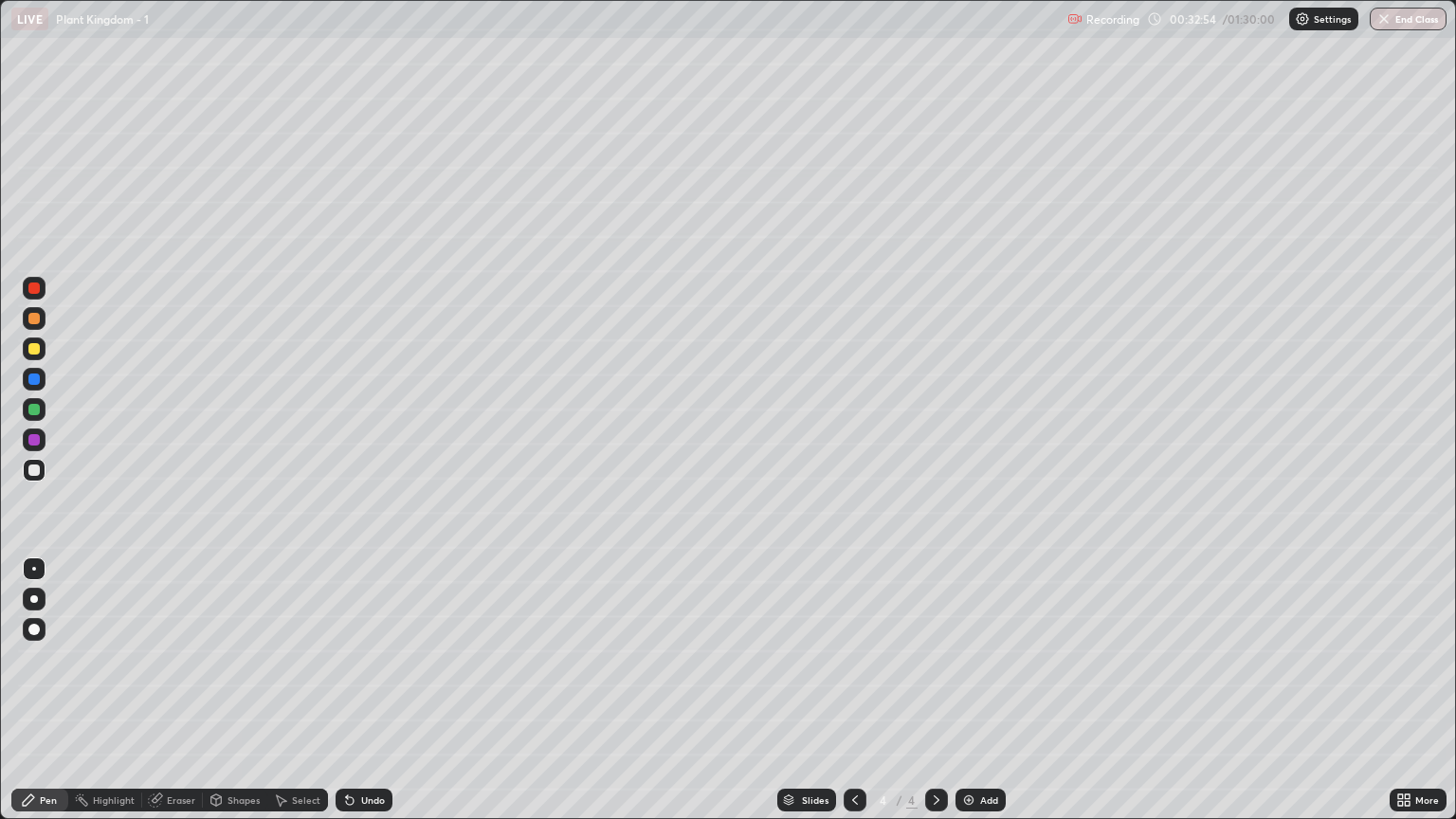 click 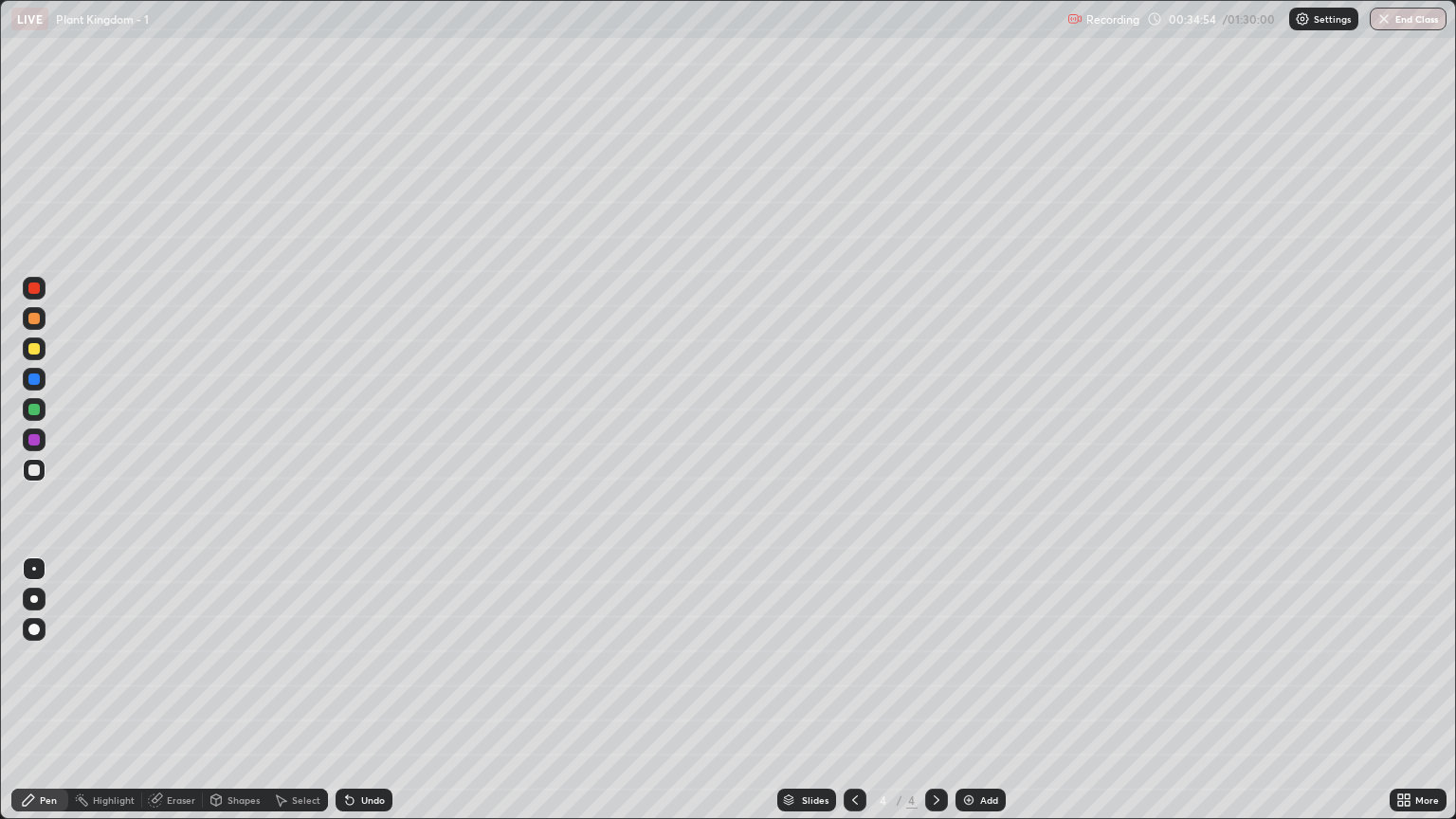 click at bounding box center (34, 349) 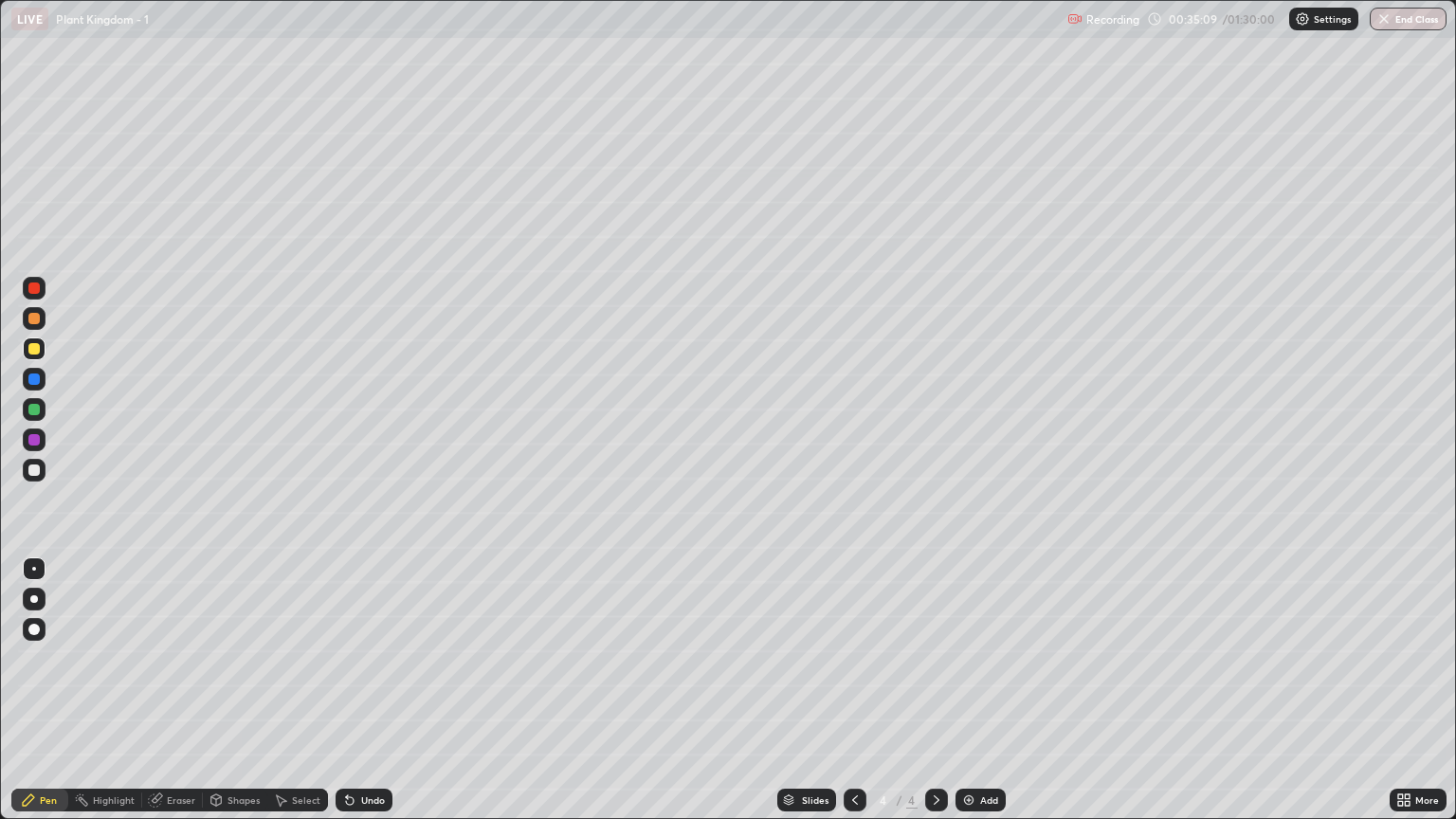 click at bounding box center (34, 470) 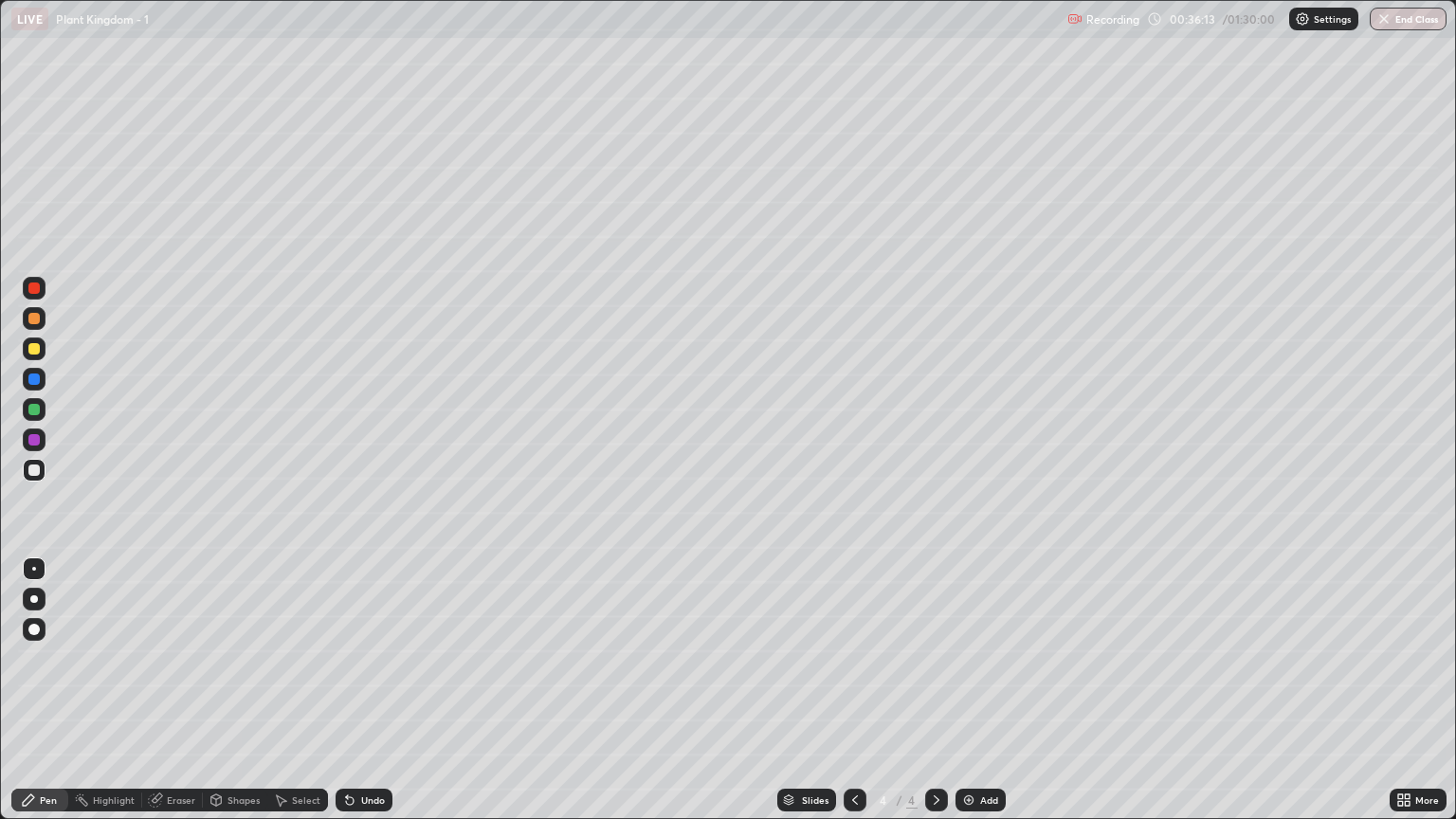 click at bounding box center [34, 349] 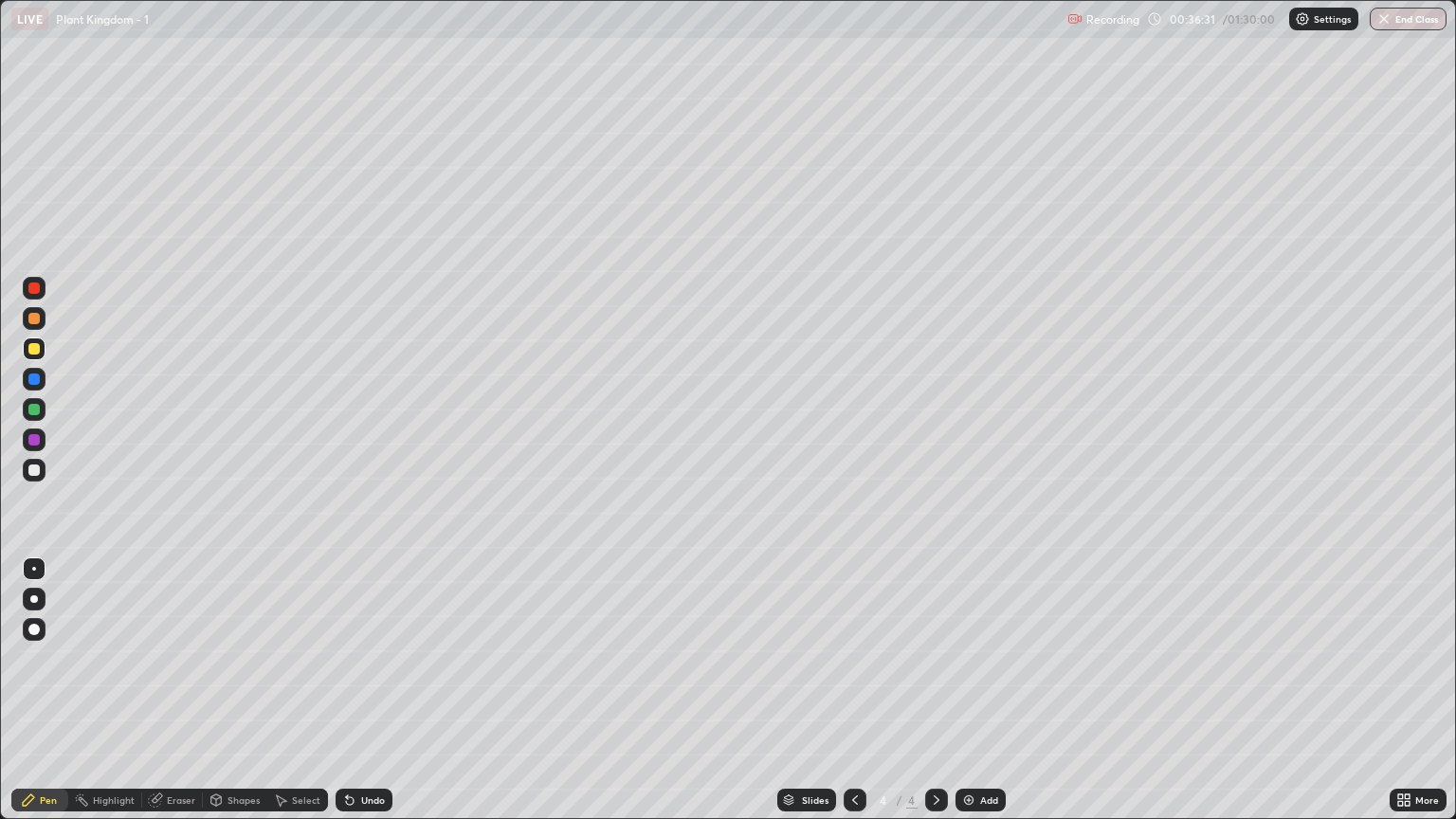 click at bounding box center [34, 470] 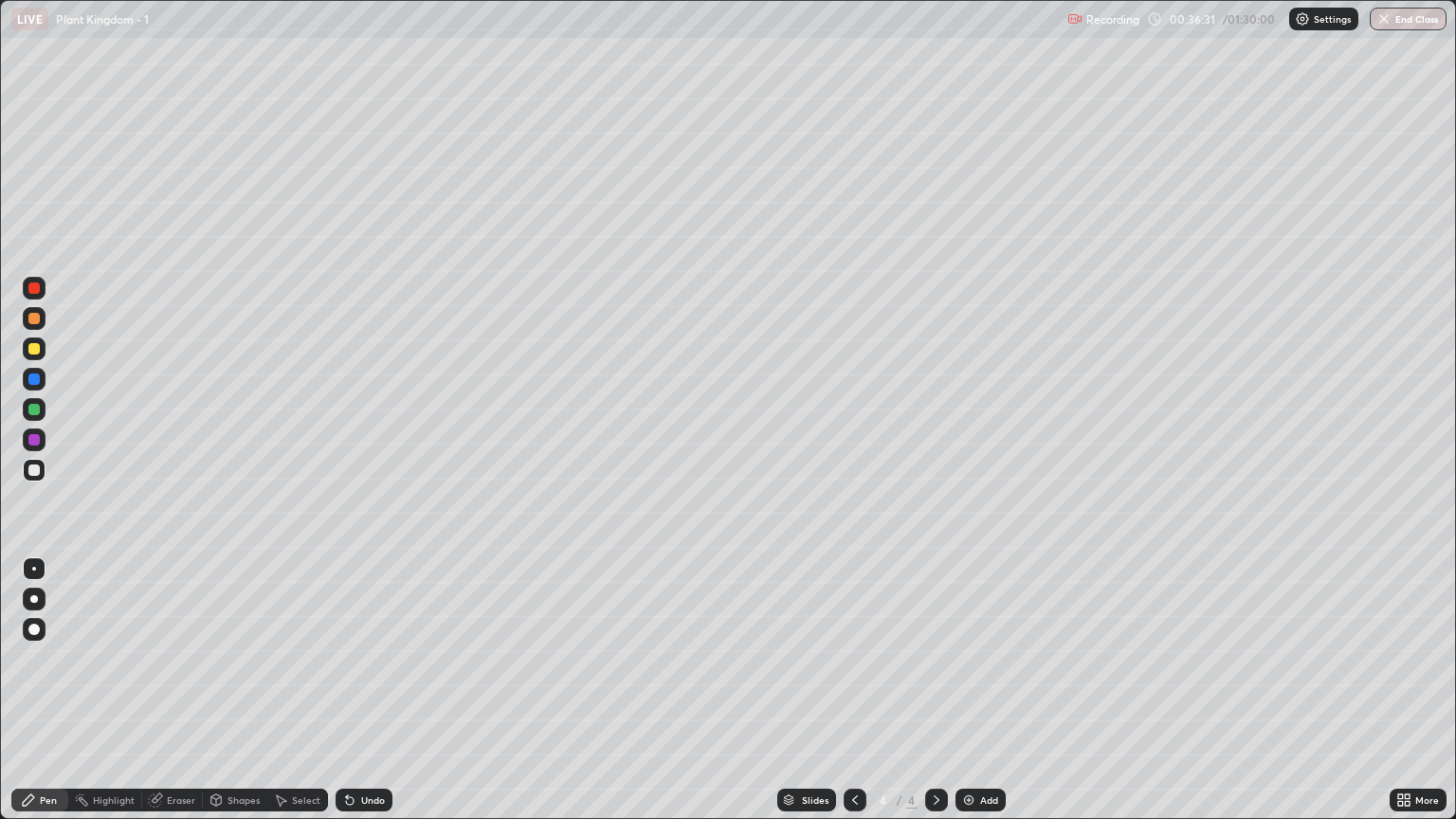 click at bounding box center [34, 569] 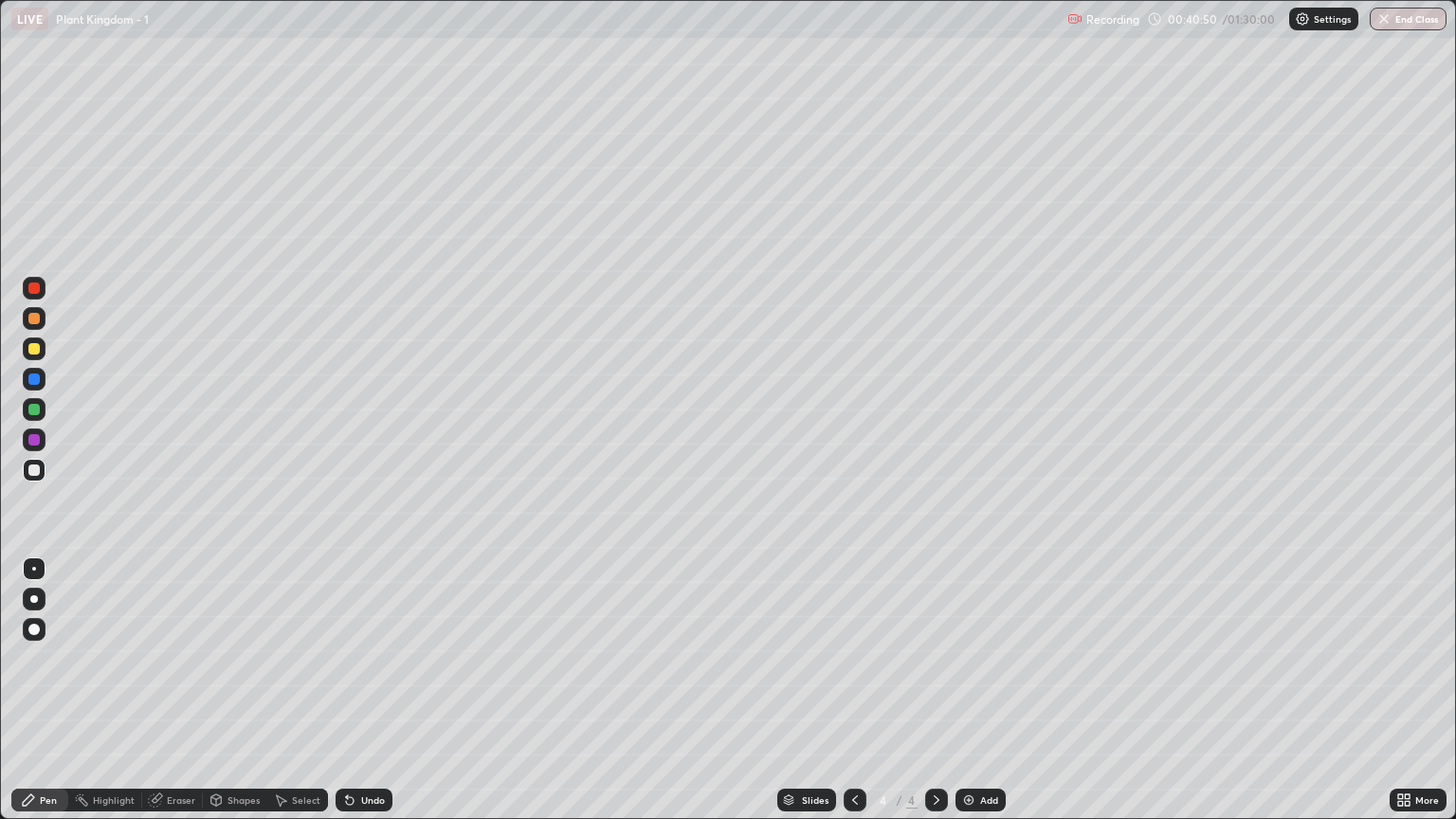 click 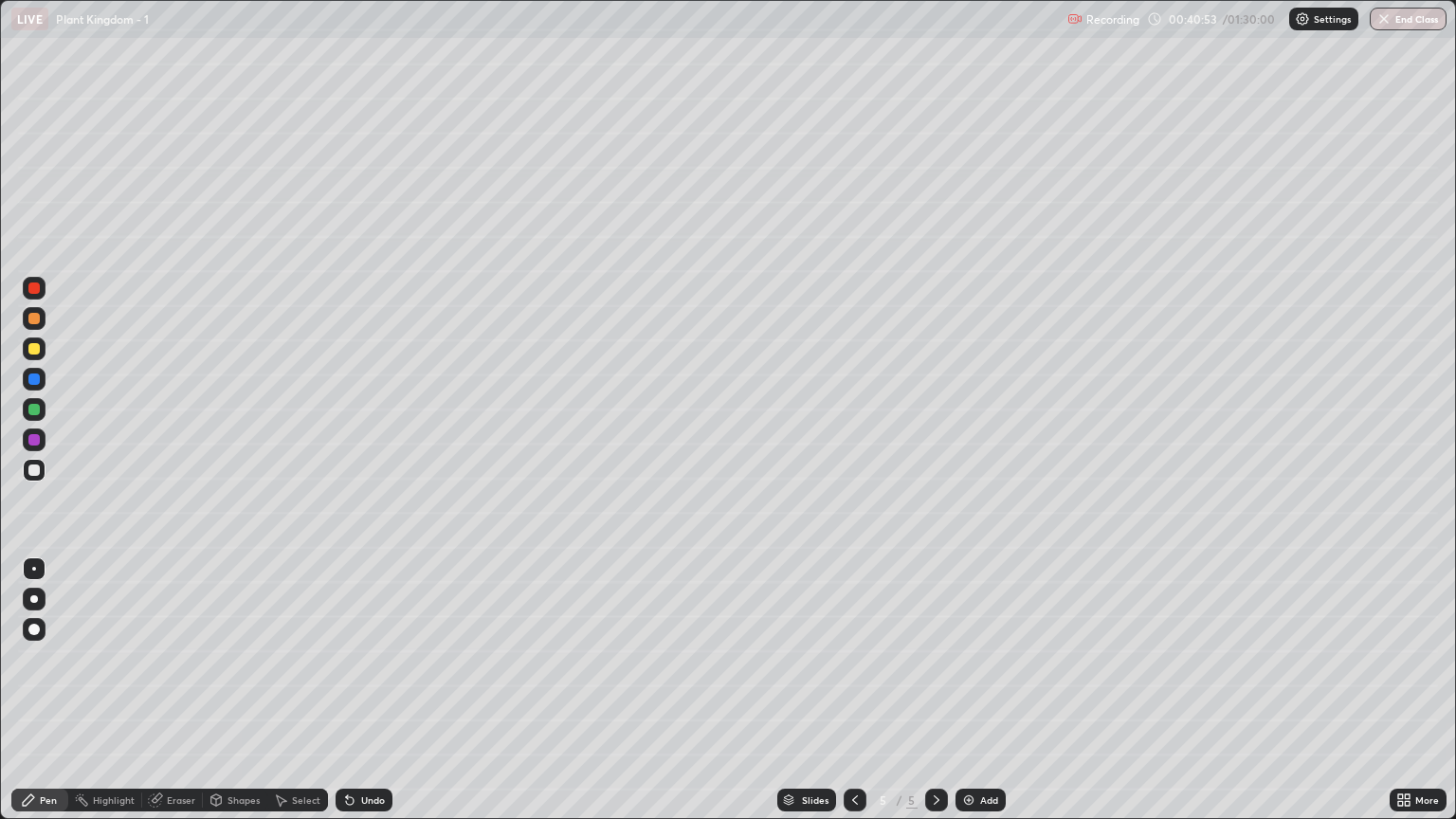 click at bounding box center (34, 410) 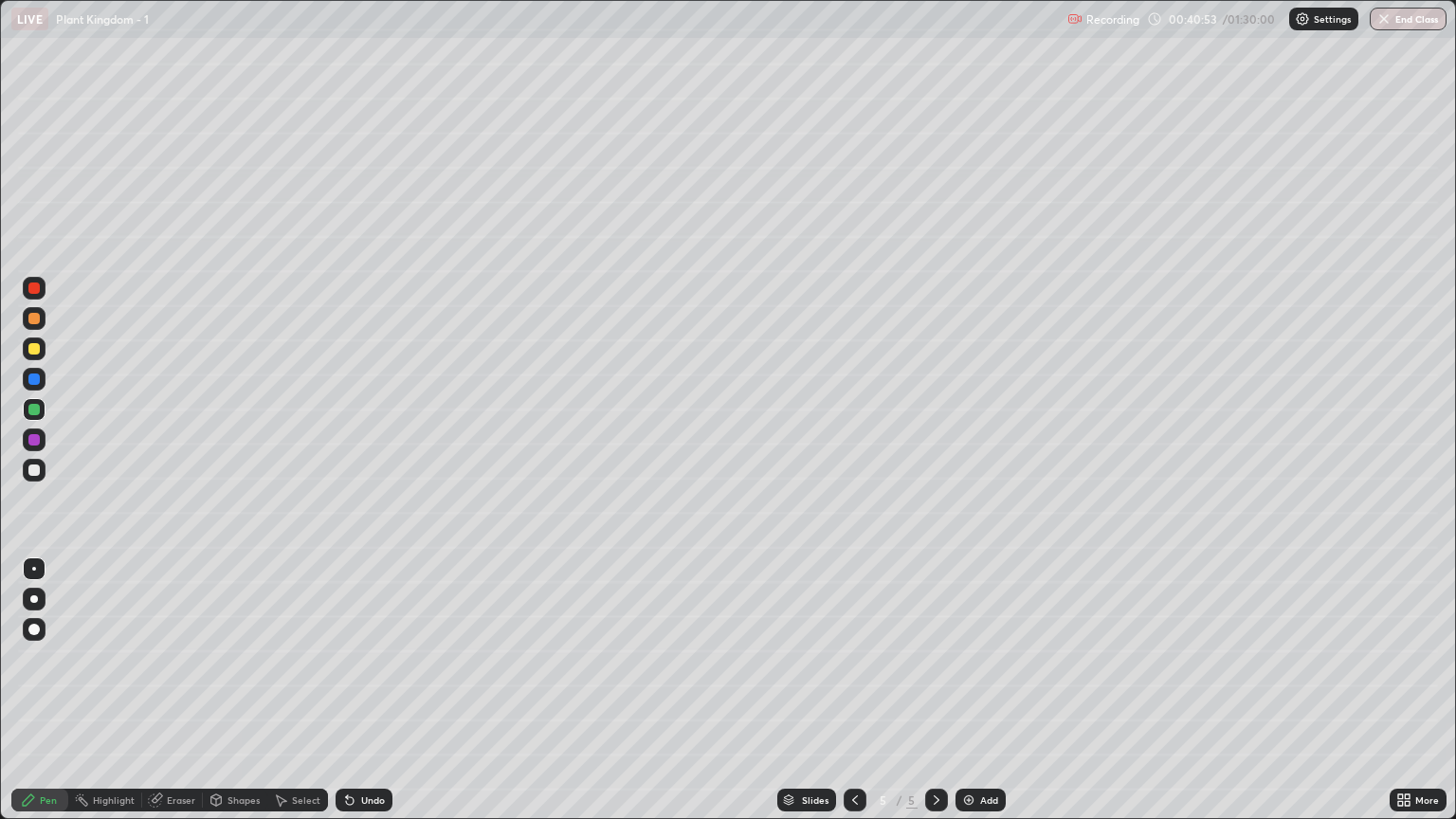 click at bounding box center [34, 599] 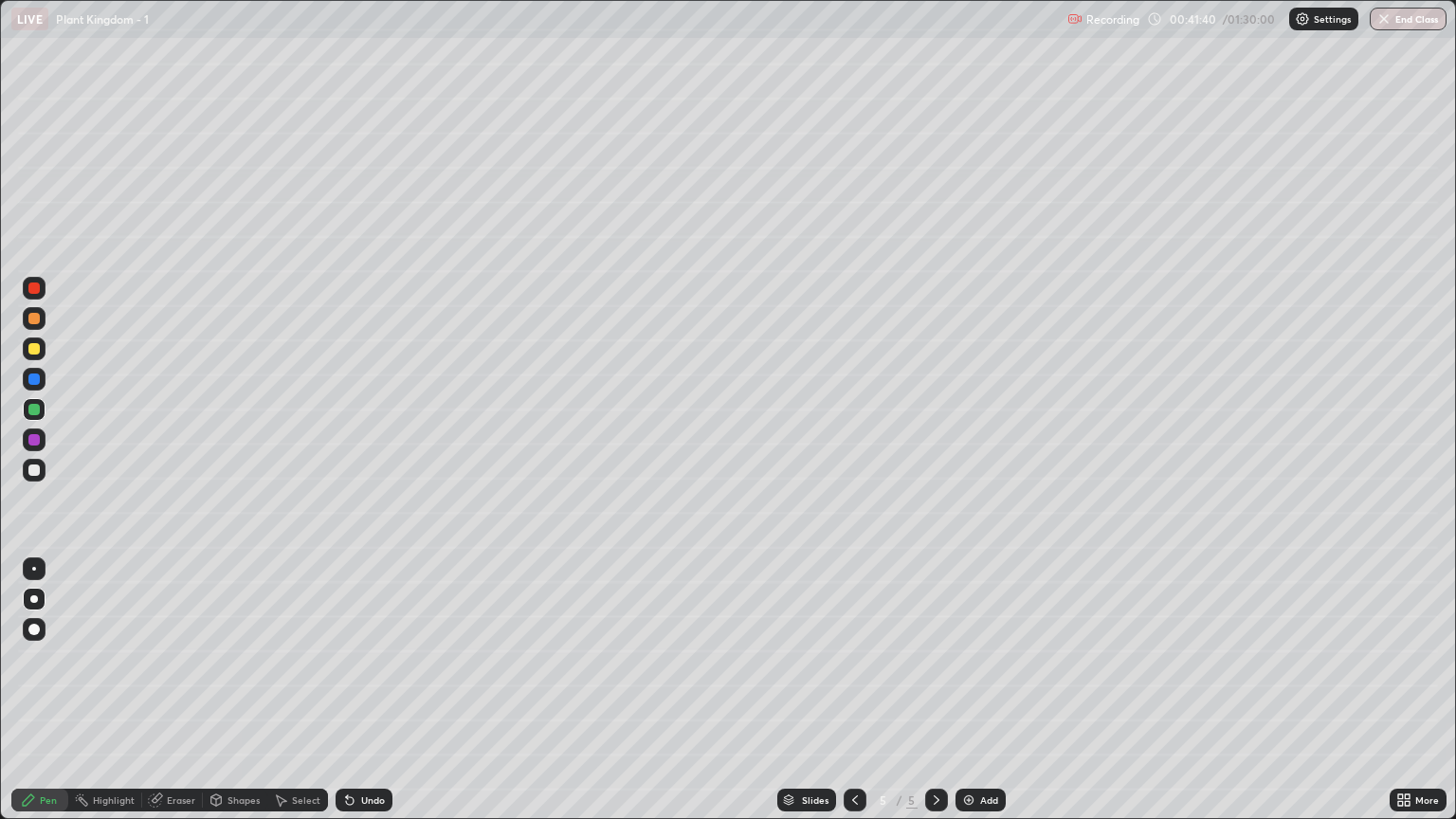 click at bounding box center (34, 470) 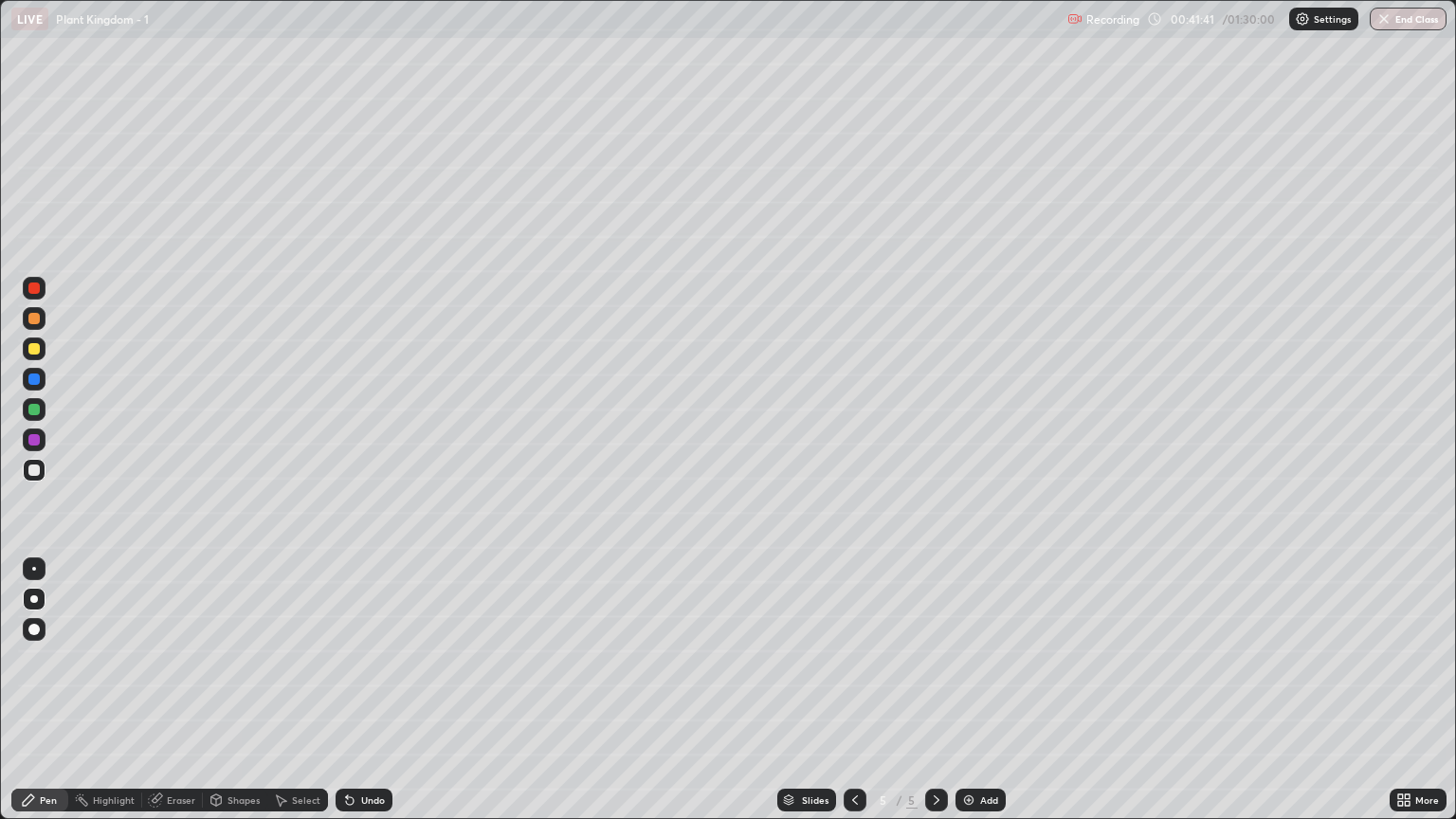 click at bounding box center (34, 569) 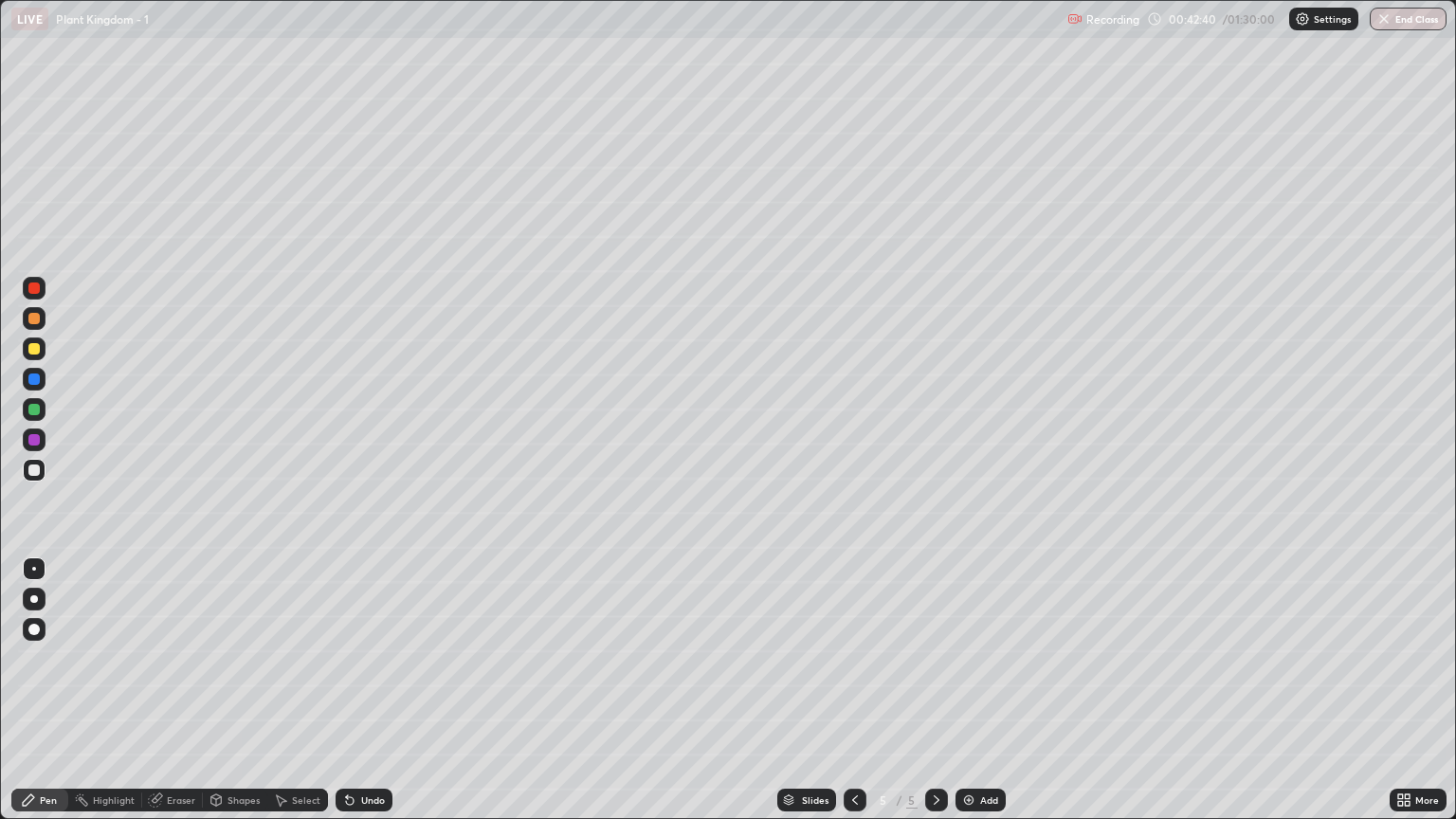 click at bounding box center (34, 349) 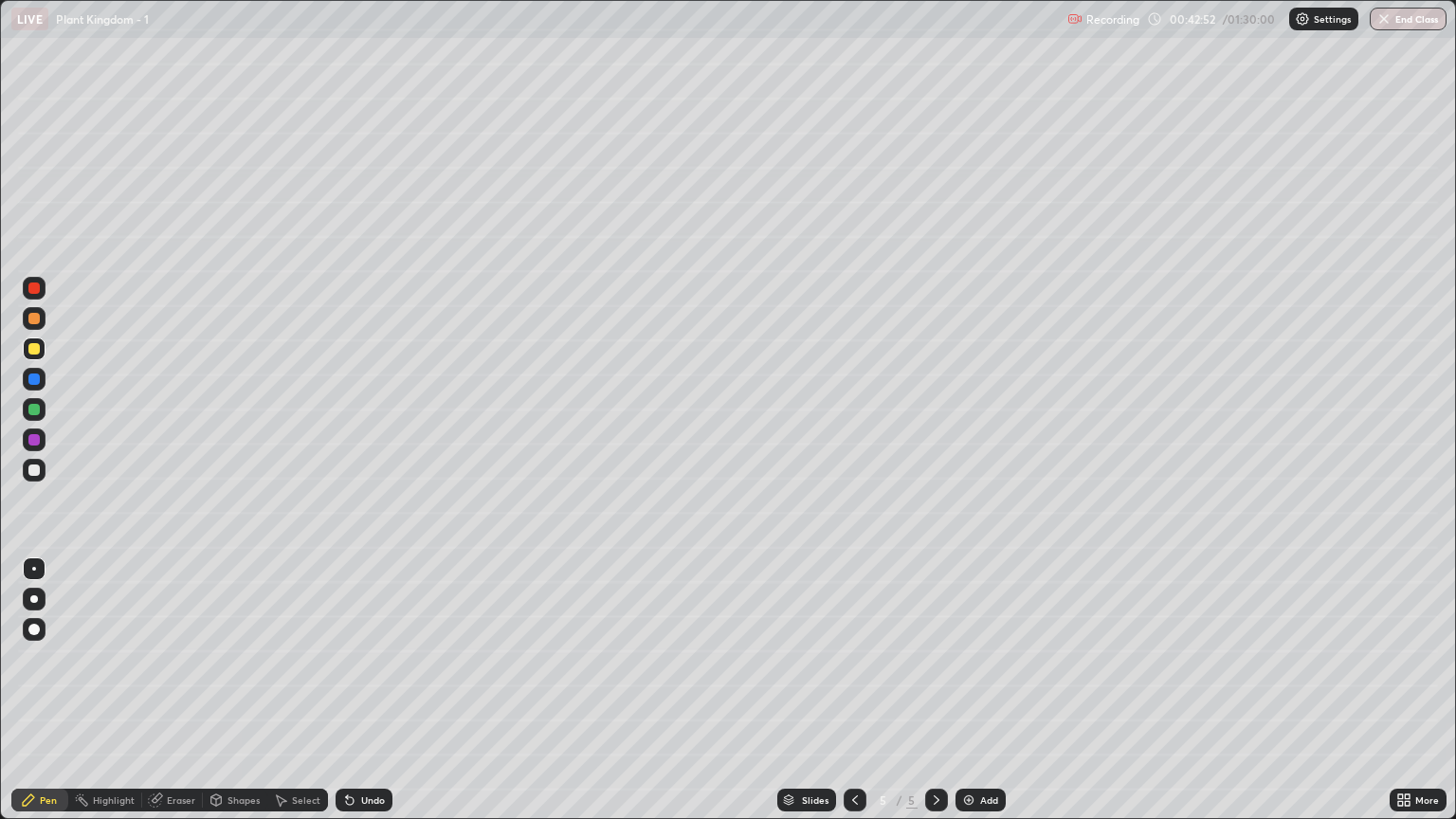 click at bounding box center (34, 470) 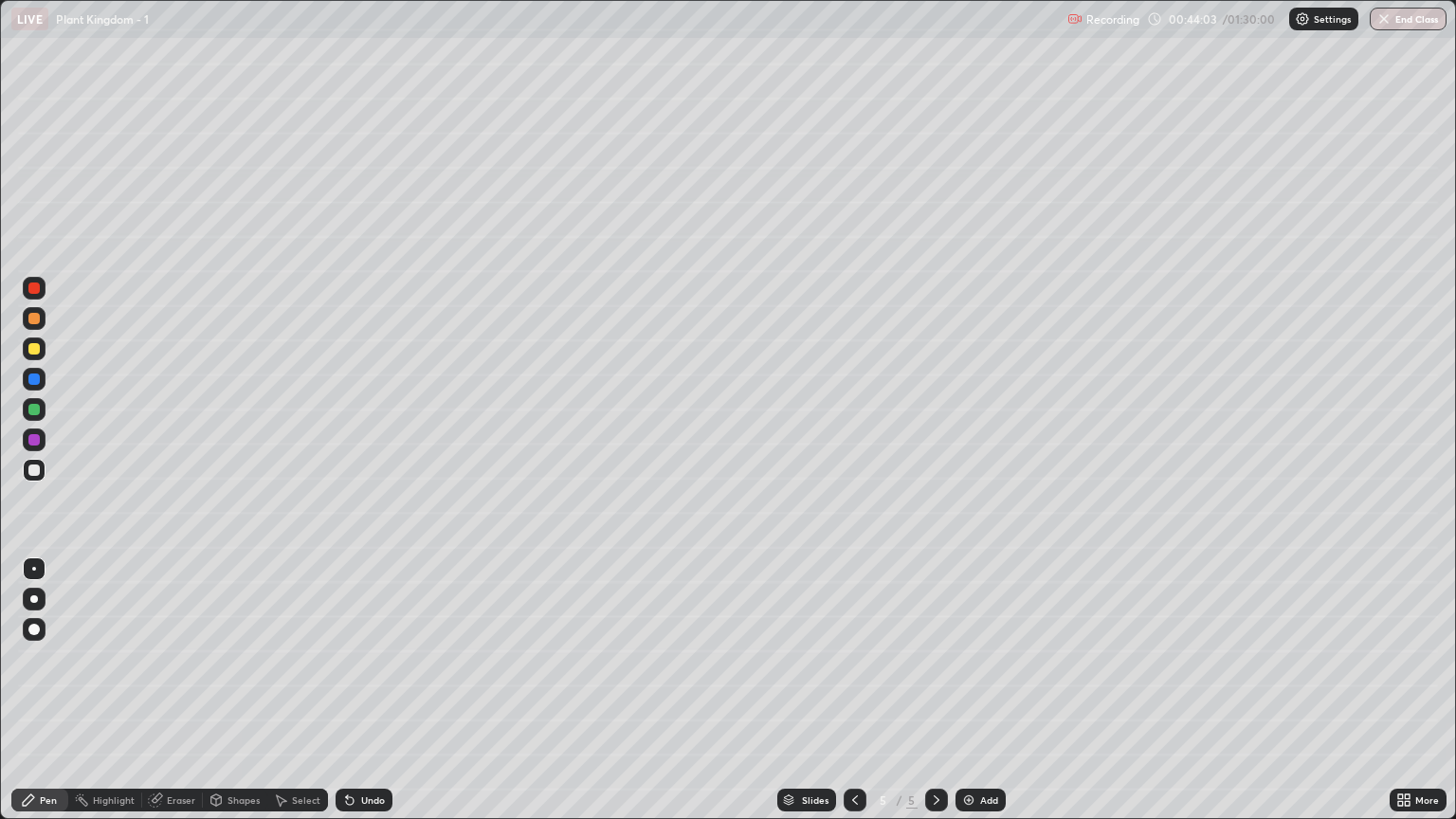 click on "Undo" at bounding box center [364, 800] 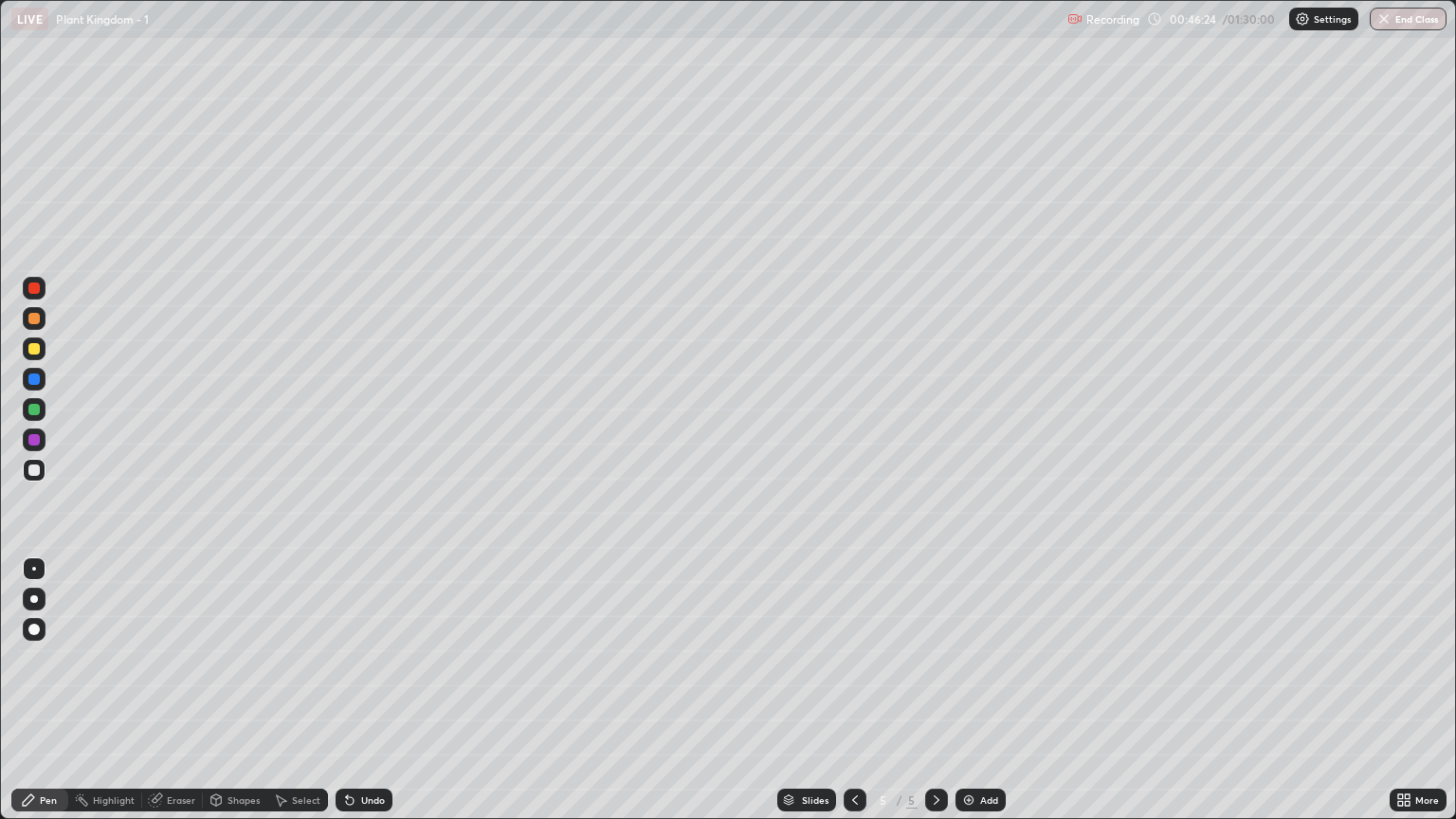 click at bounding box center (34, 349) 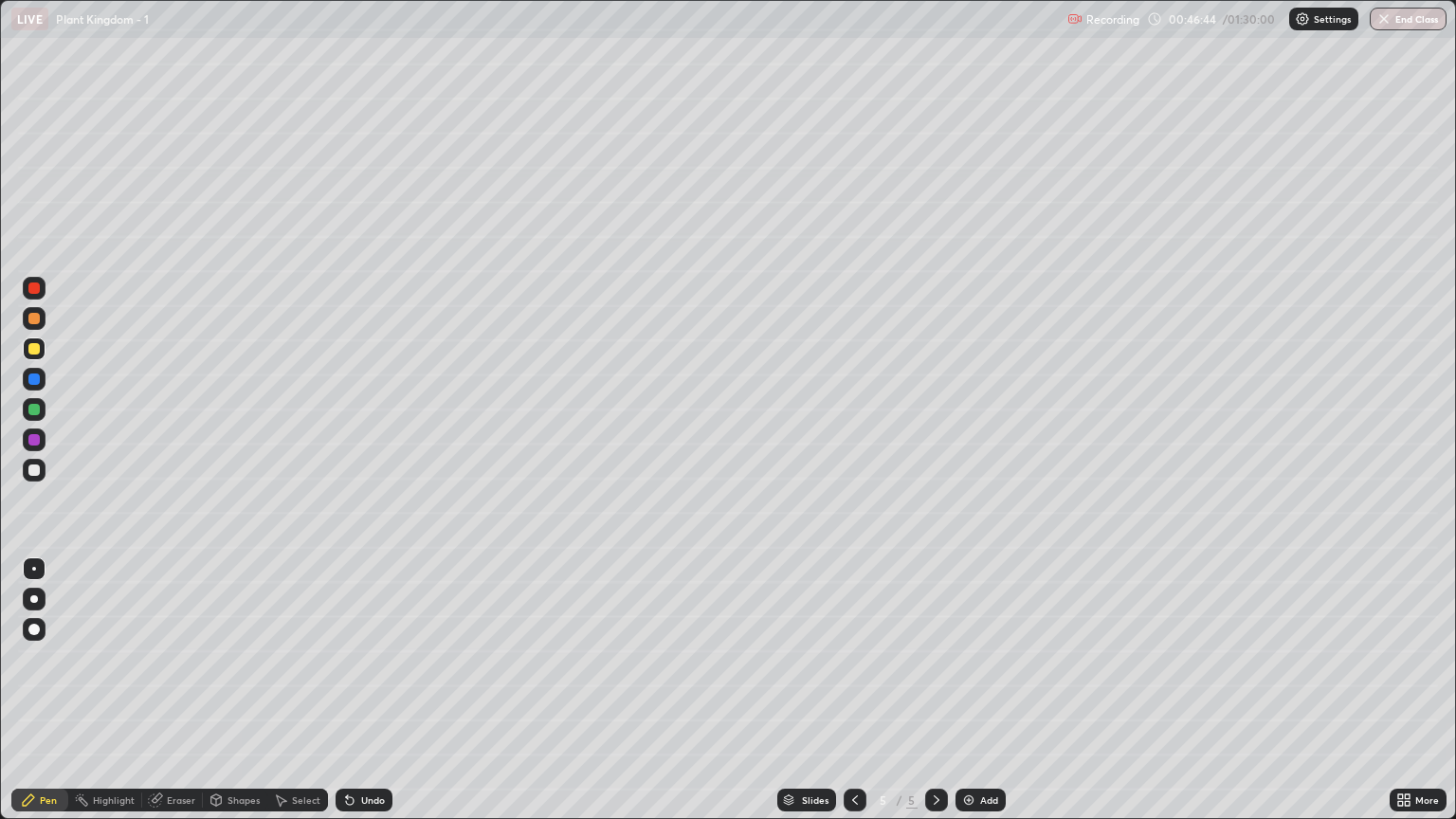 click at bounding box center [34, 470] 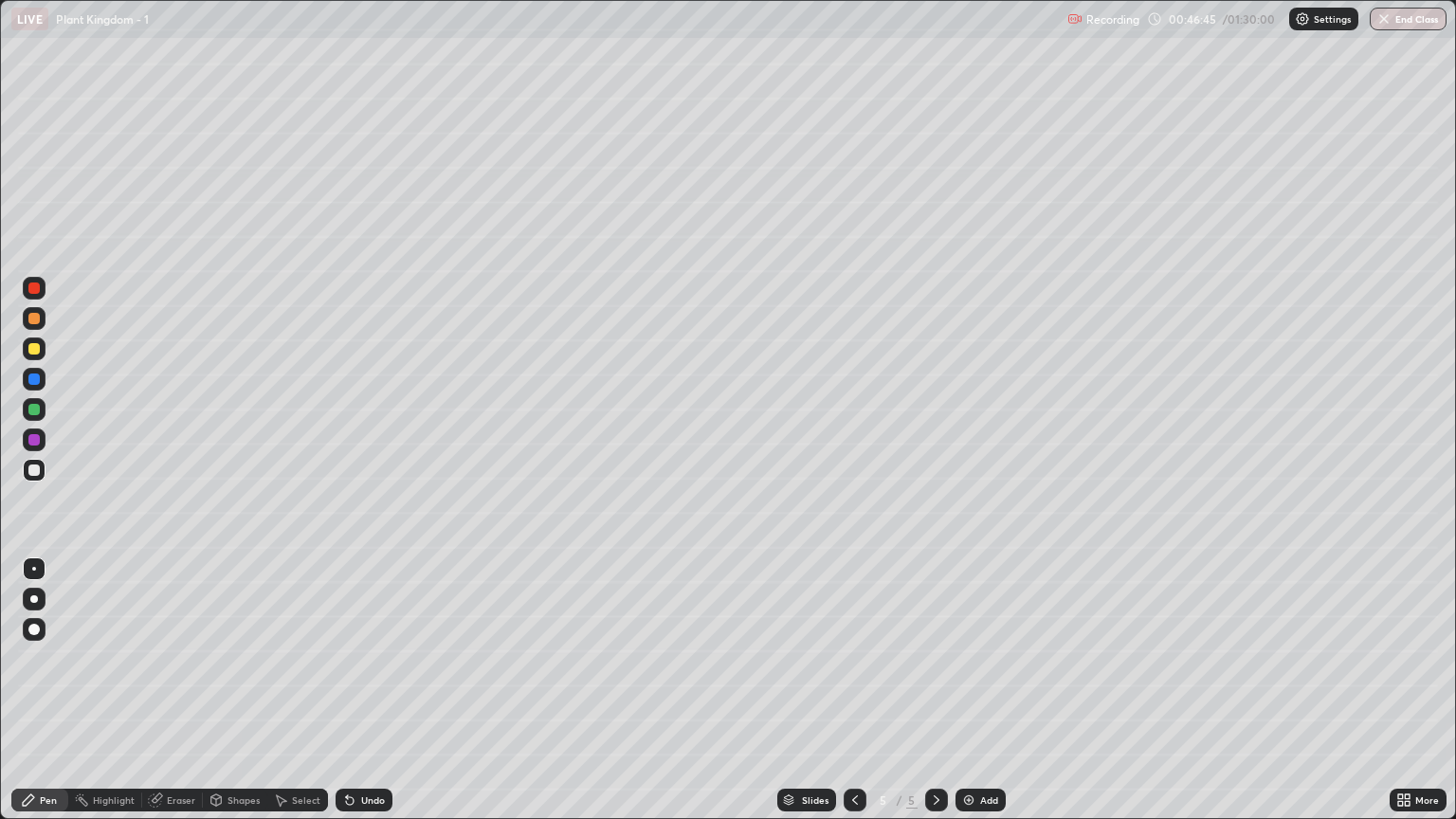 click at bounding box center (34, 410) 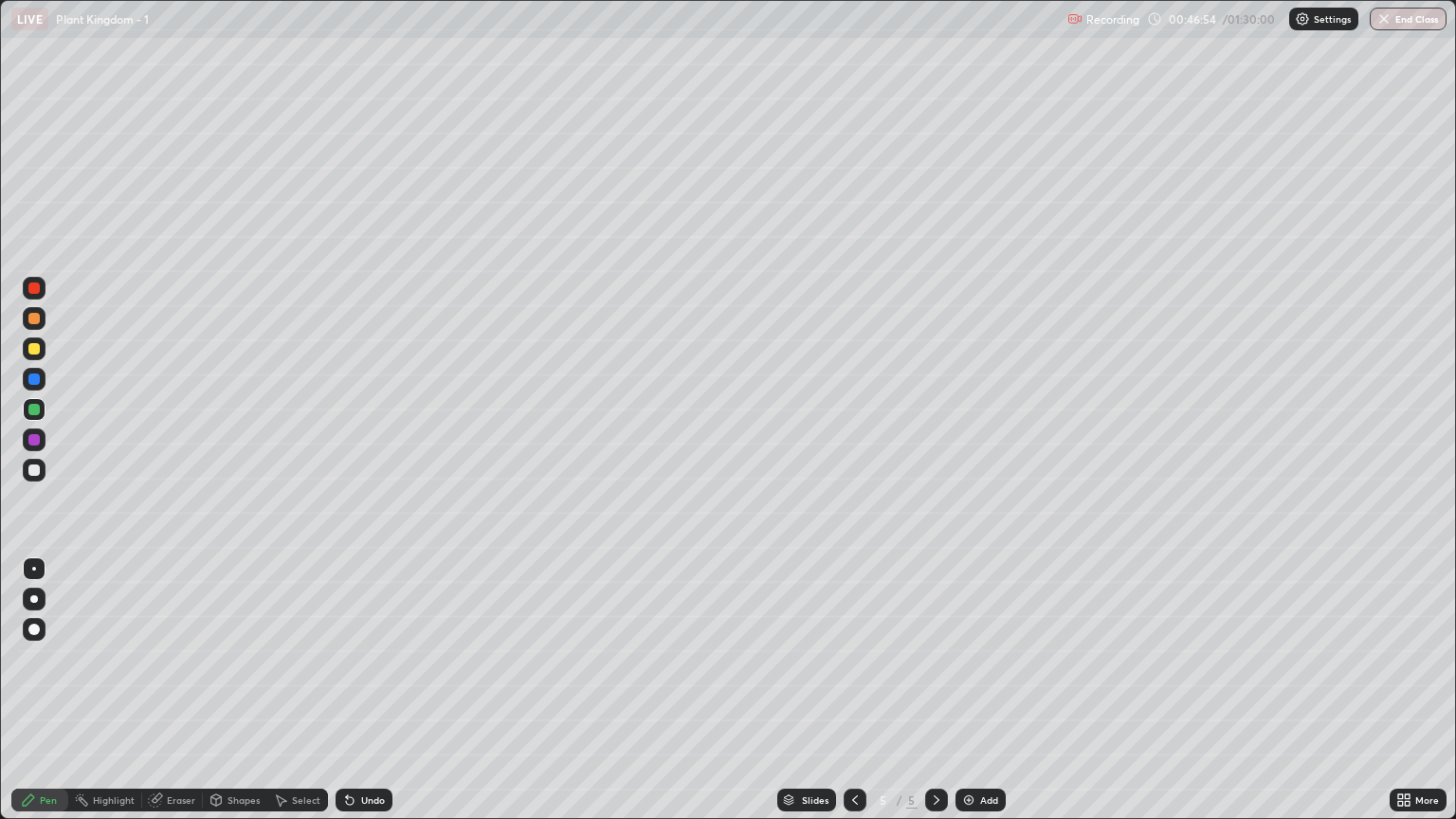 click at bounding box center (34, 349) 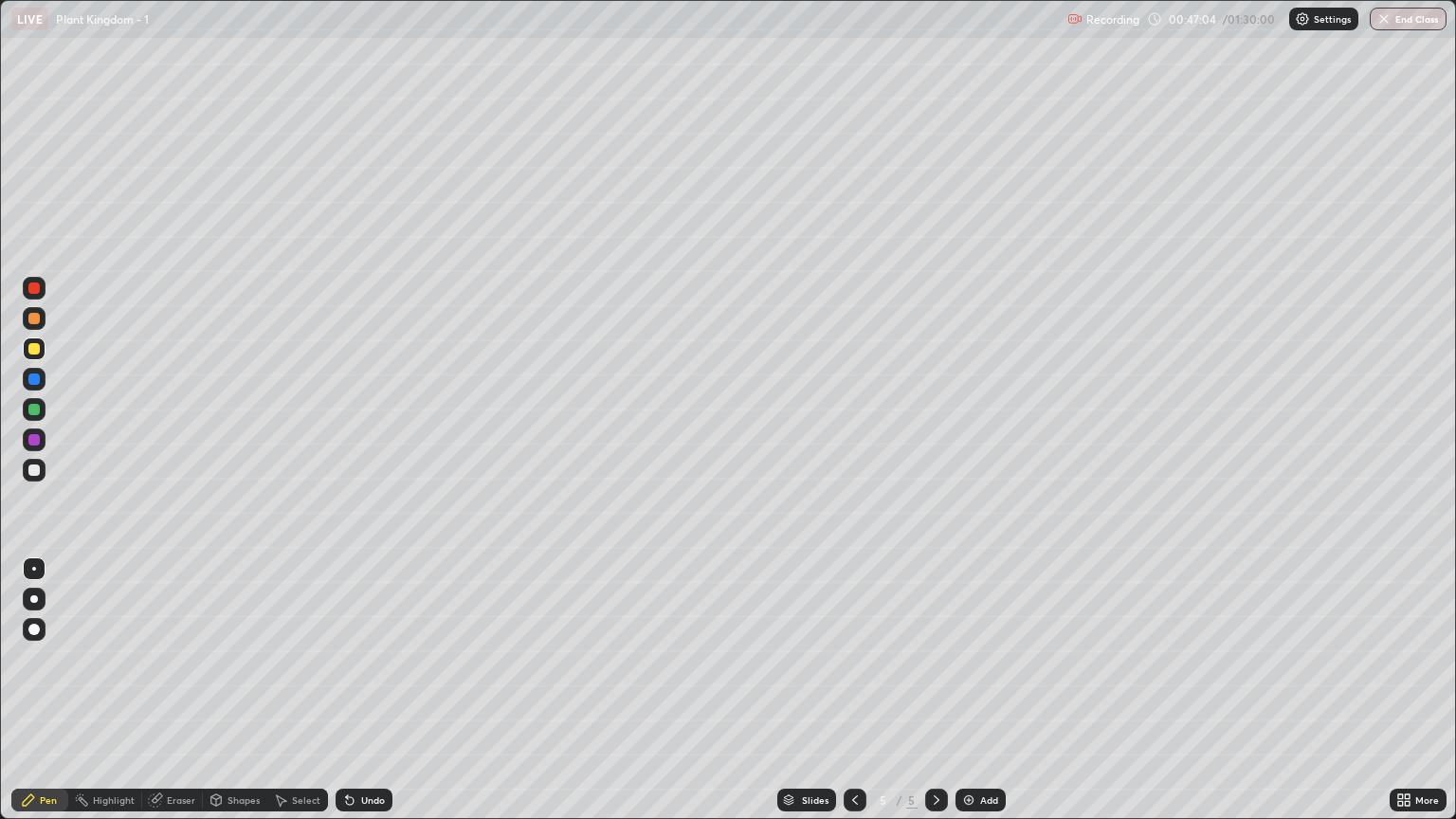 click at bounding box center [34, 410] 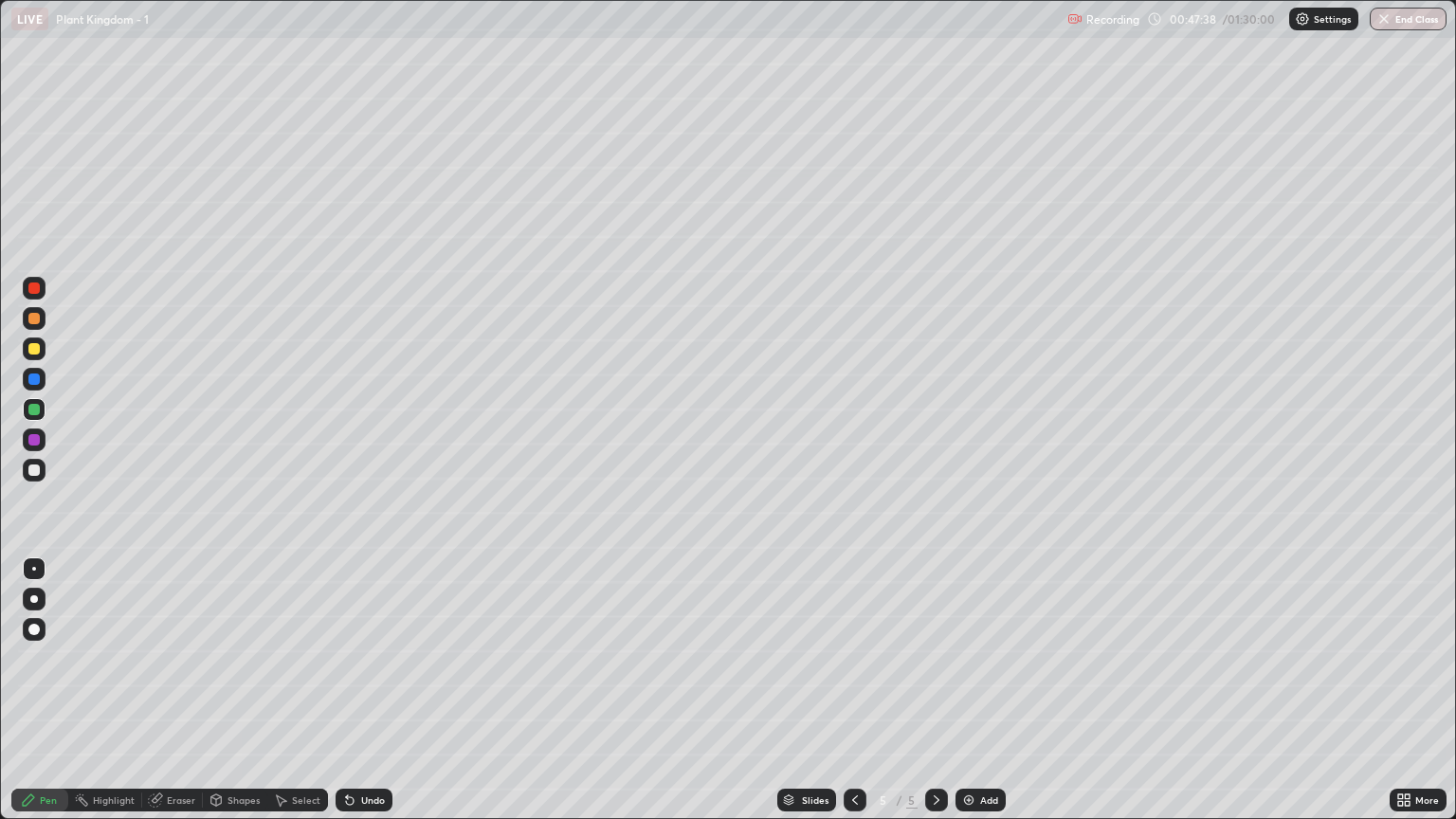 click at bounding box center [34, 349] 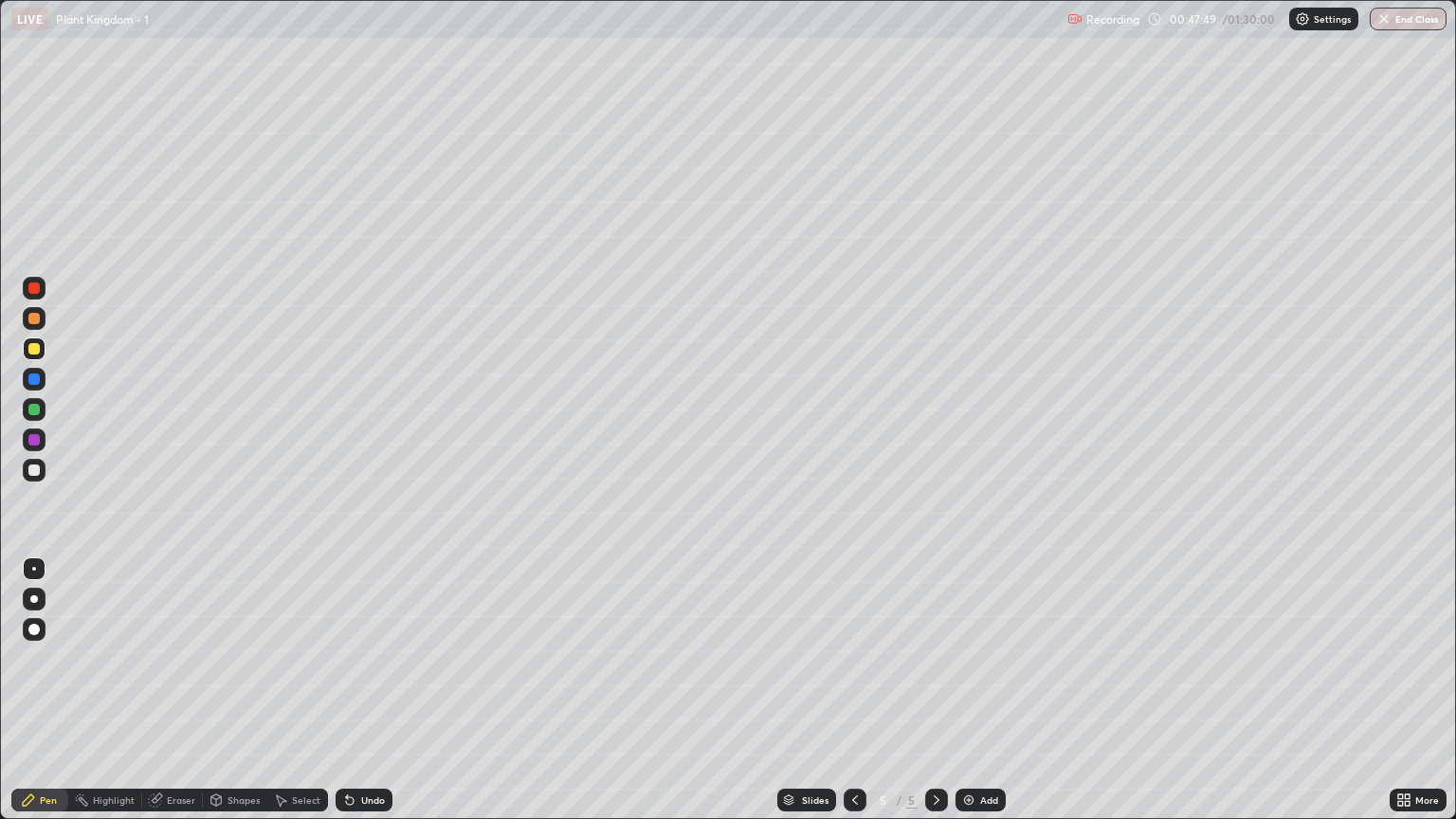 click at bounding box center (34, 410) 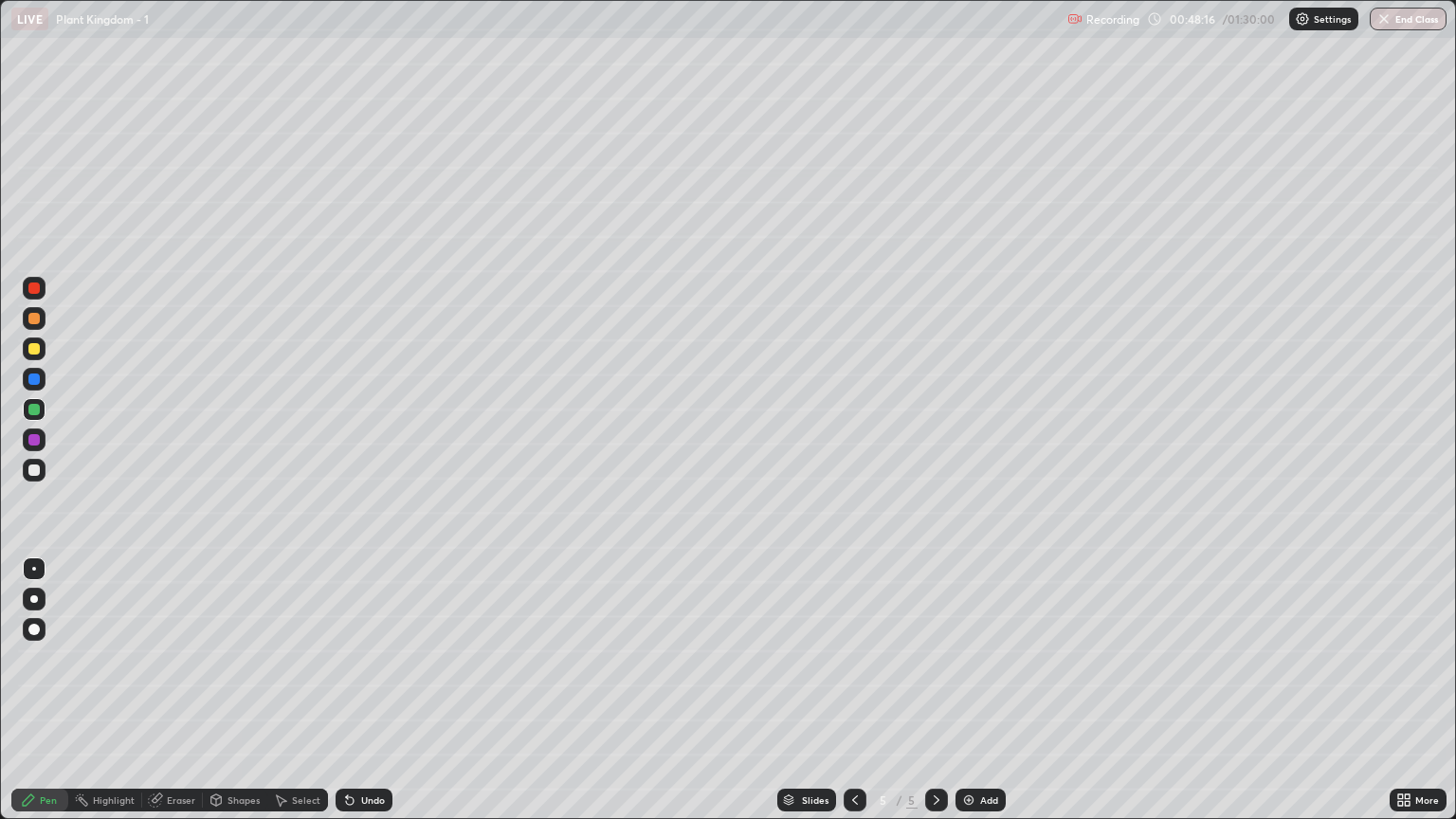 click at bounding box center [34, 349] 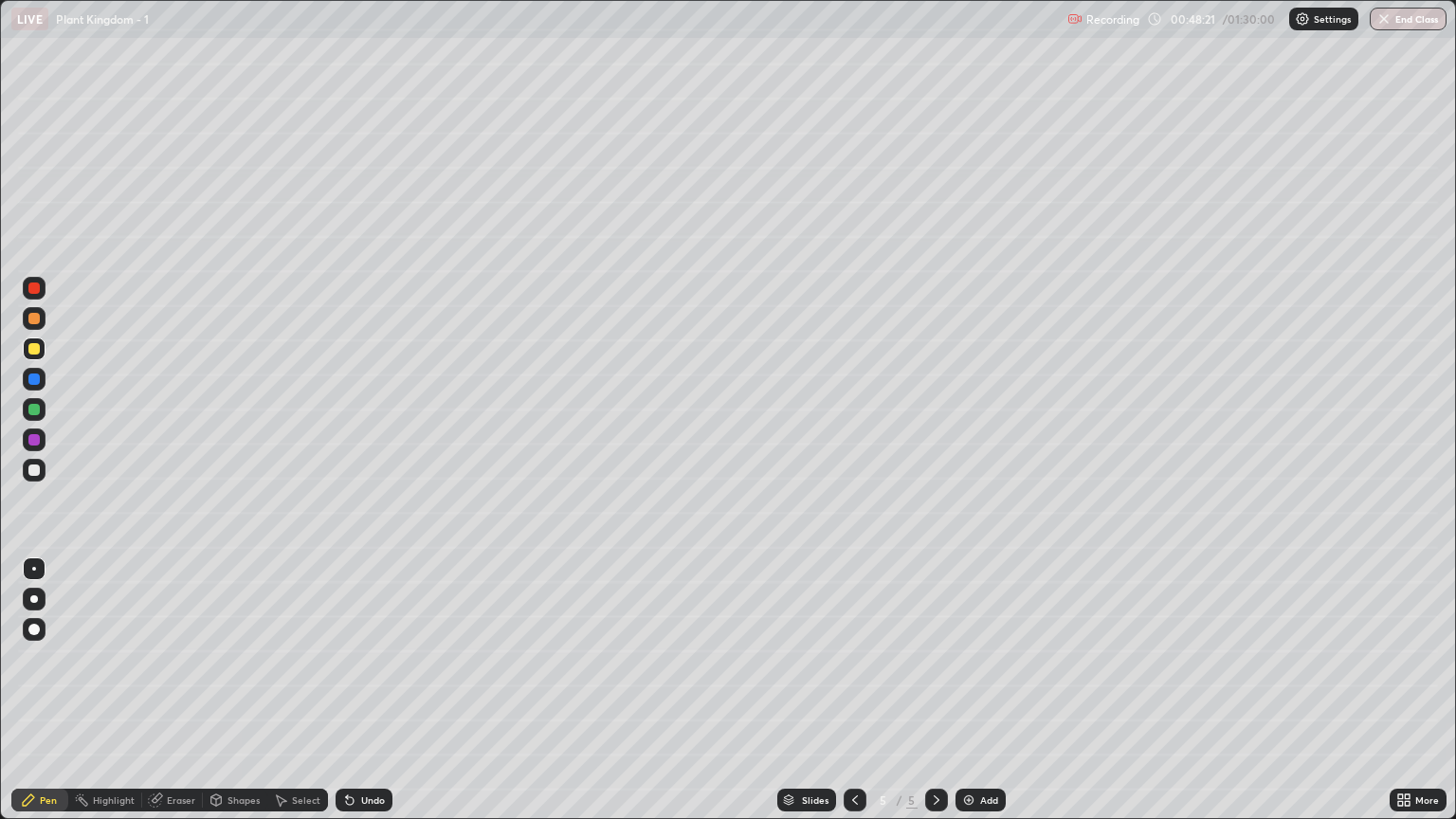 click at bounding box center (34, 349) 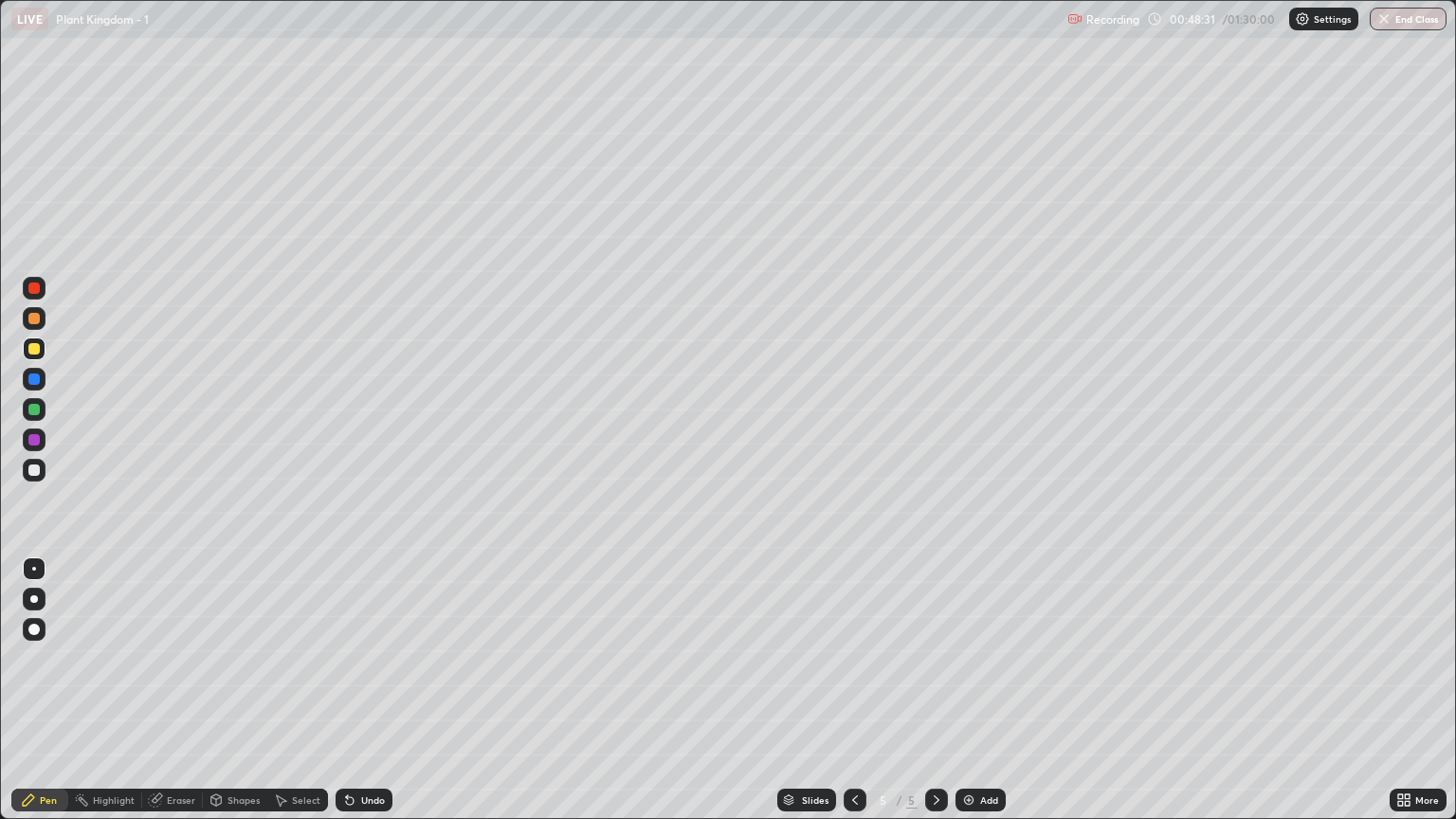click at bounding box center [34, 470] 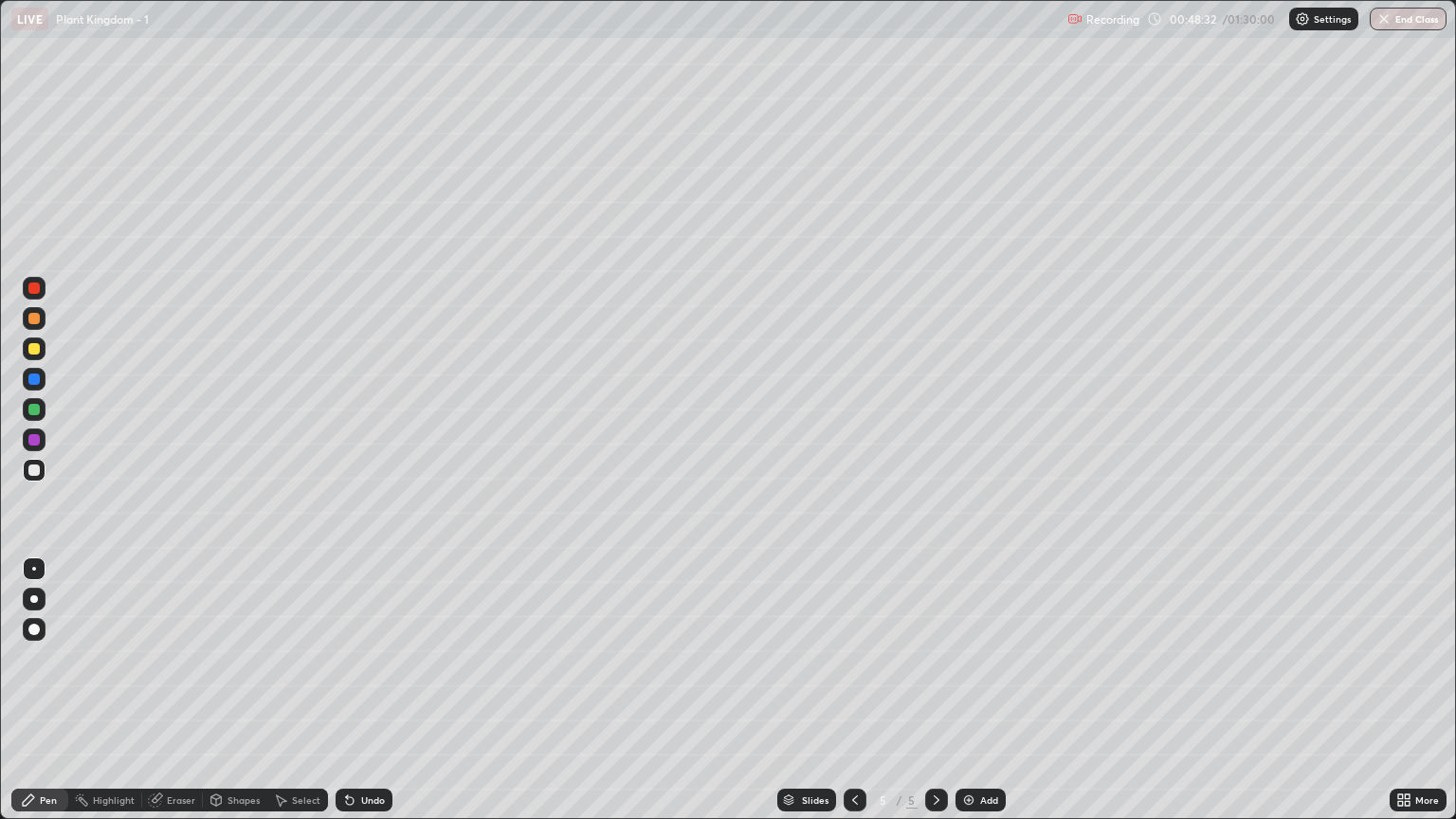 click at bounding box center [34, 410] 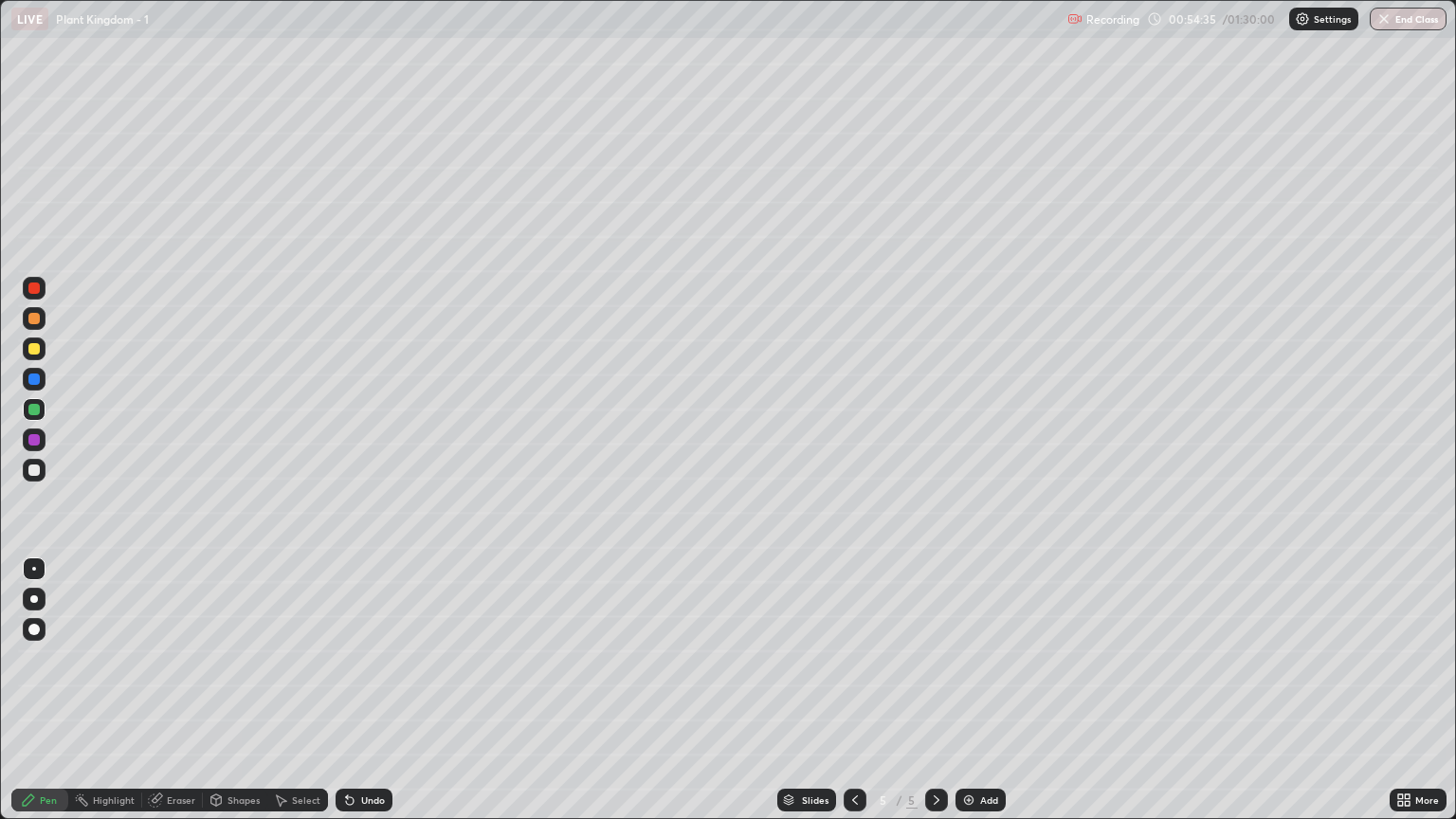 click at bounding box center [34, 470] 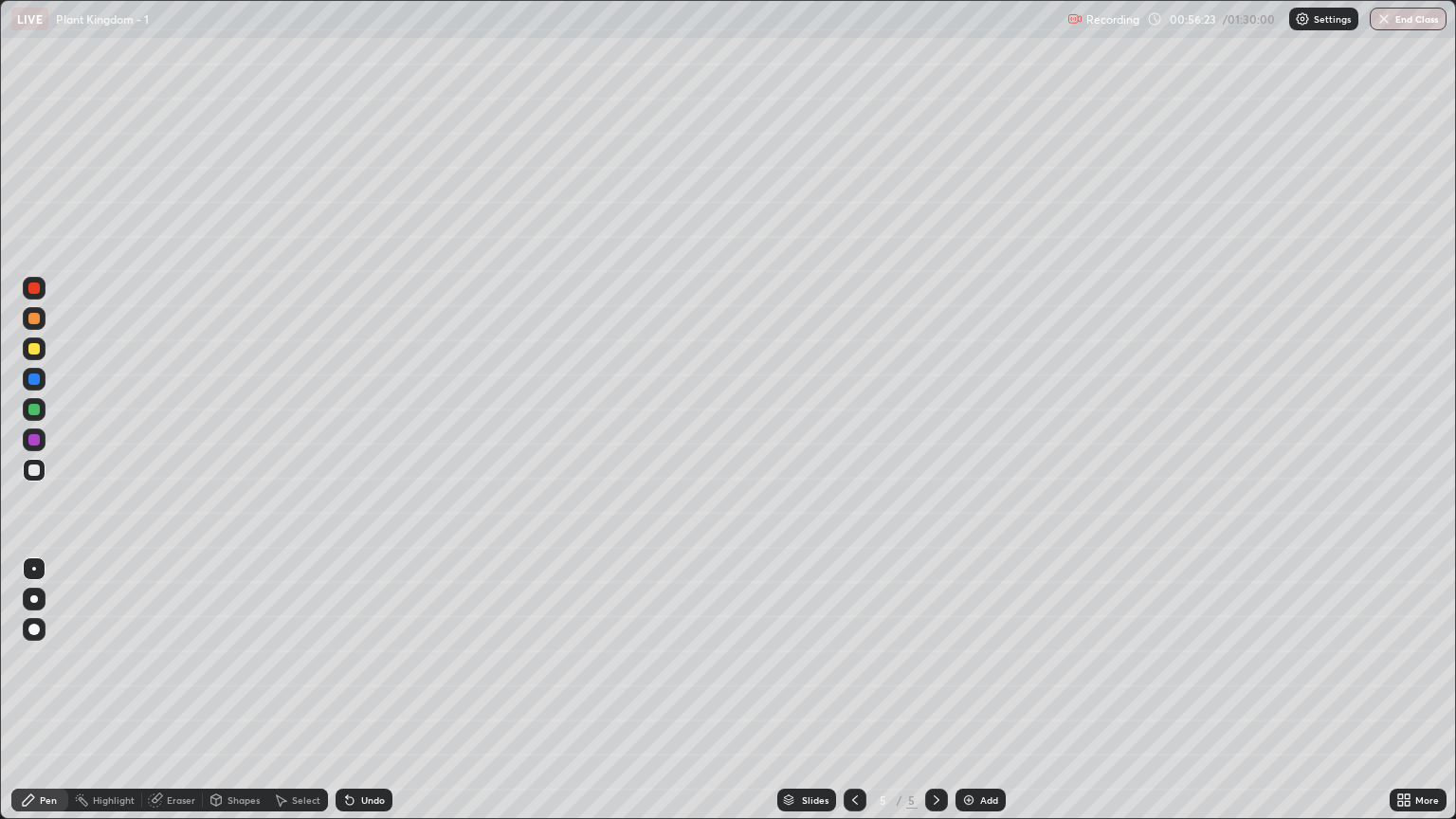 click on "Add" at bounding box center (989, 800) 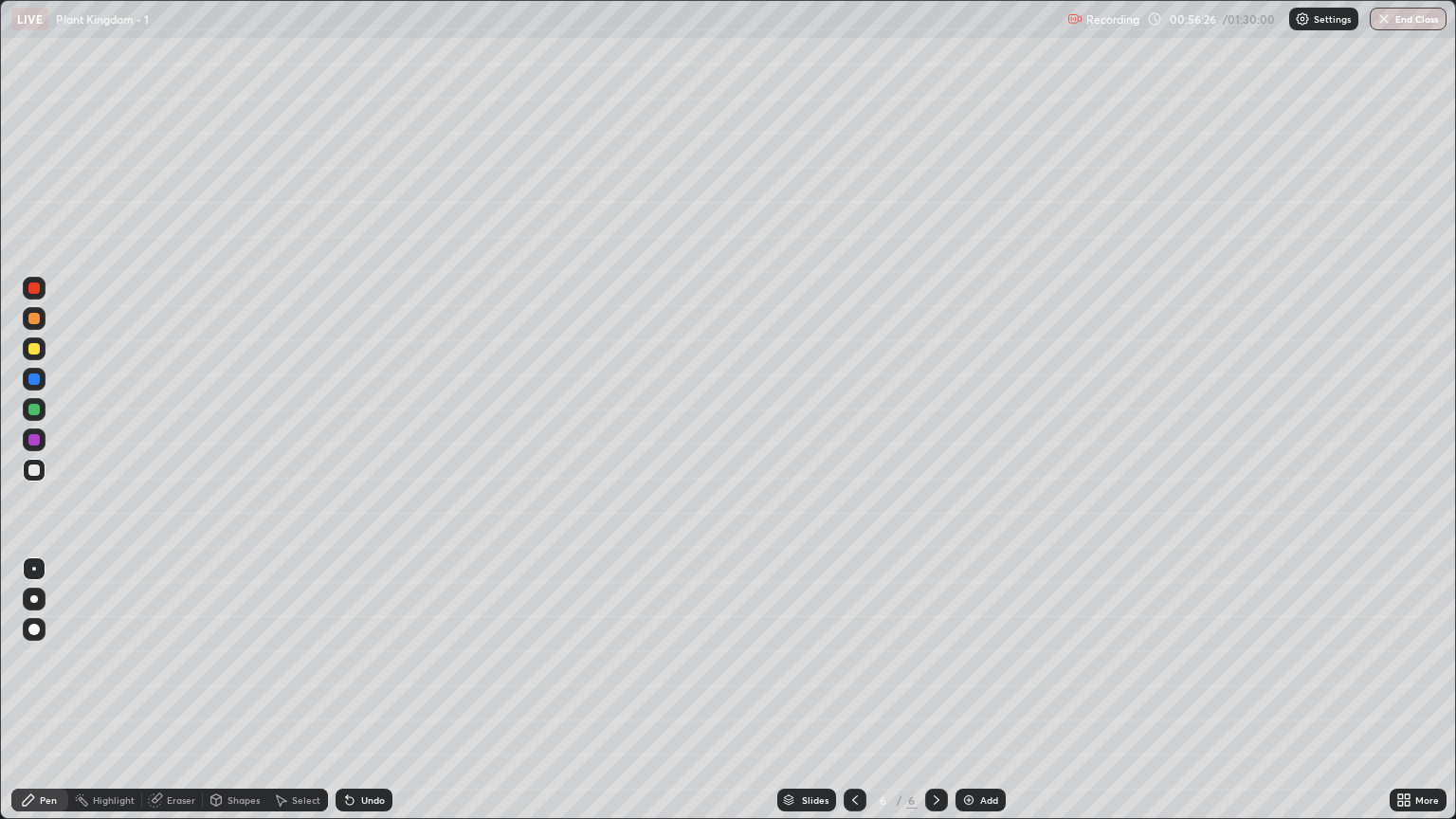 click at bounding box center [34, 410] 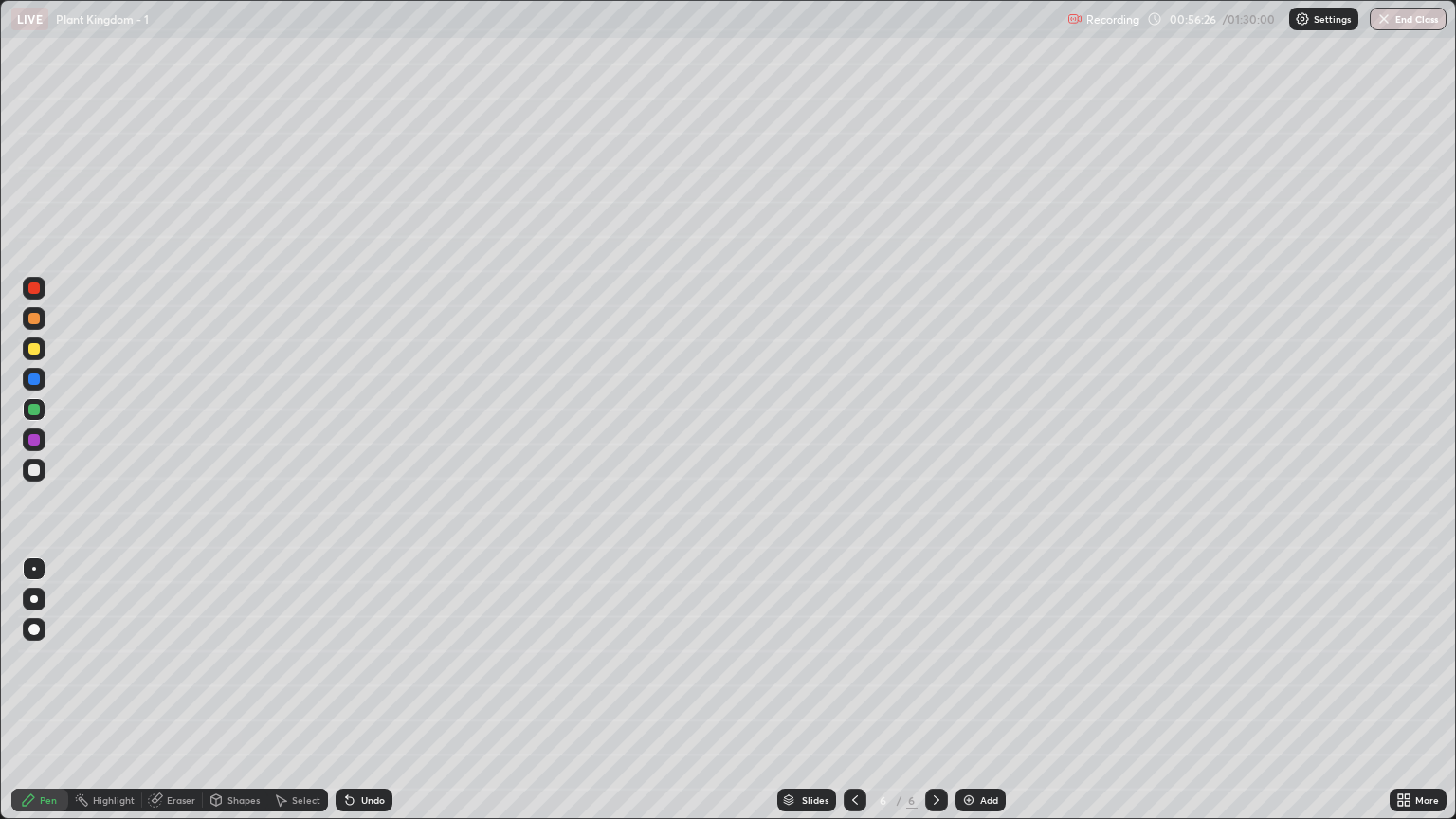 click at bounding box center (34, 599) 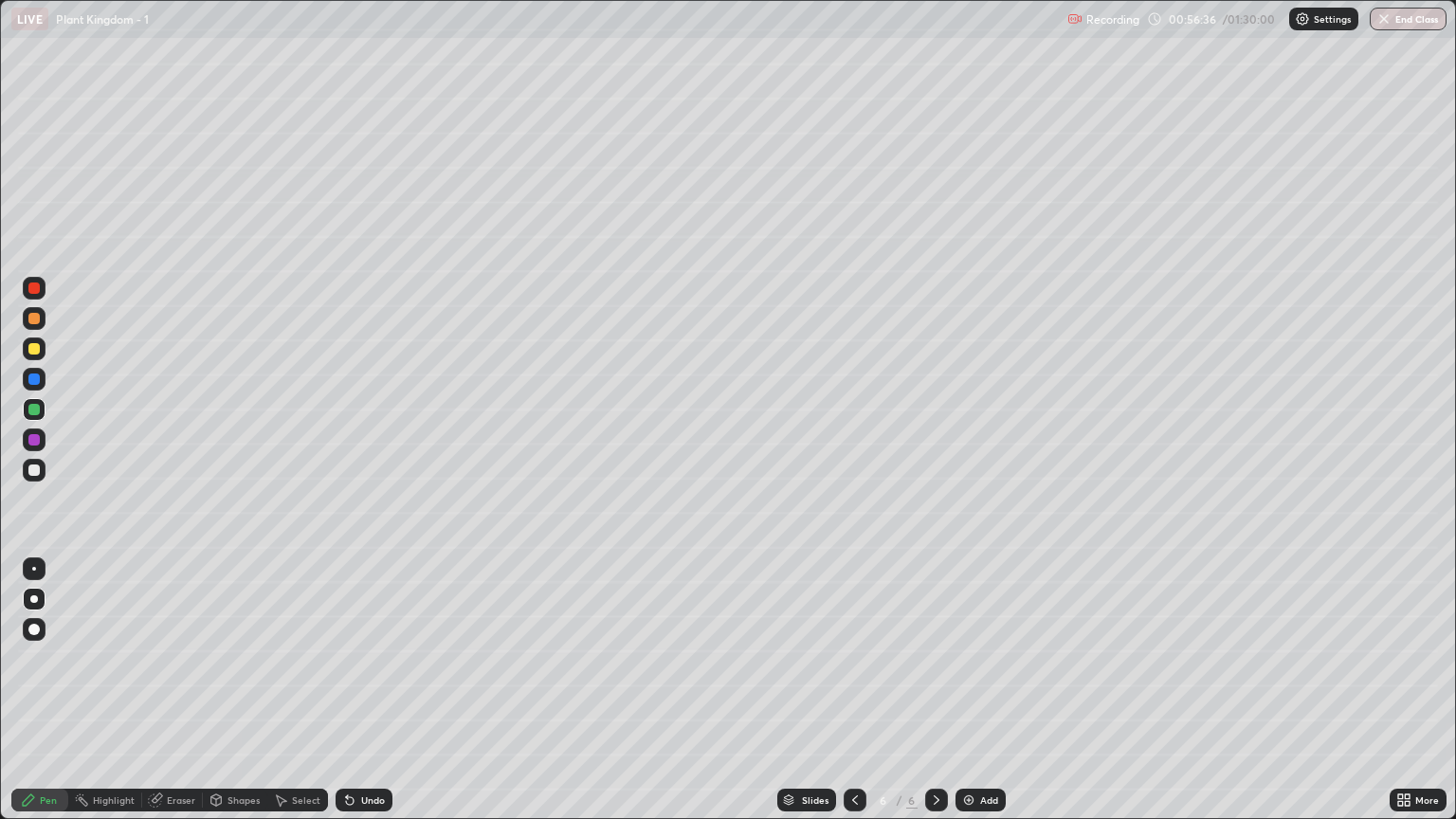 click at bounding box center [855, 800] 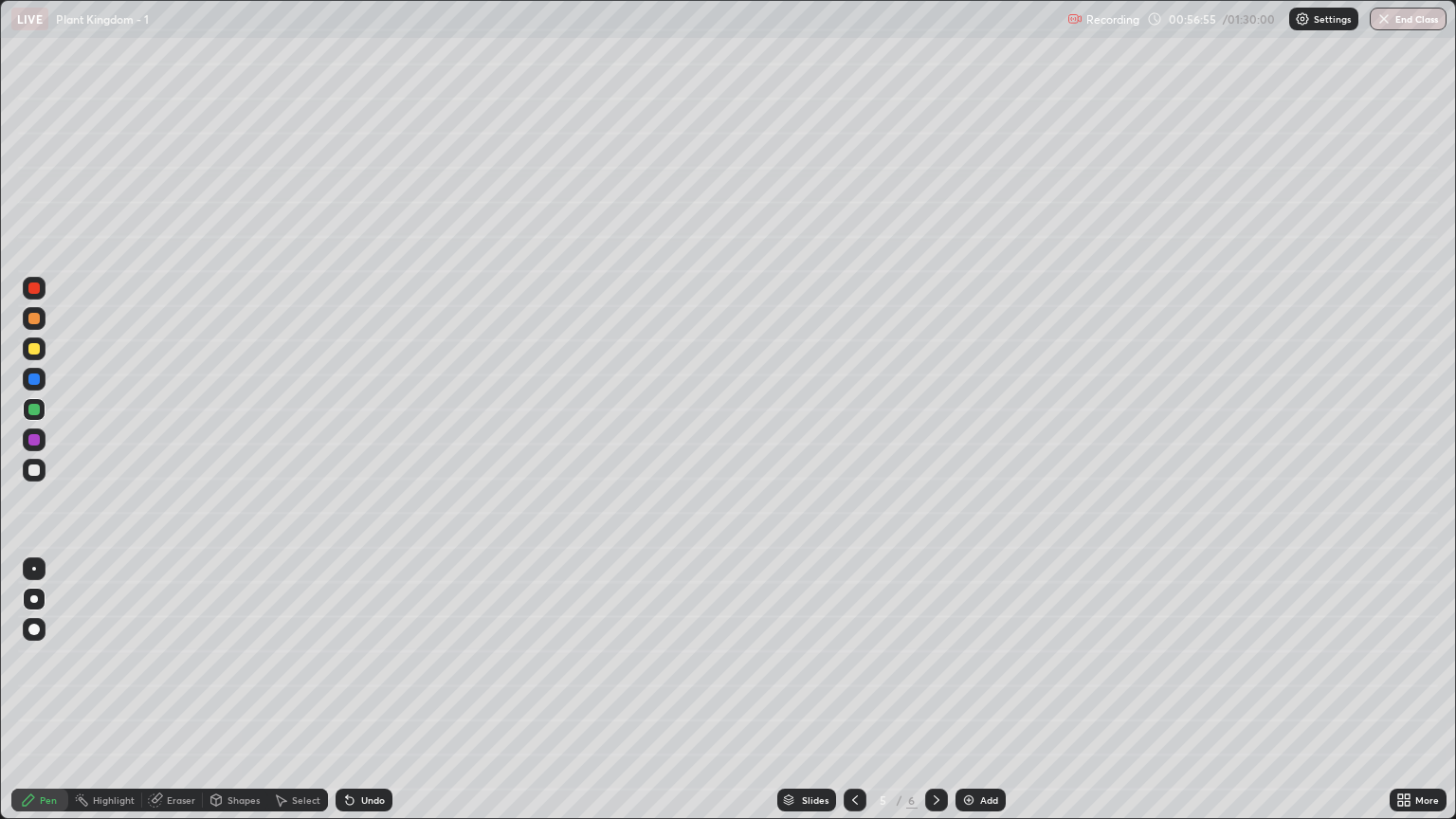 click 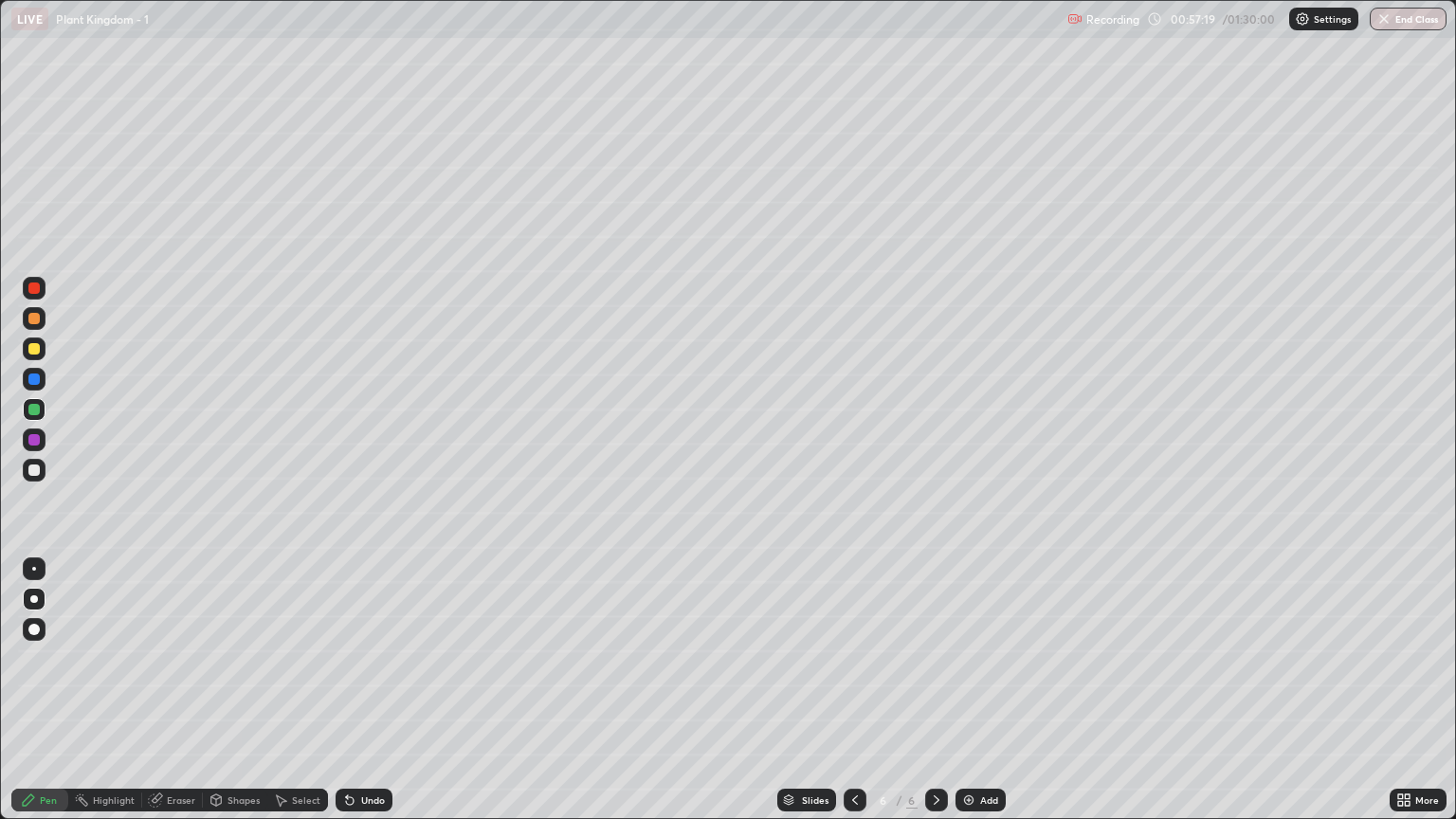 click at bounding box center (34, 470) 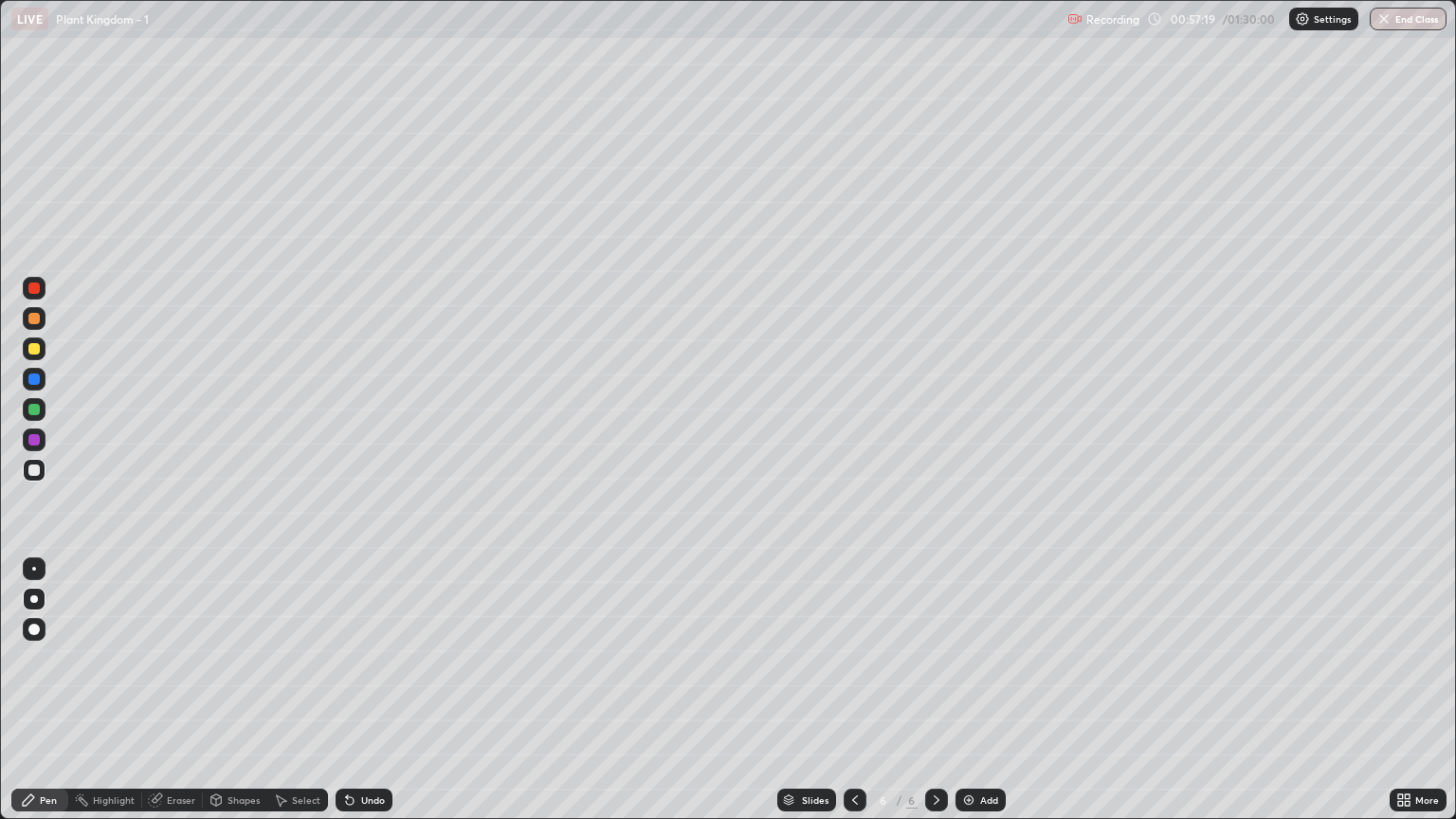 click at bounding box center [34, 569] 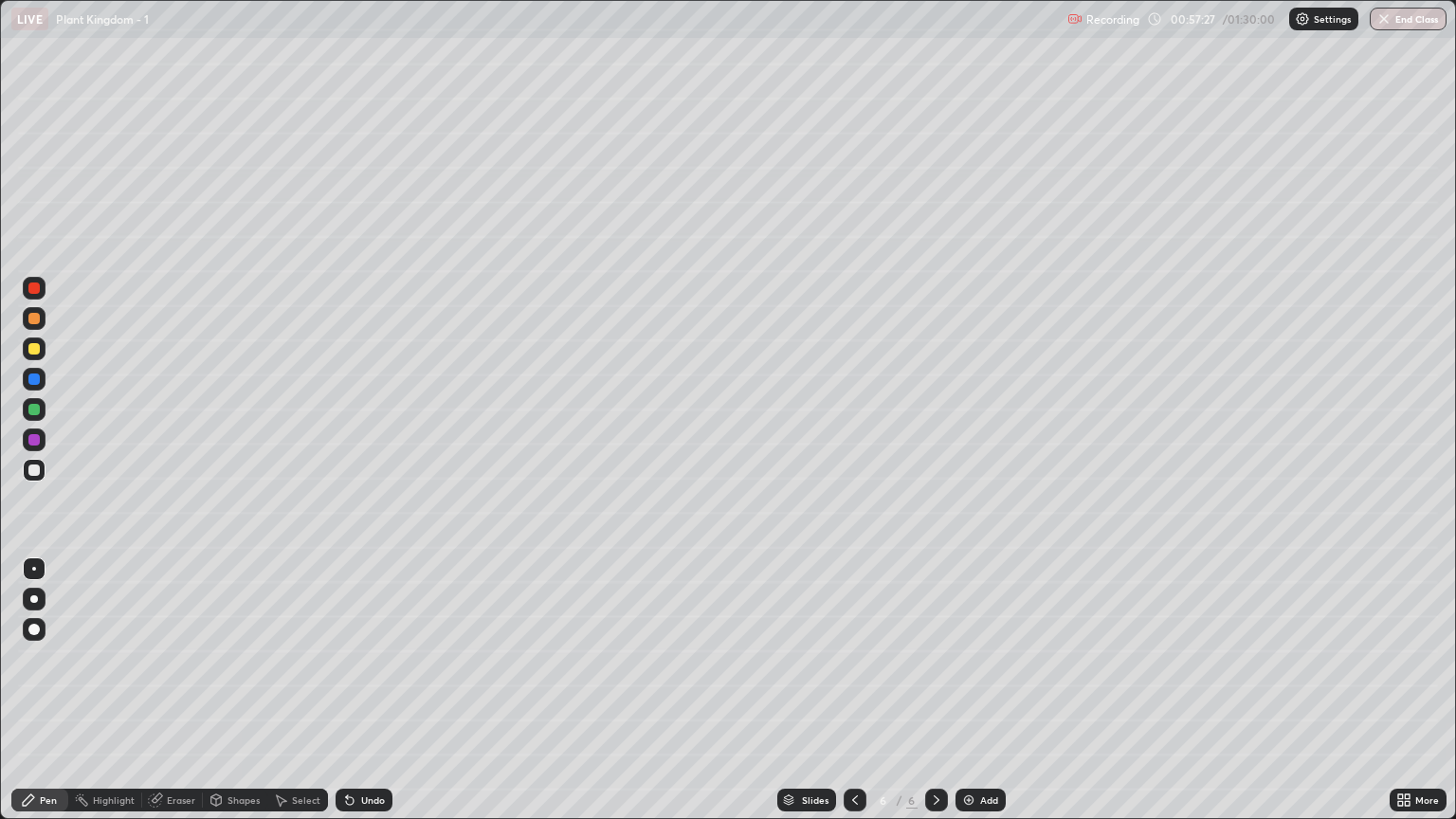 click on "Eraser" at bounding box center [181, 800] 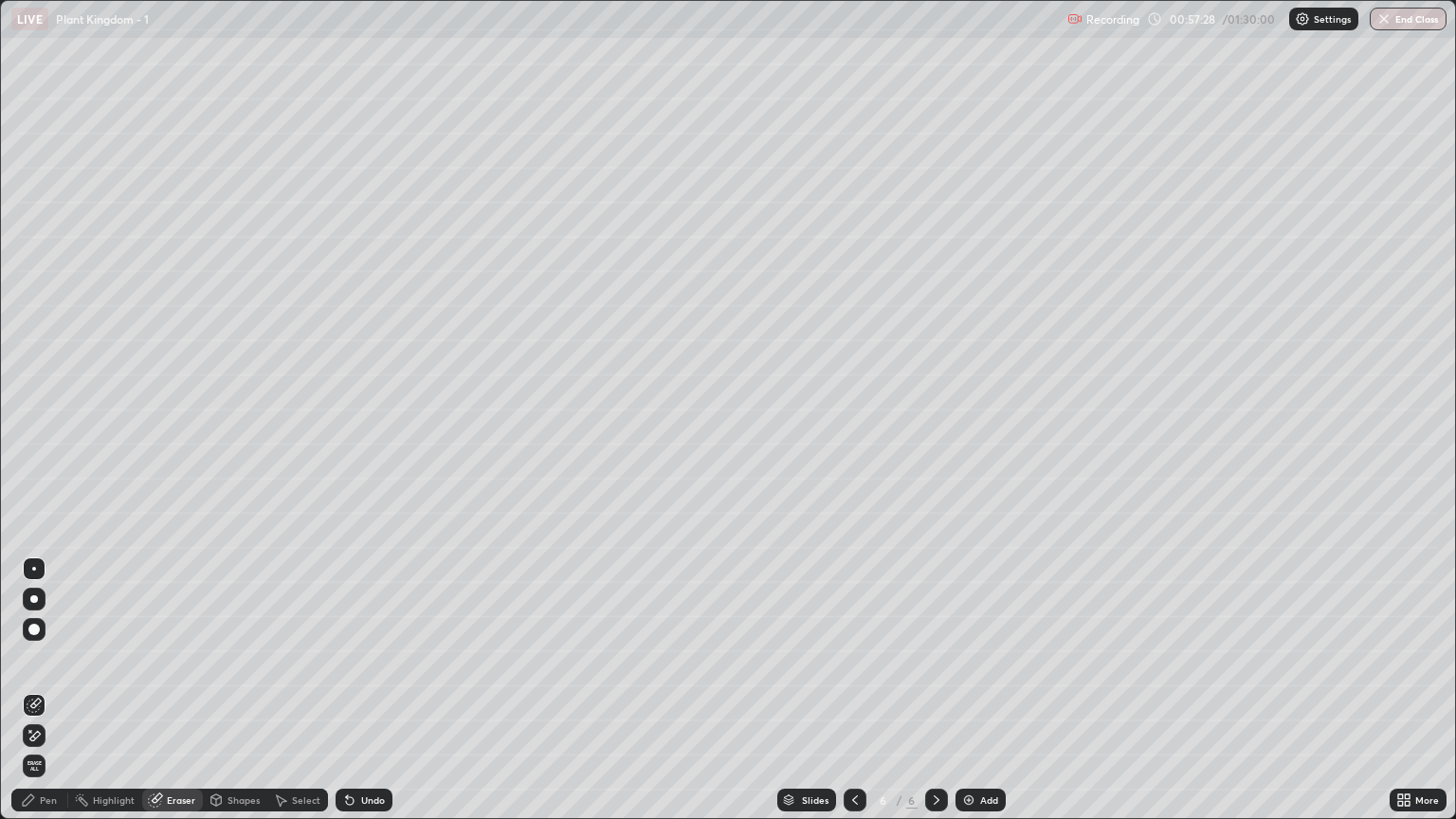 click on "Shapes" at bounding box center [244, 800] 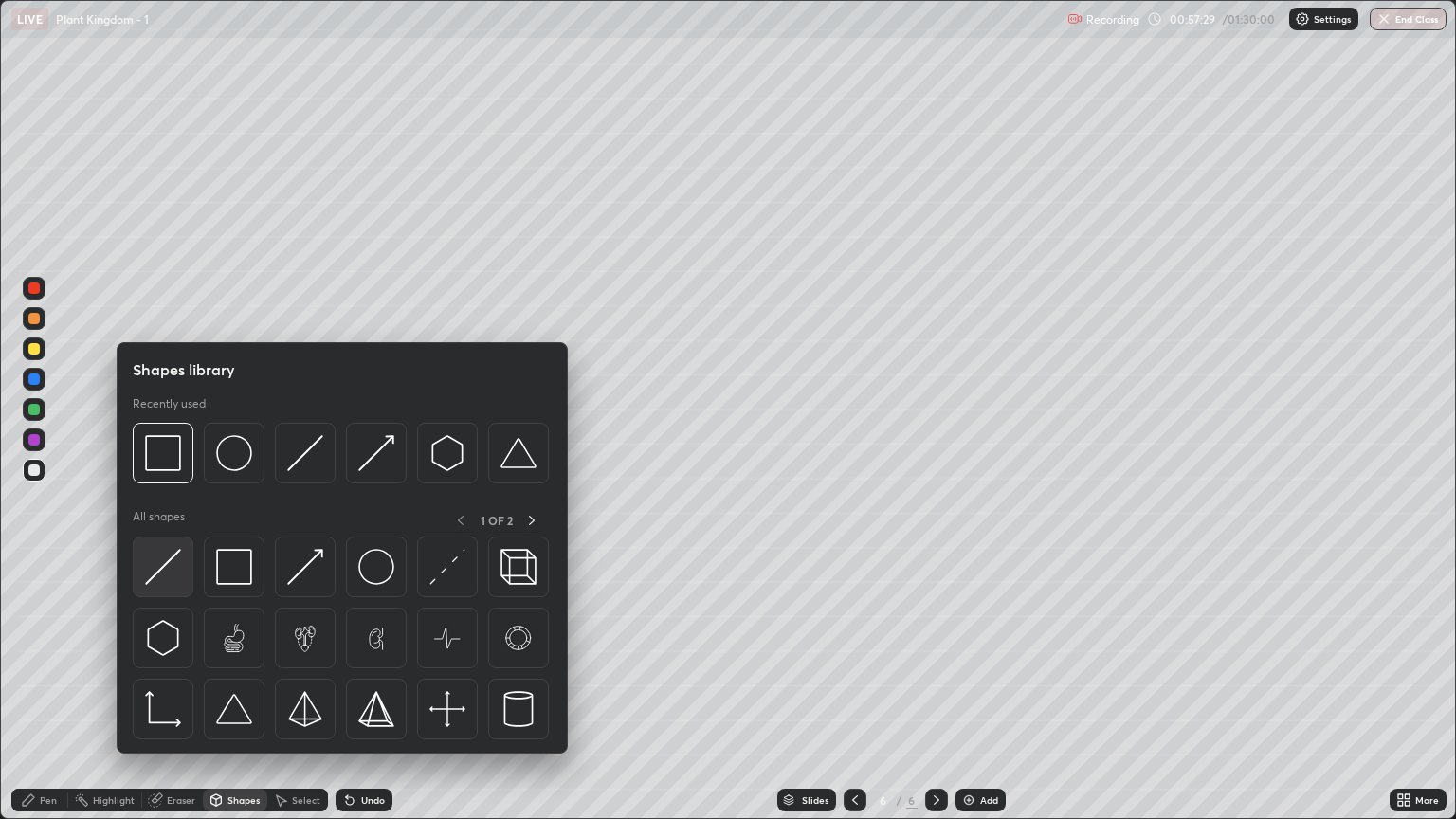 click at bounding box center [163, 567] 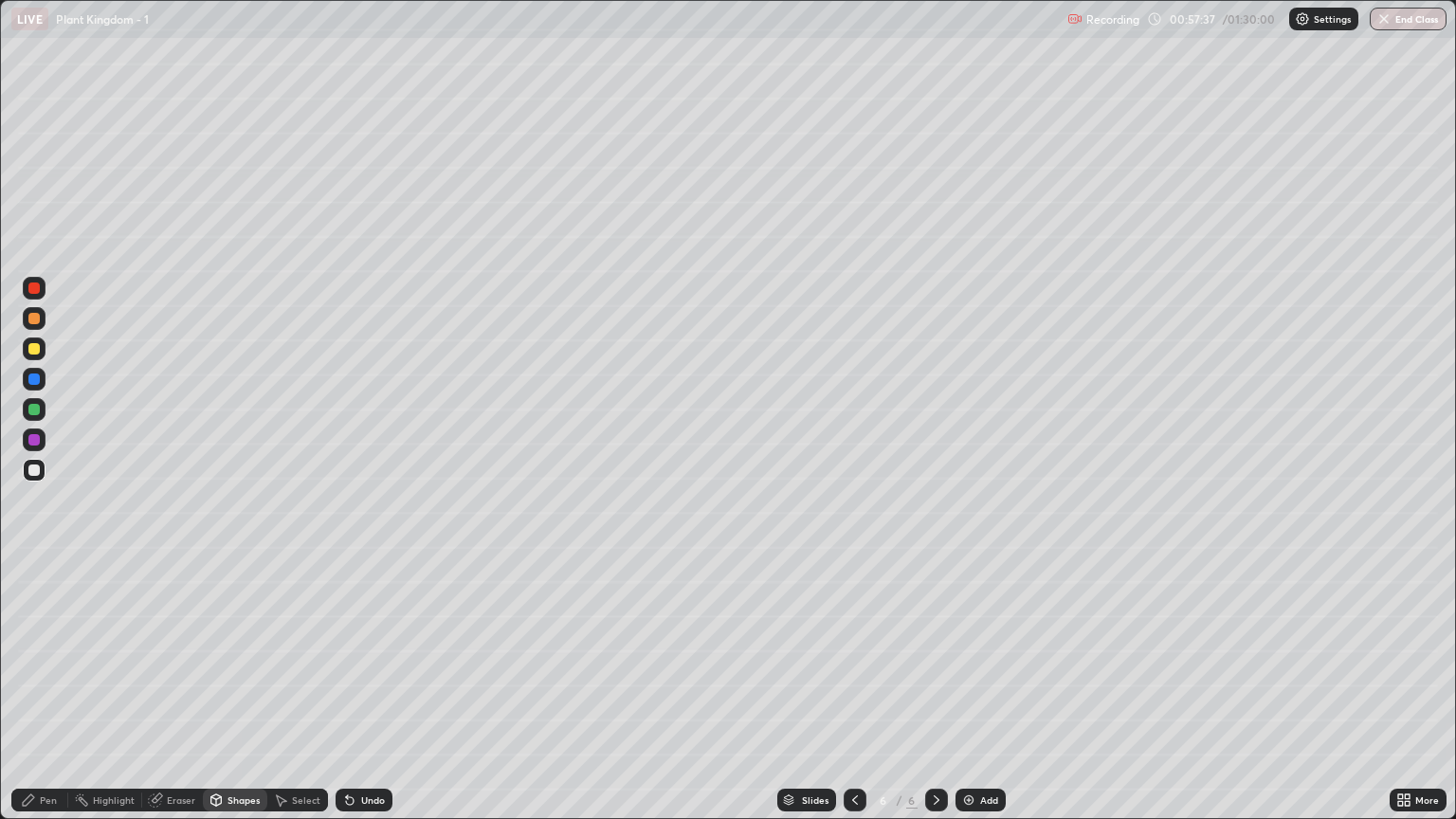 click on "Pen" at bounding box center [48, 800] 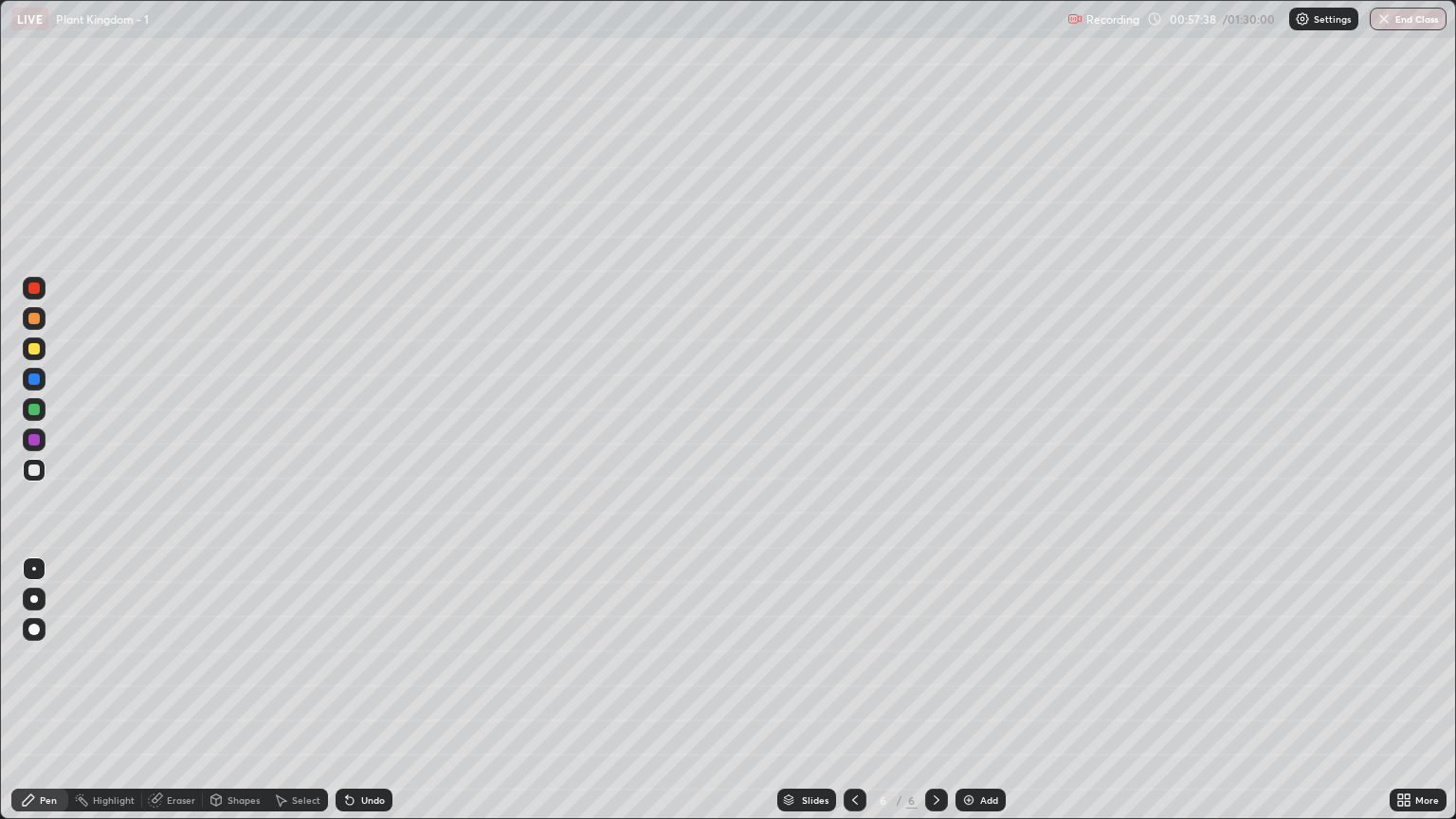 click at bounding box center [34, 470] 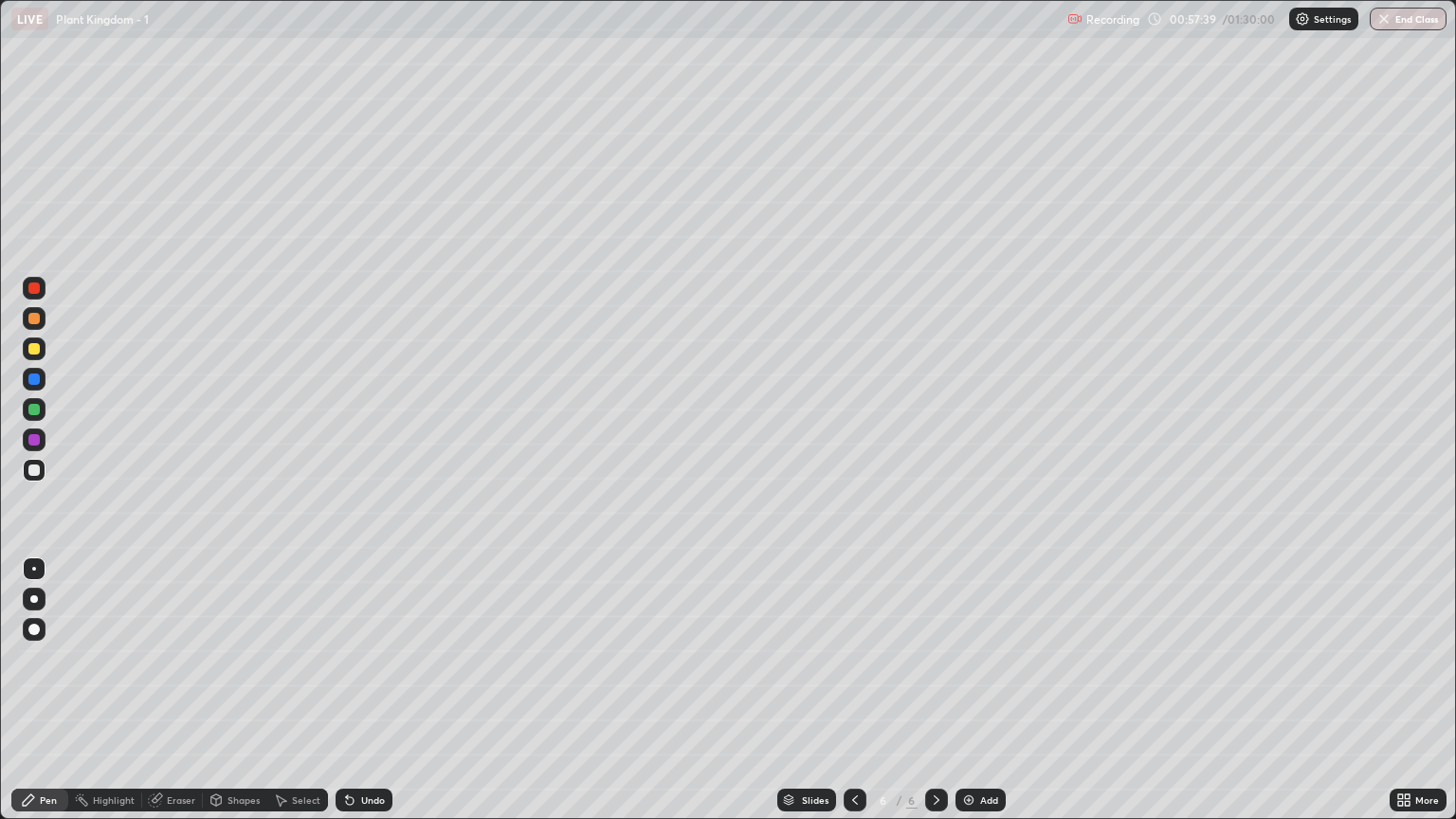 click at bounding box center (34, 569) 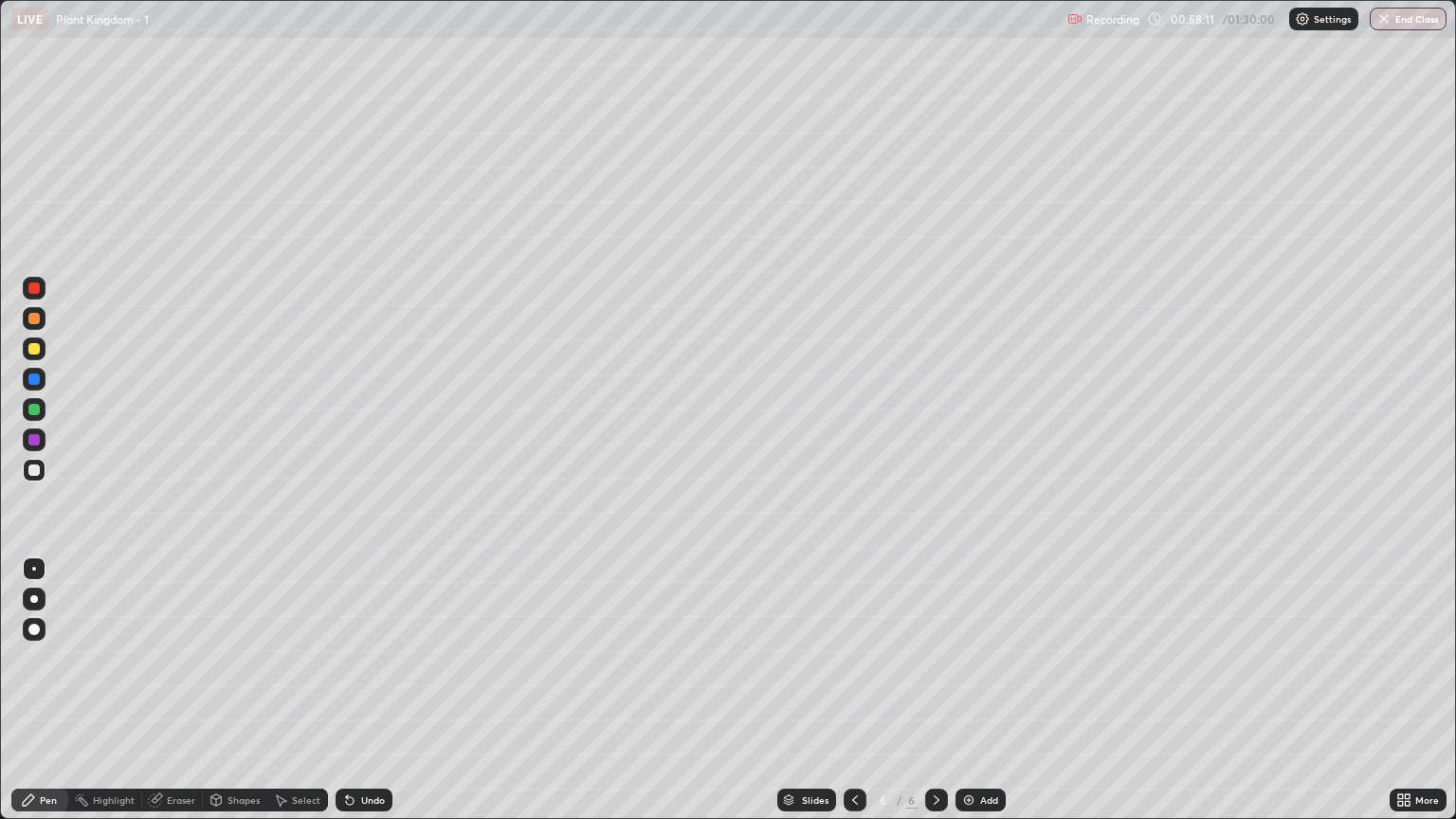 click at bounding box center (34, 349) 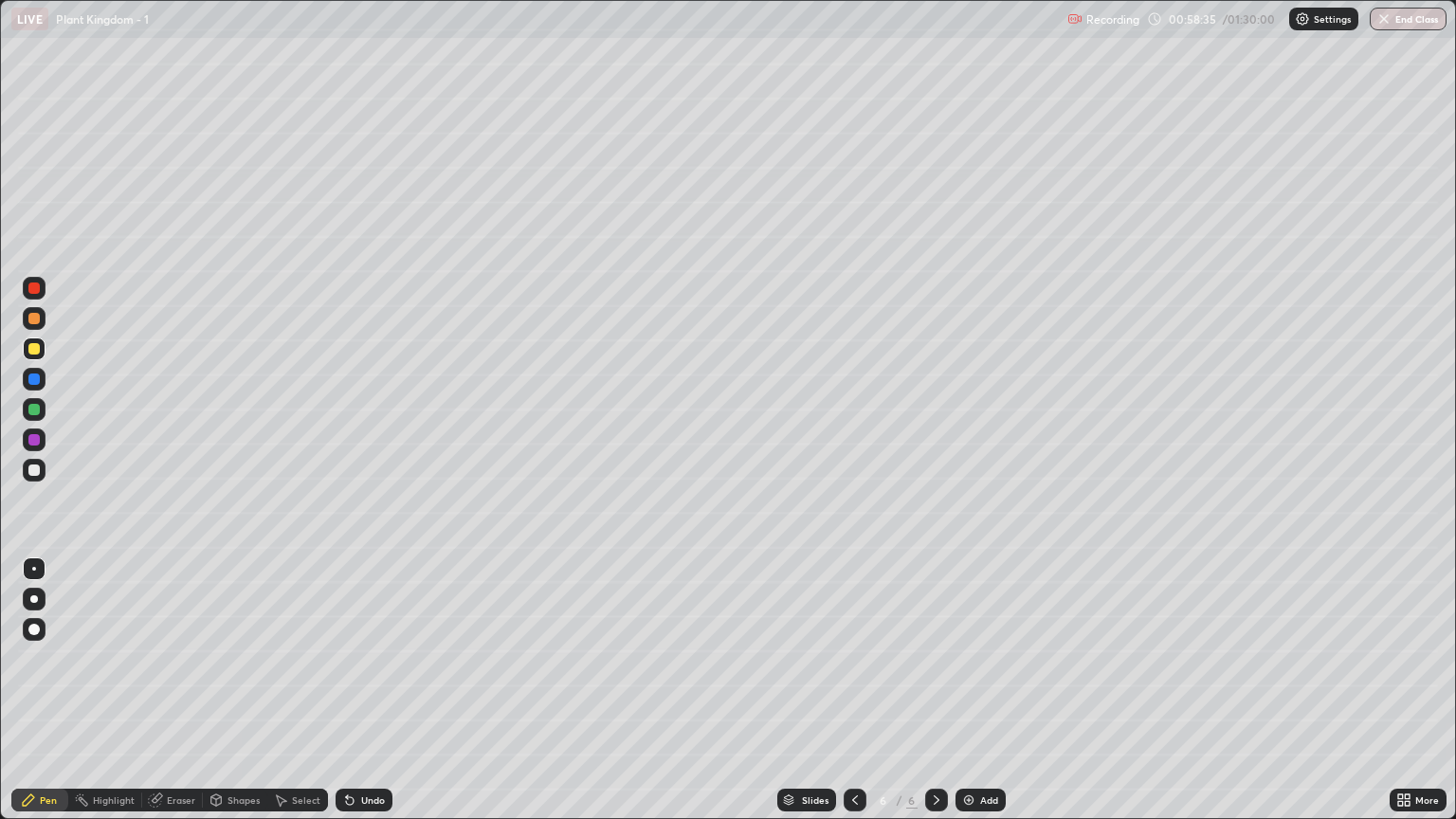 click at bounding box center [34, 470] 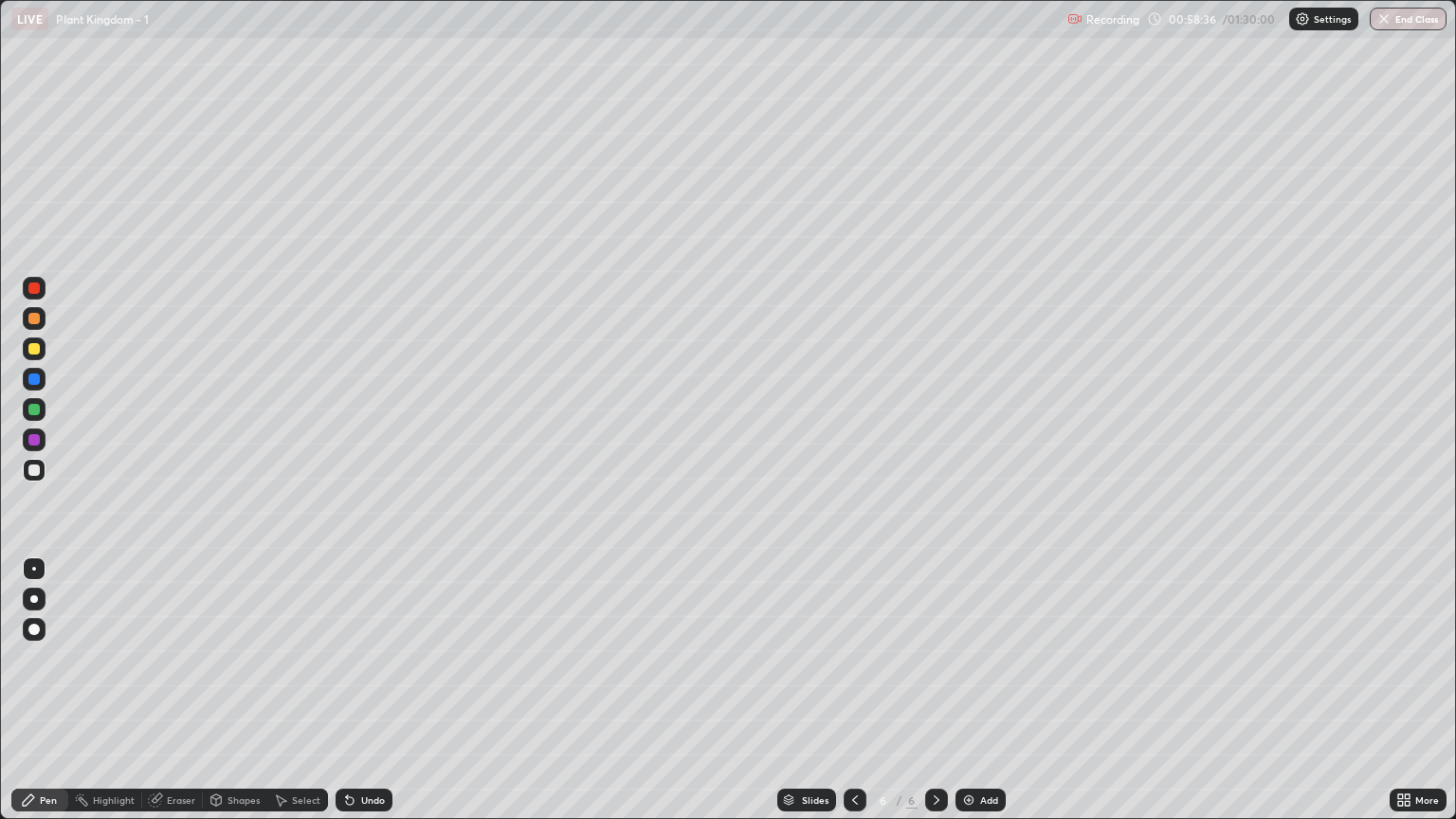 click at bounding box center (34, 569) 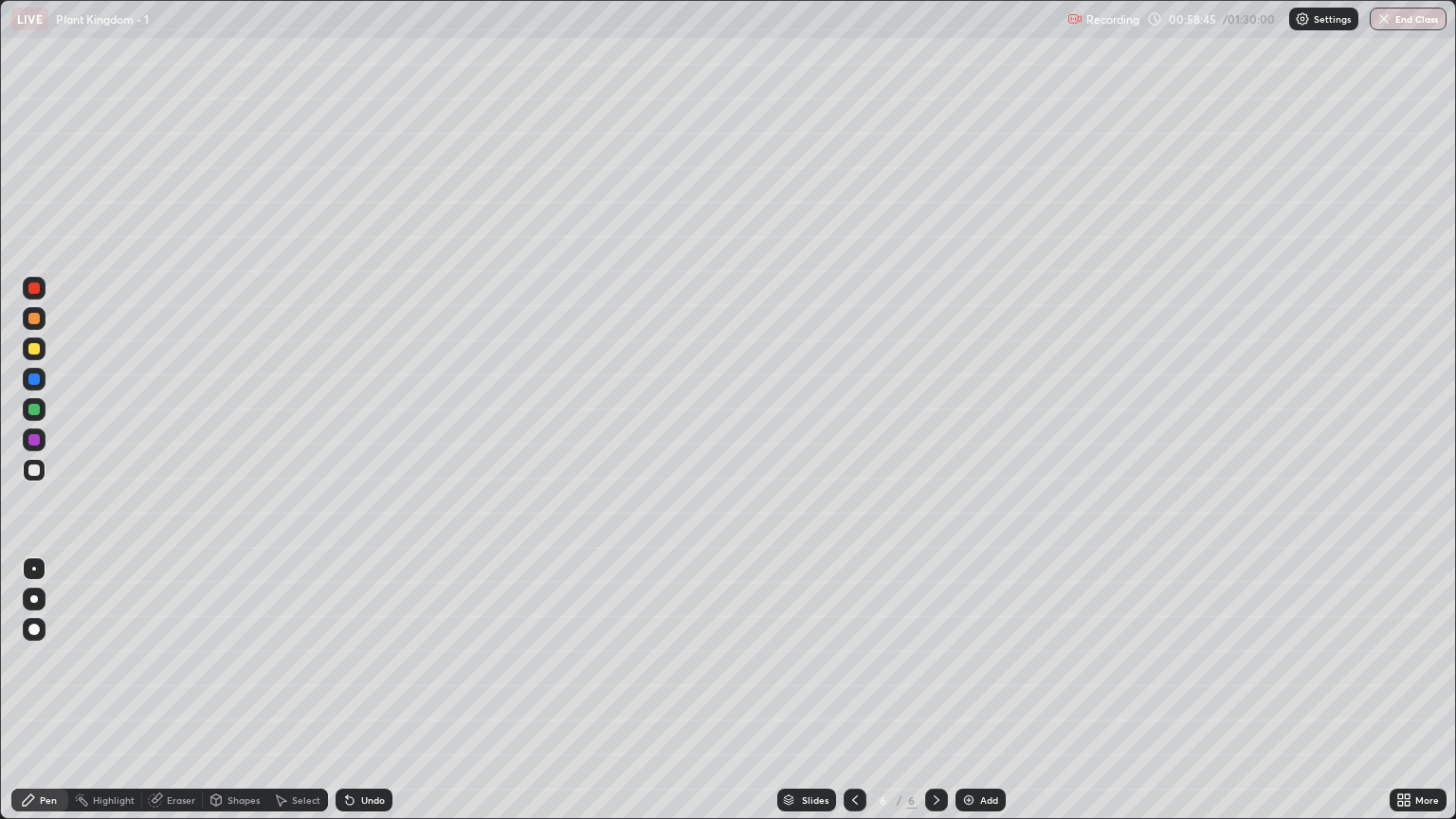 click at bounding box center (34, 318) 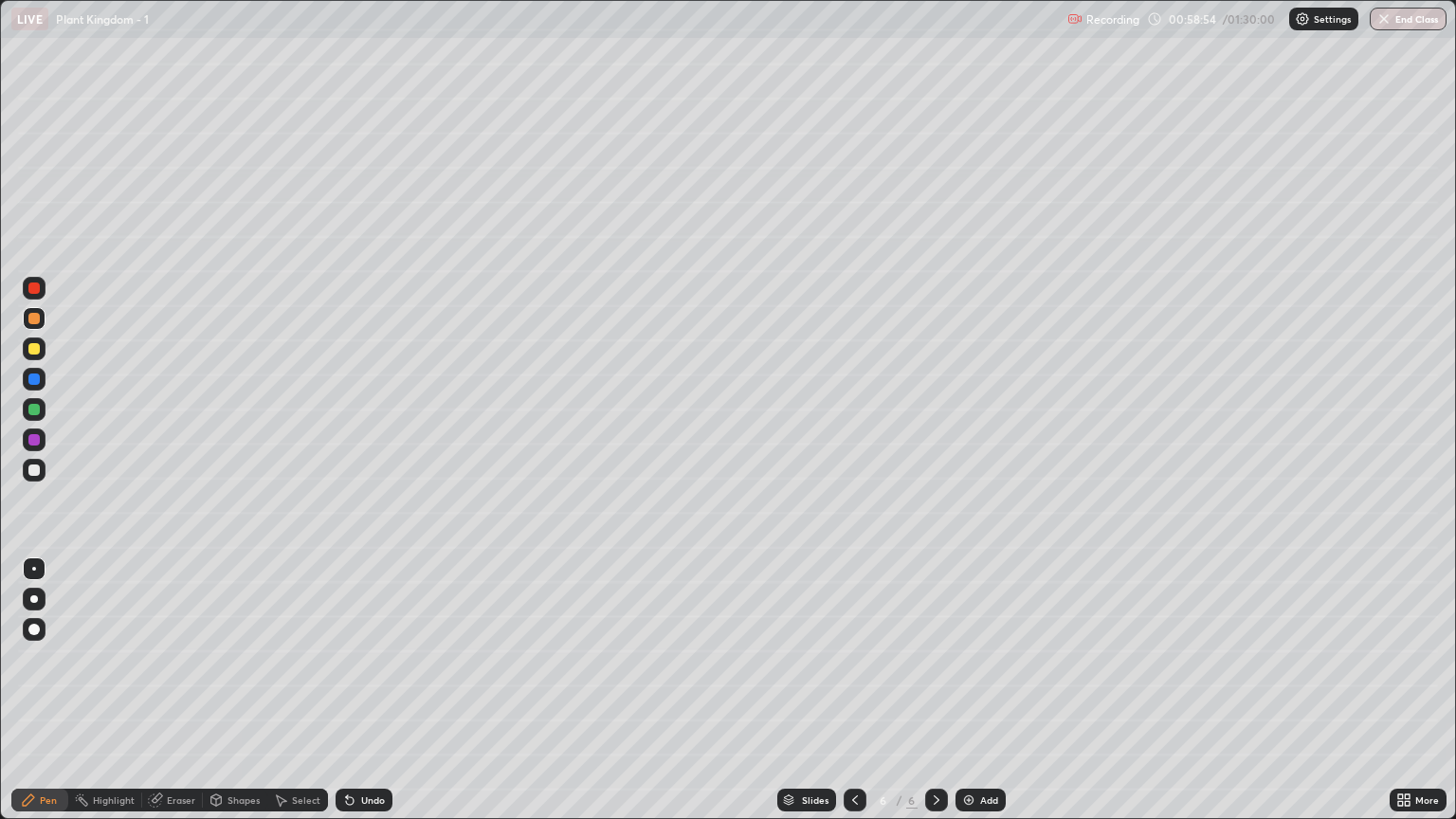click at bounding box center (34, 470) 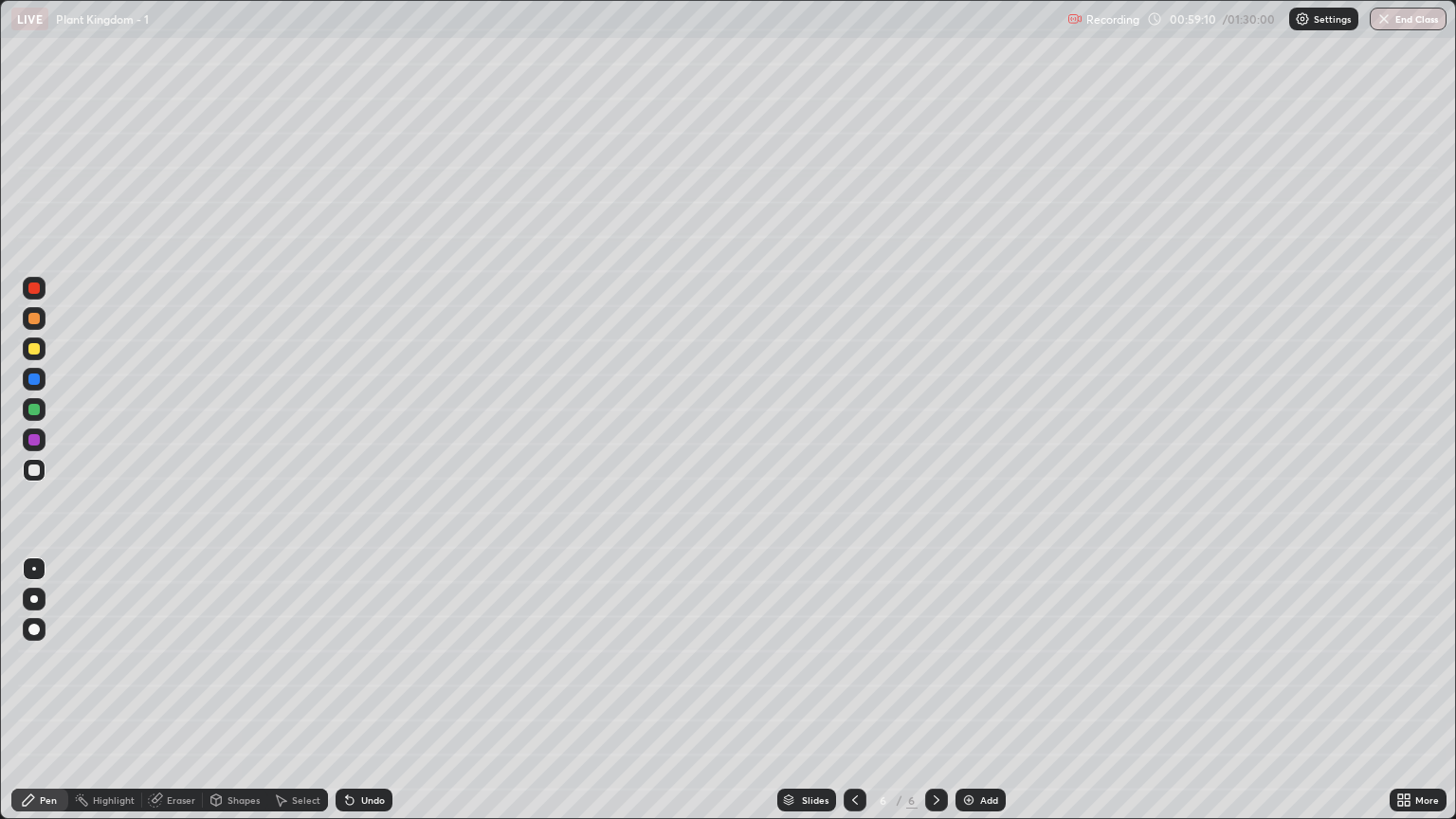 click at bounding box center [34, 410] 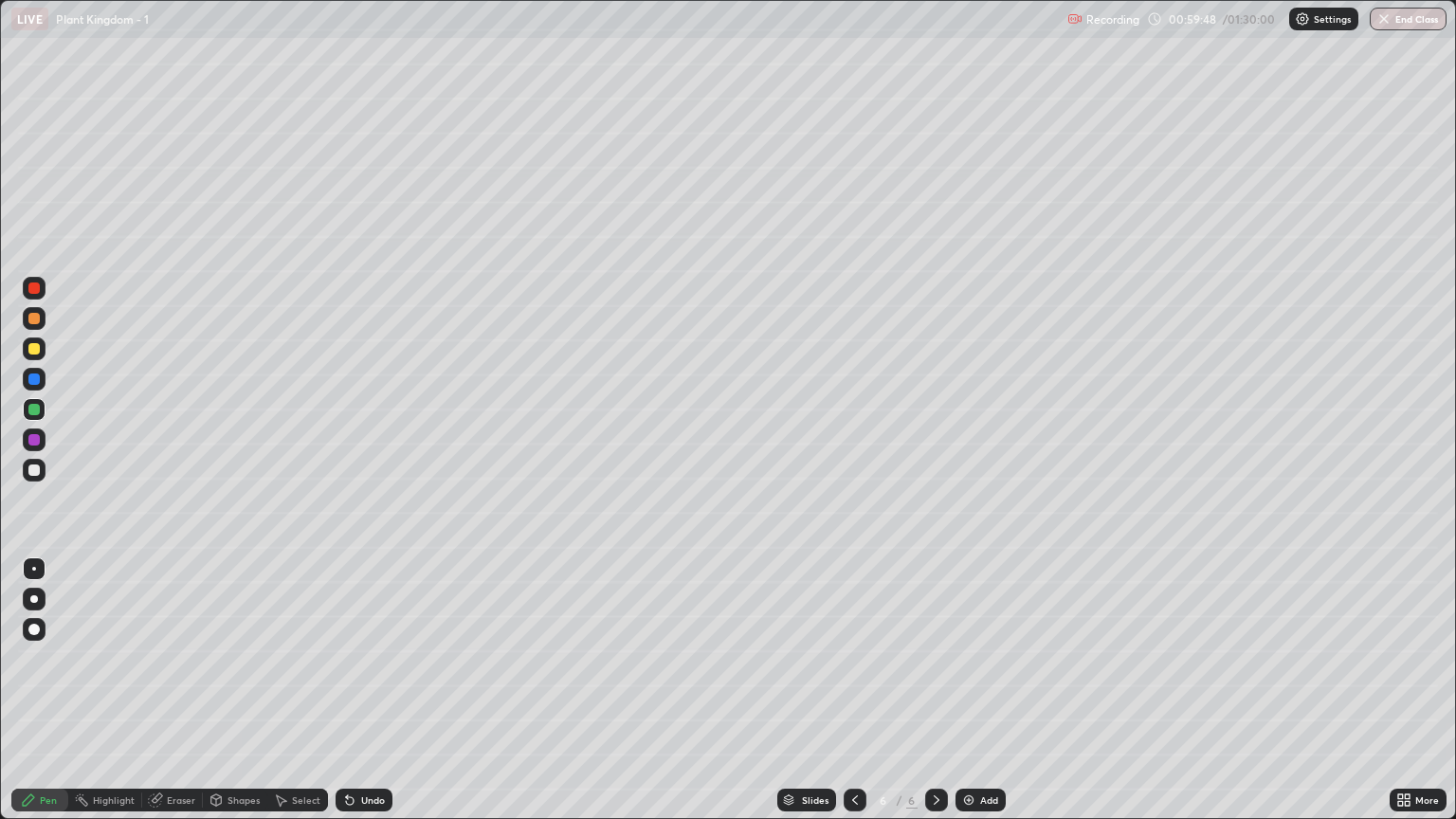click at bounding box center [34, 470] 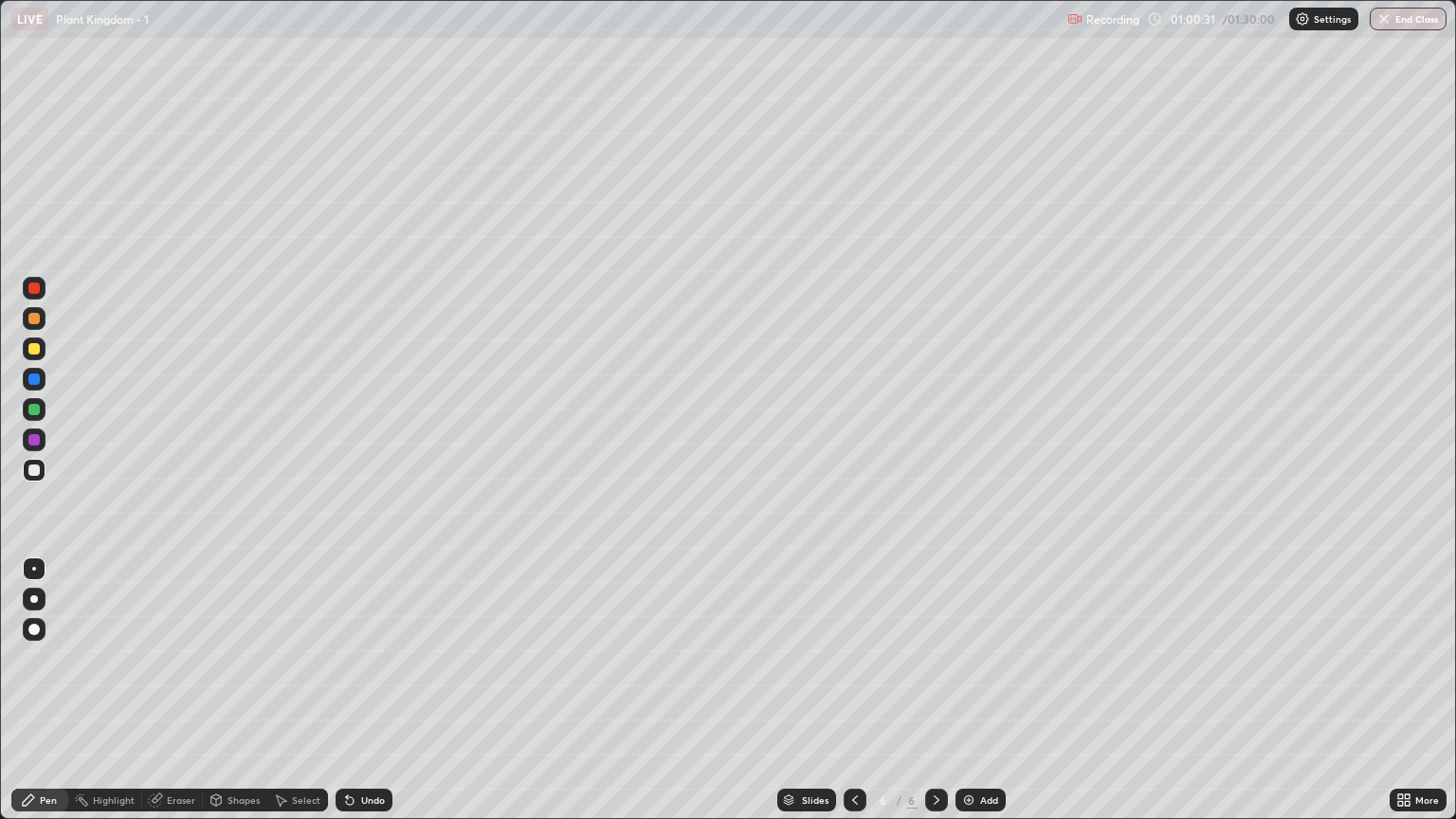click at bounding box center [34, 410] 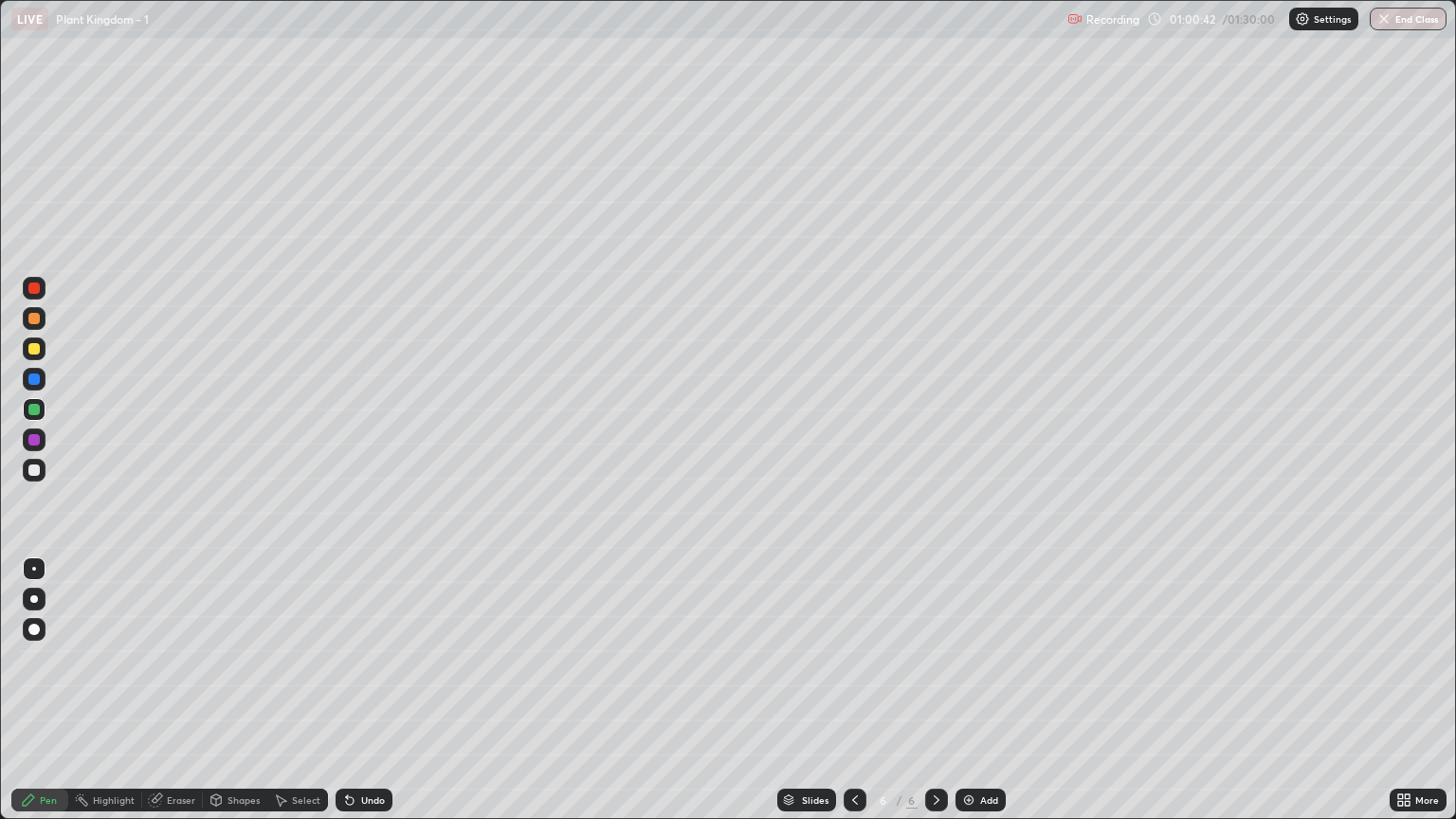 click on "Highlight" at bounding box center [114, 800] 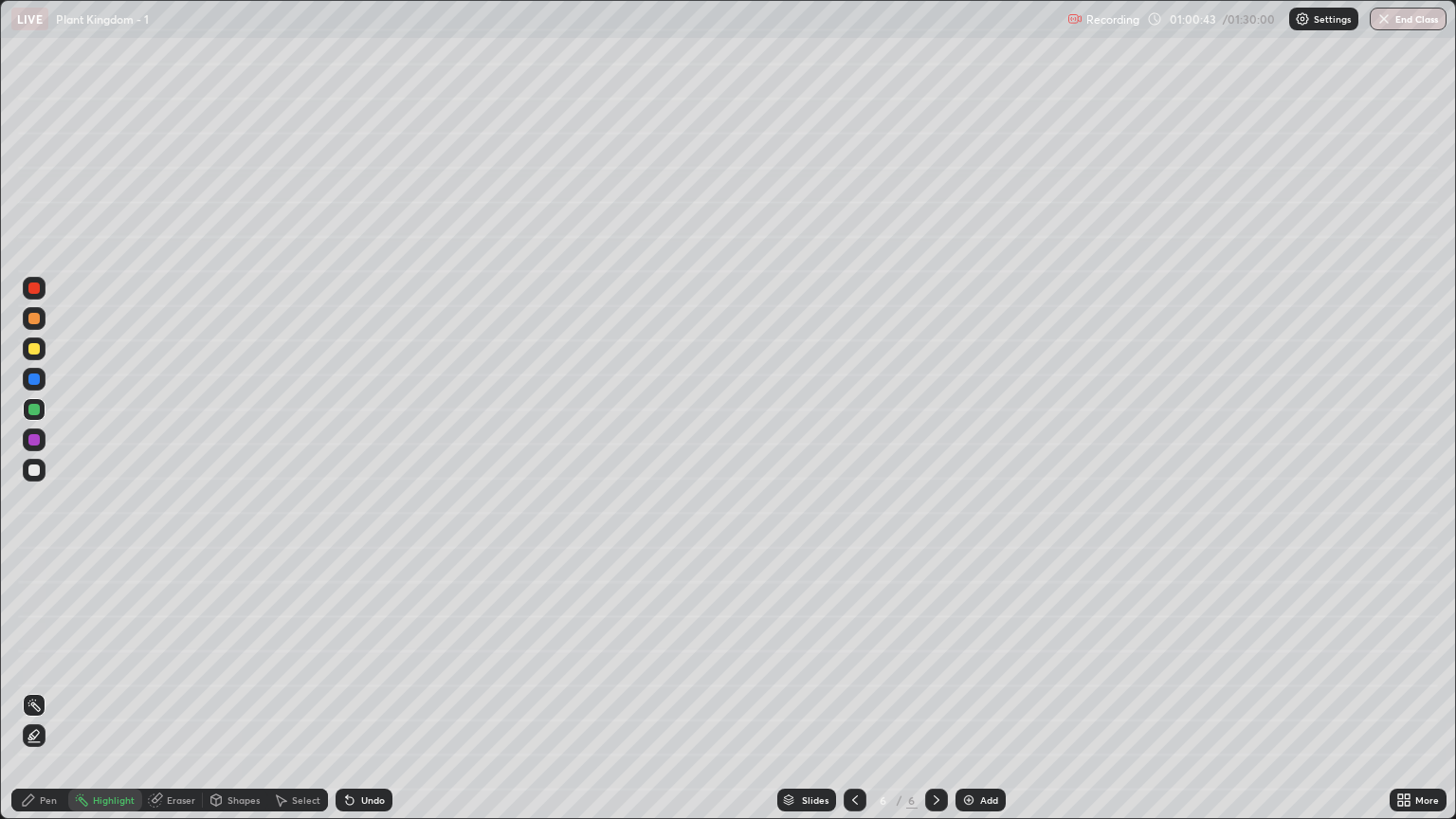 click 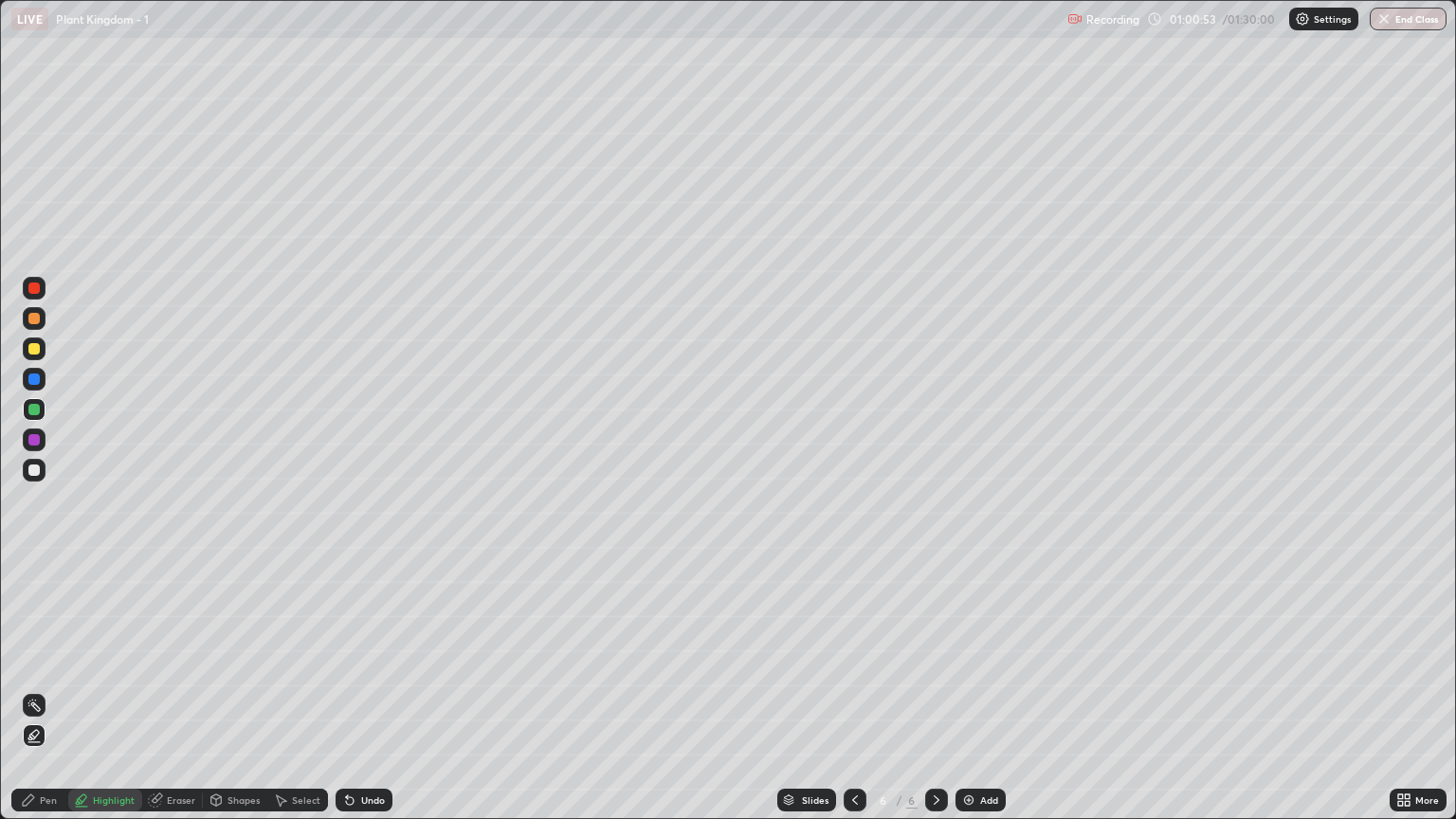click at bounding box center [34, 288] 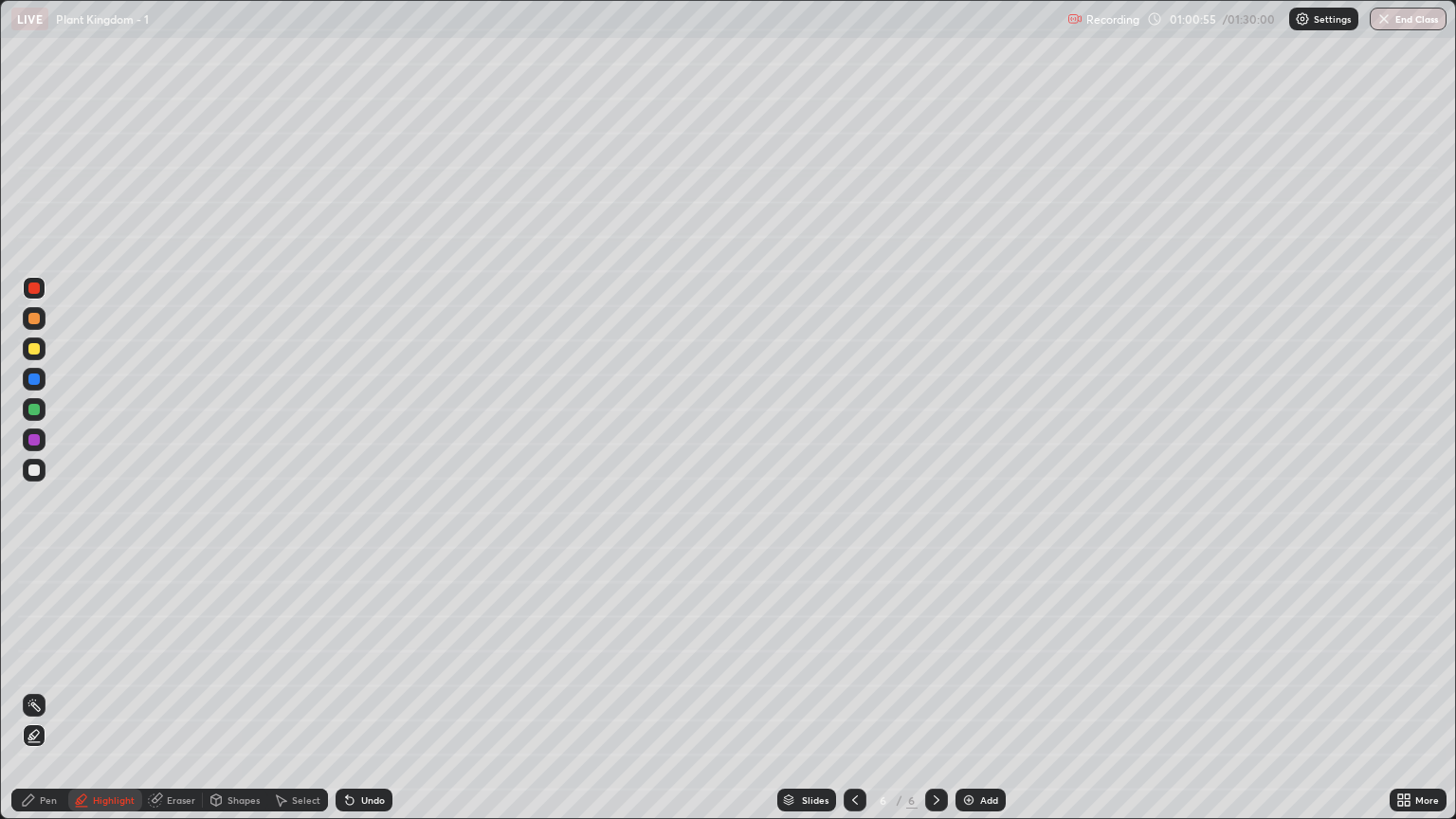 click on "Pen" at bounding box center (40, 800) 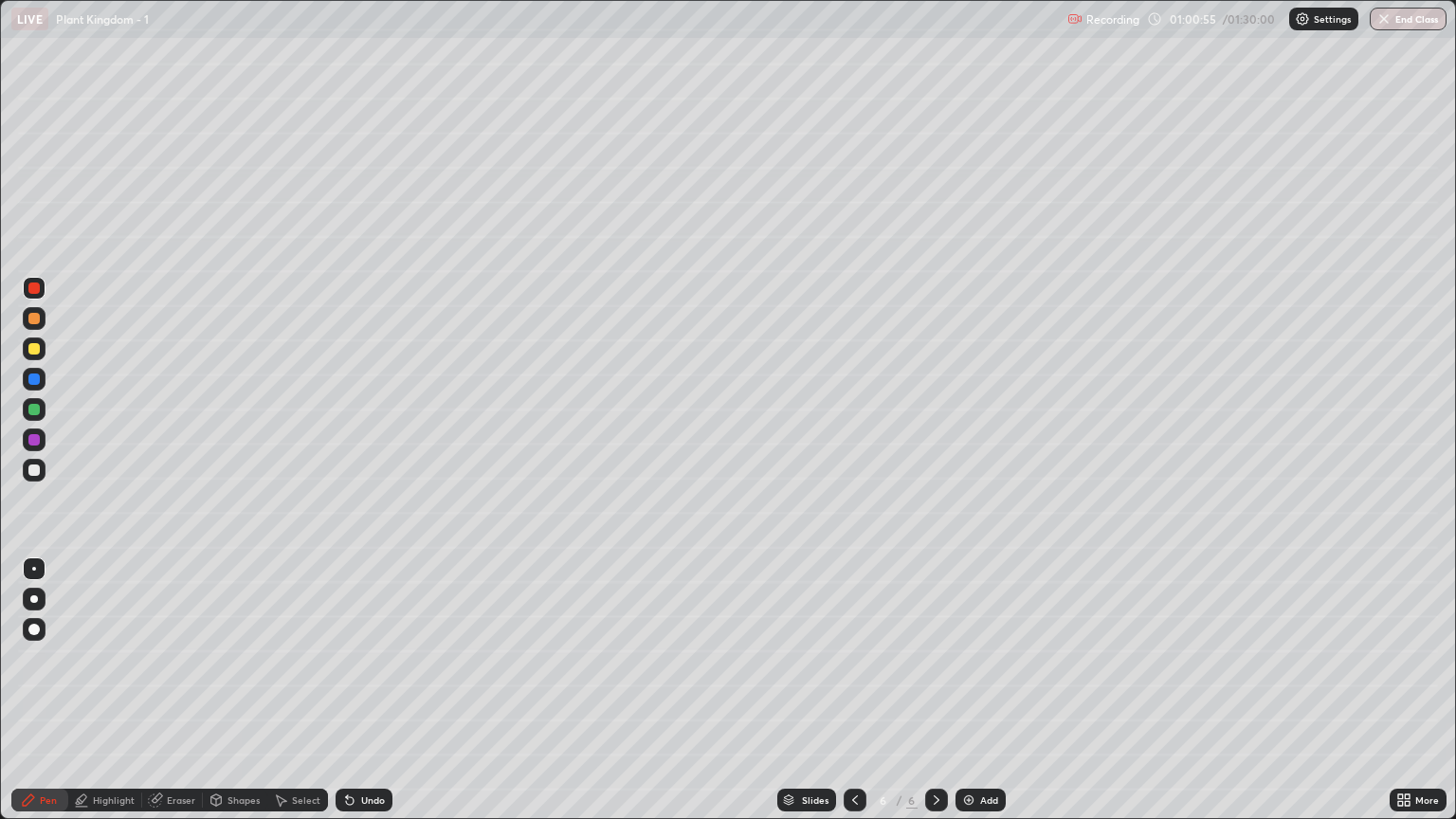 click at bounding box center (34, 569) 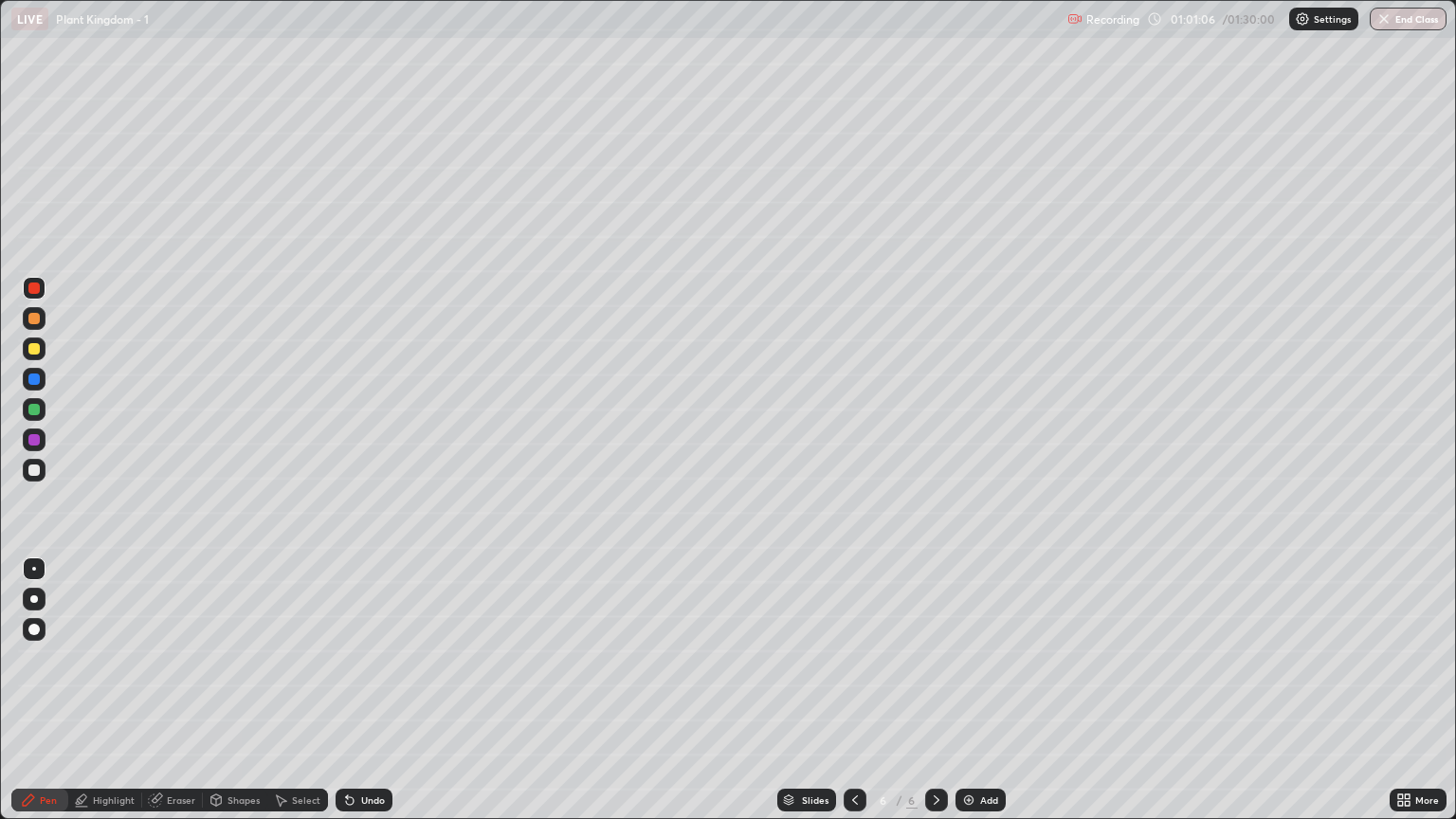click at bounding box center (34, 470) 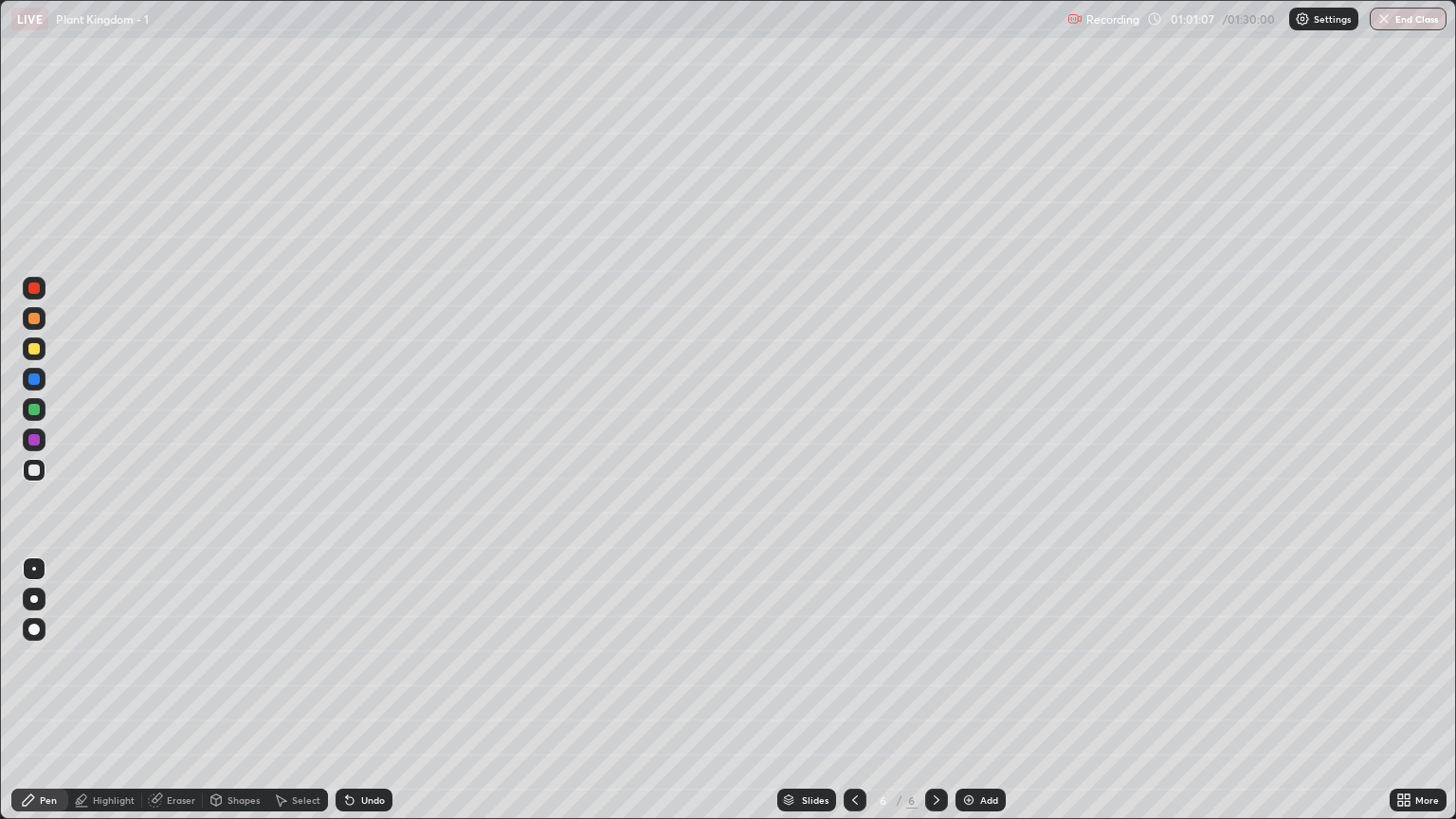 click at bounding box center [34, 569] 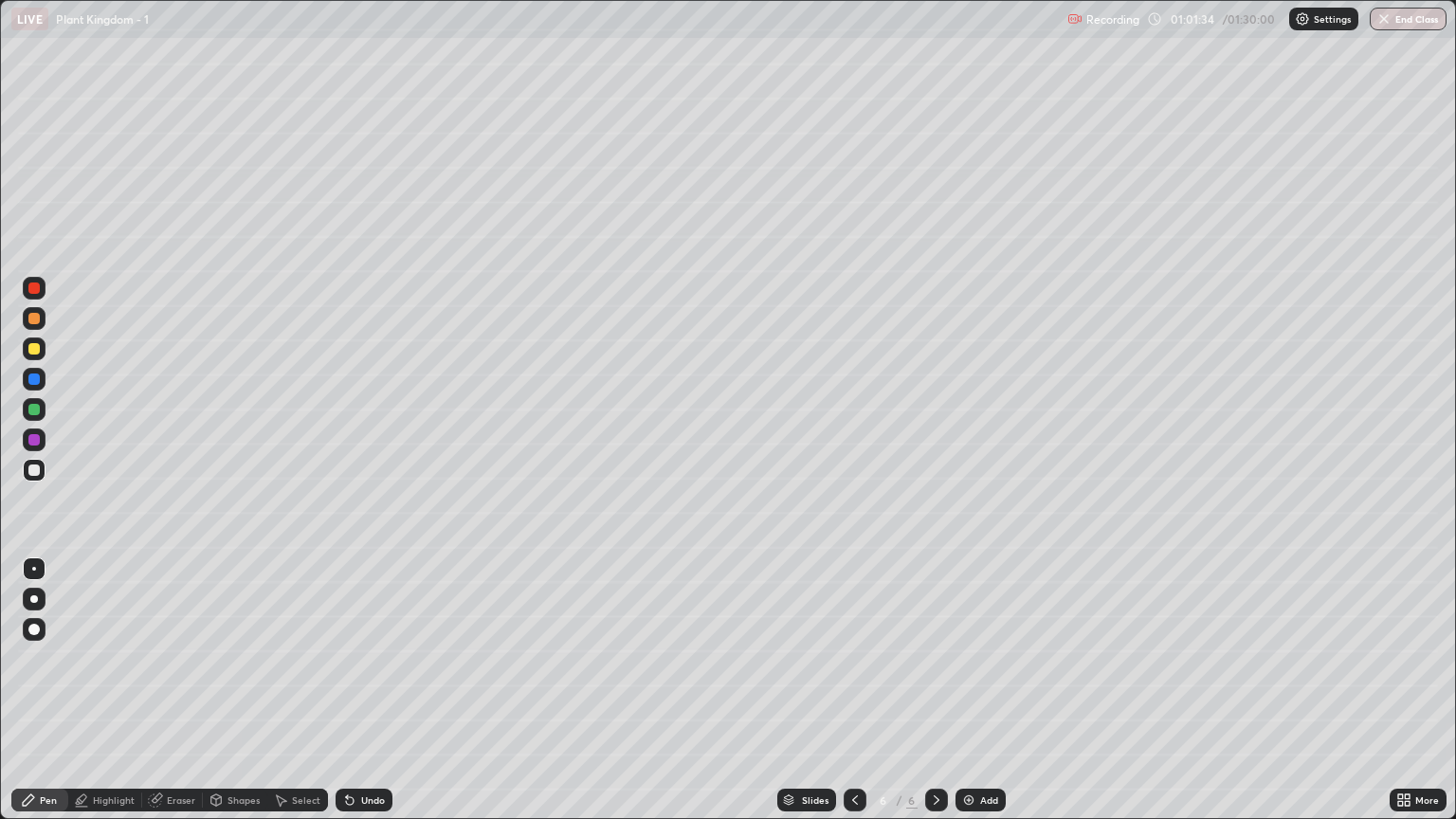 click at bounding box center (34, 318) 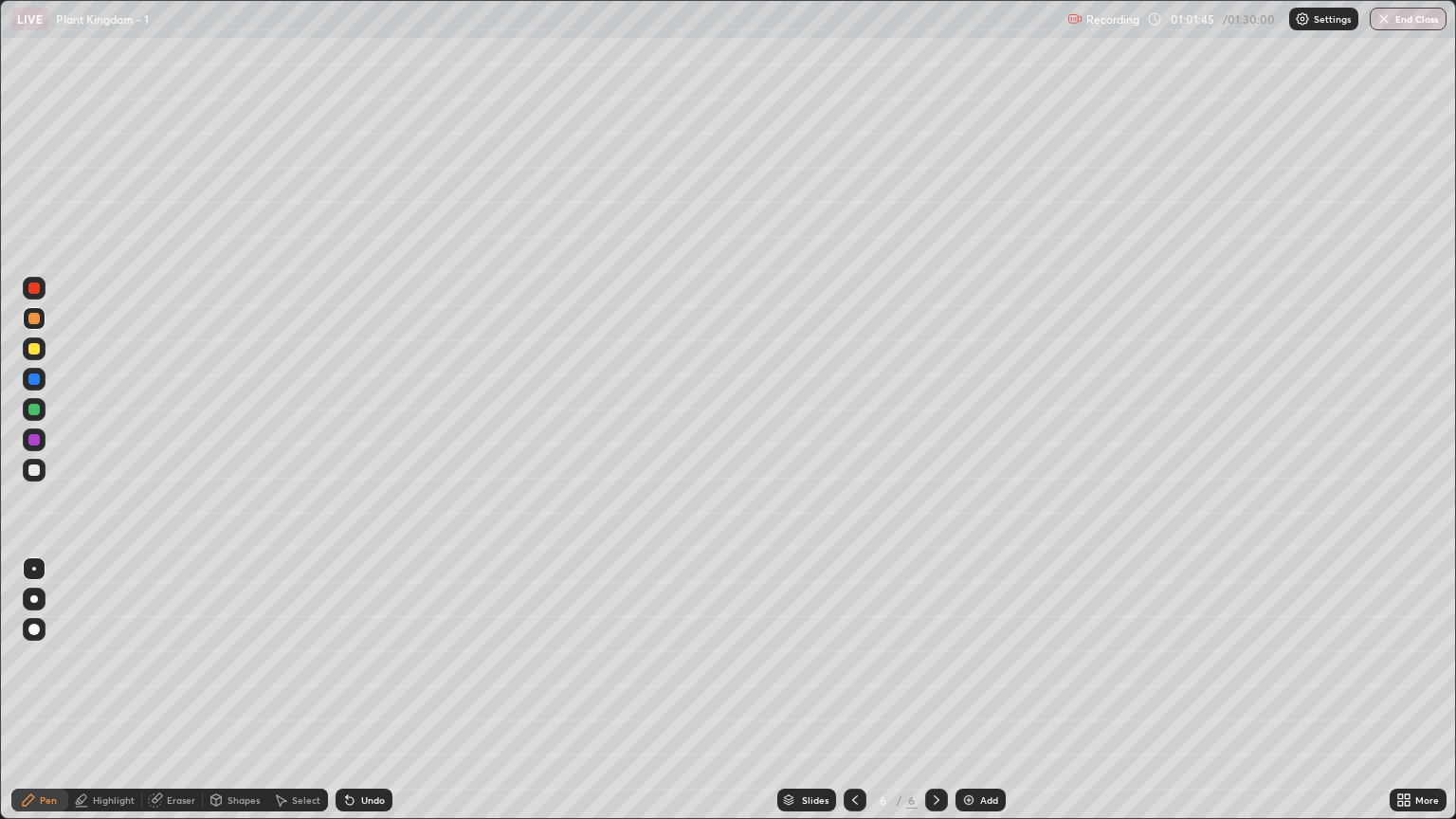 click at bounding box center (34, 470) 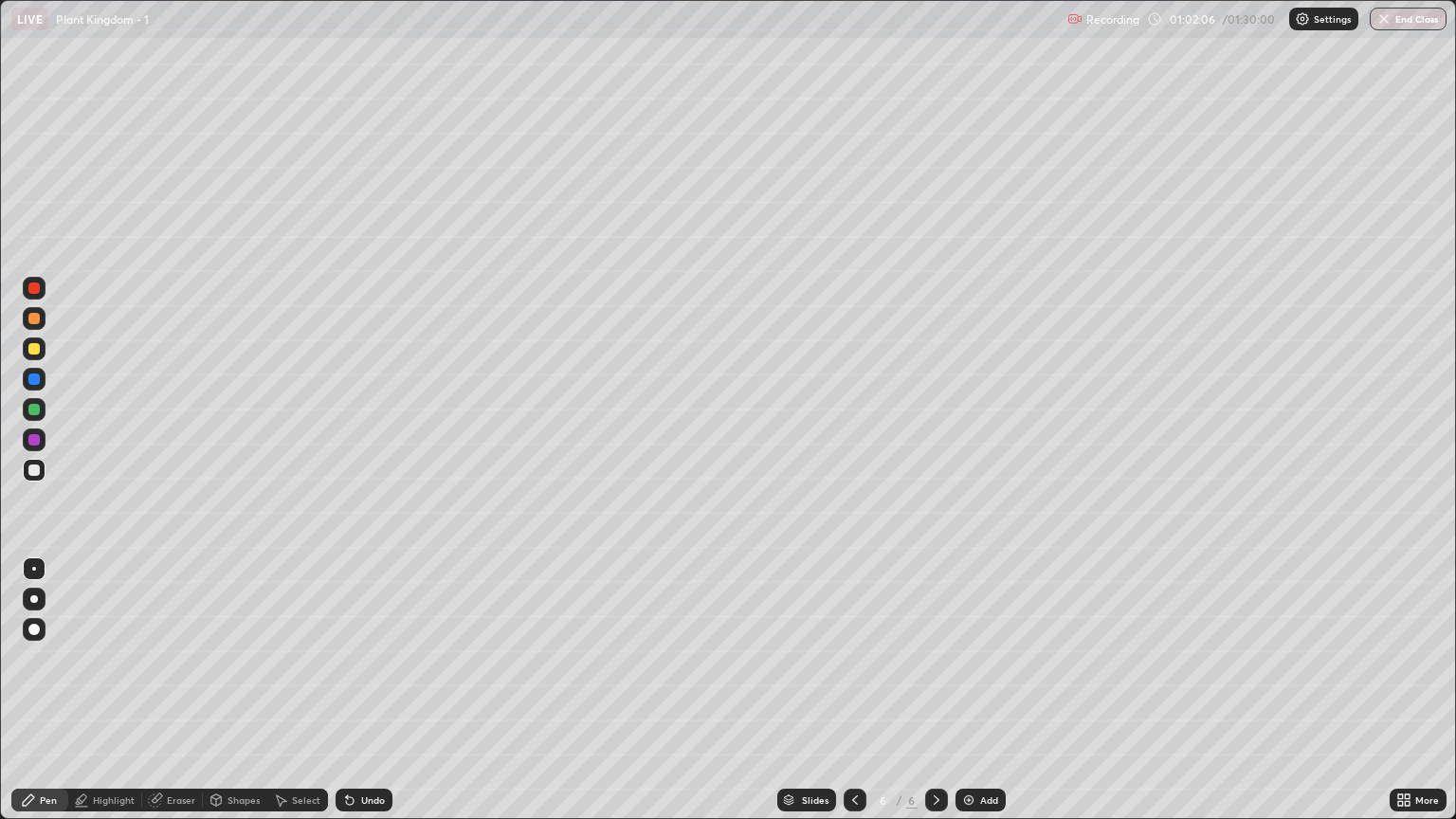 click at bounding box center [34, 410] 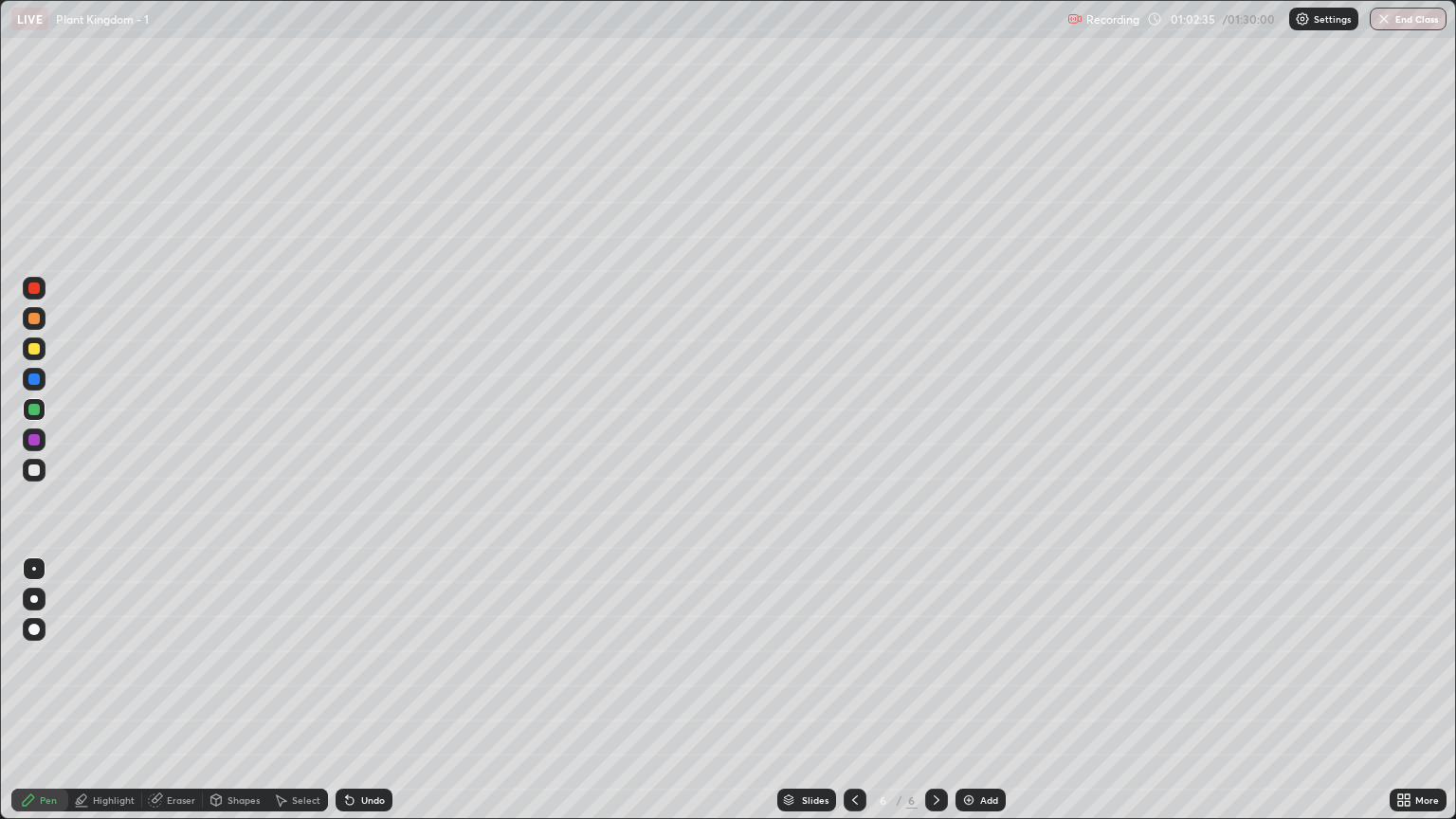 click on "Highlight" at bounding box center (114, 800) 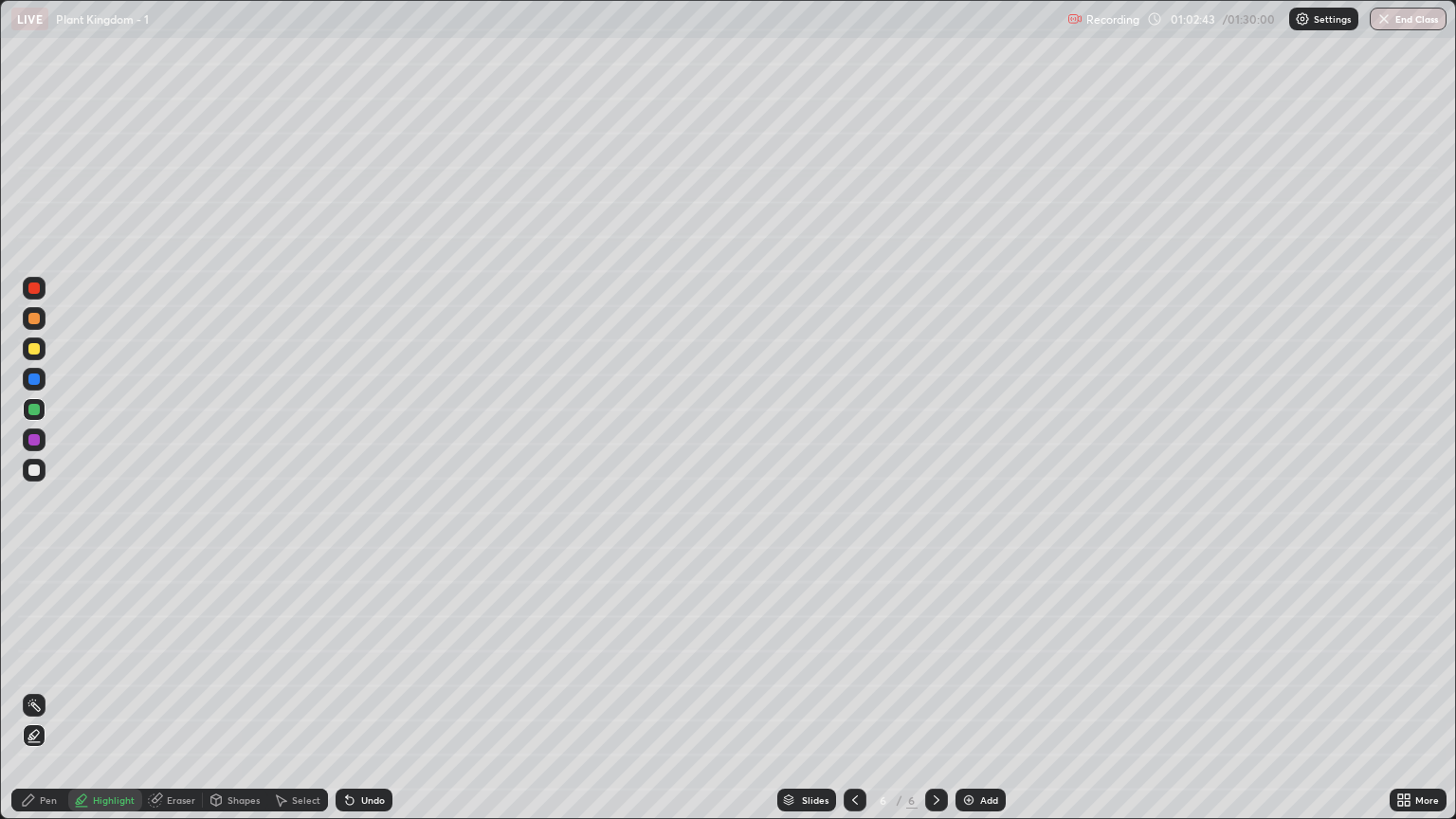 click at bounding box center (34, 288) 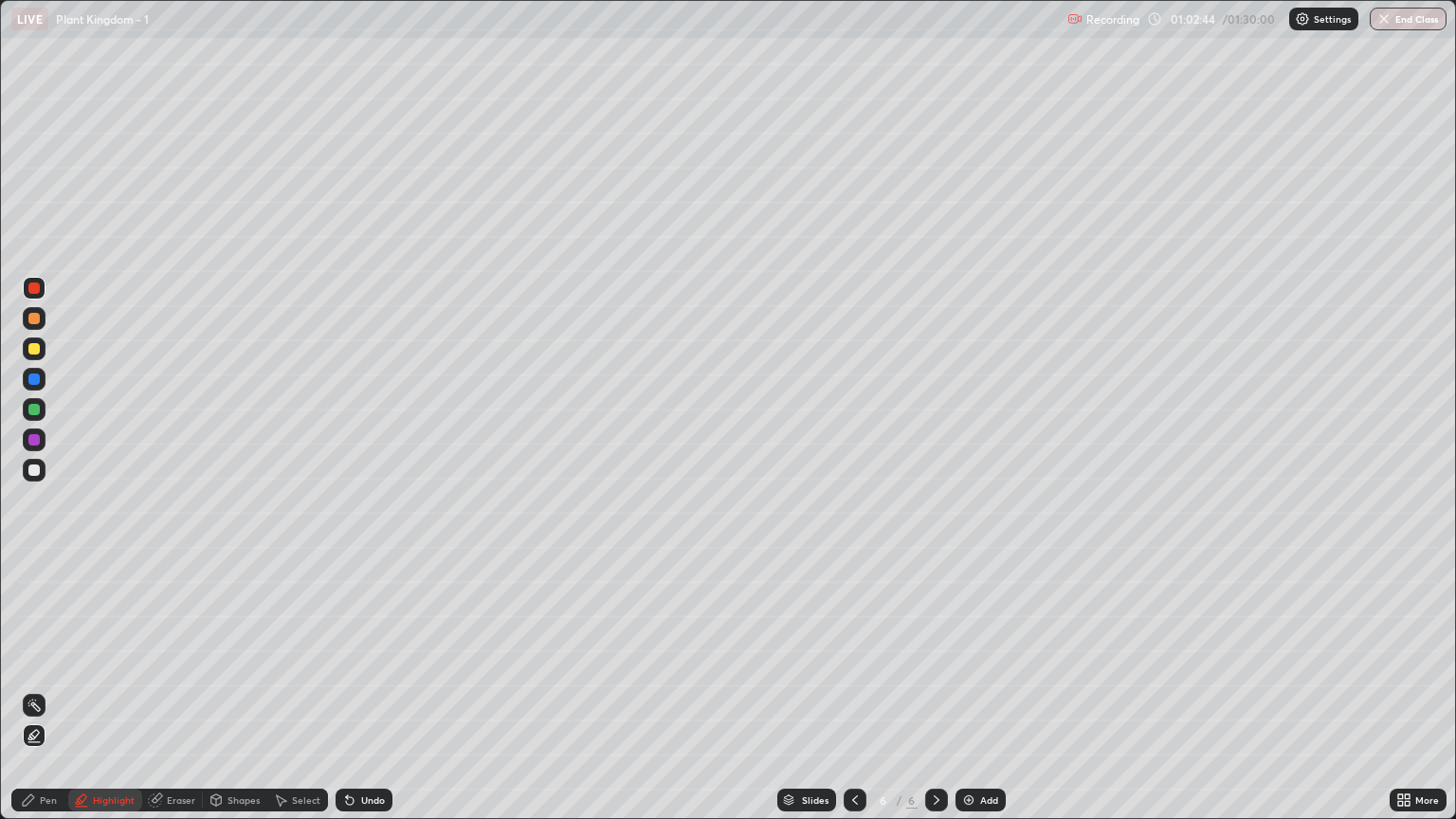 click on "Pen" at bounding box center [40, 800] 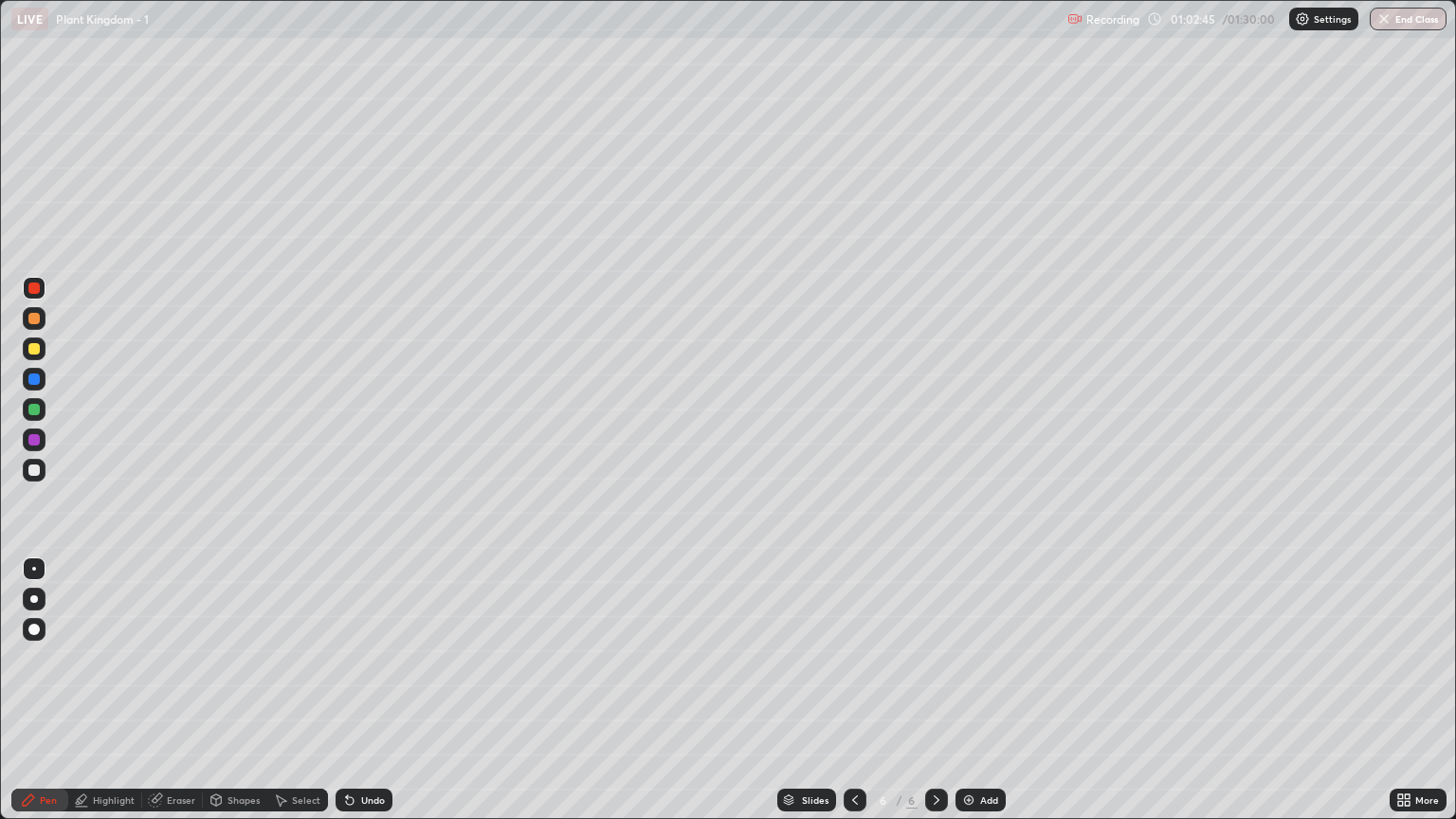 click at bounding box center [34, 569] 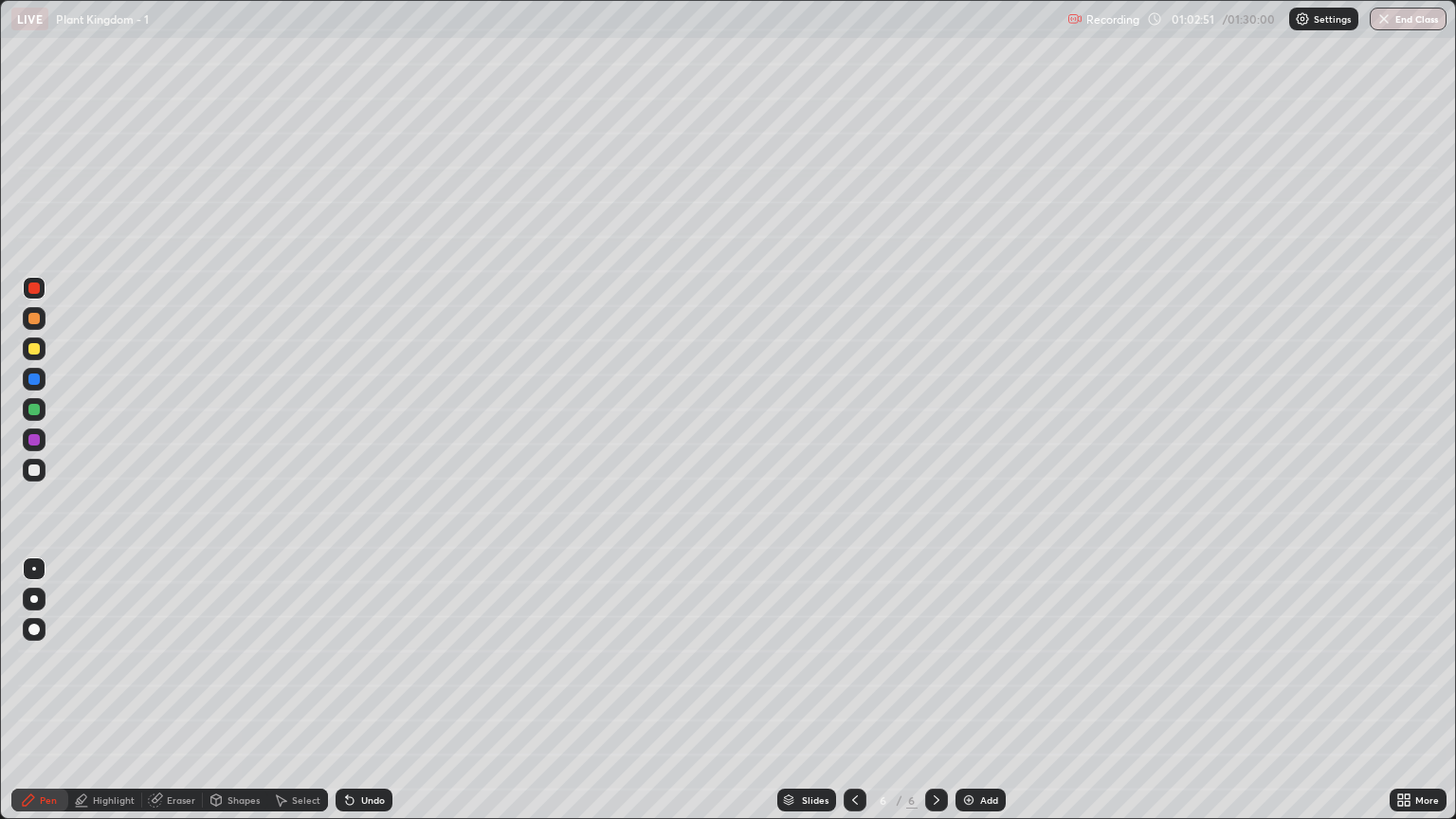click at bounding box center [34, 470] 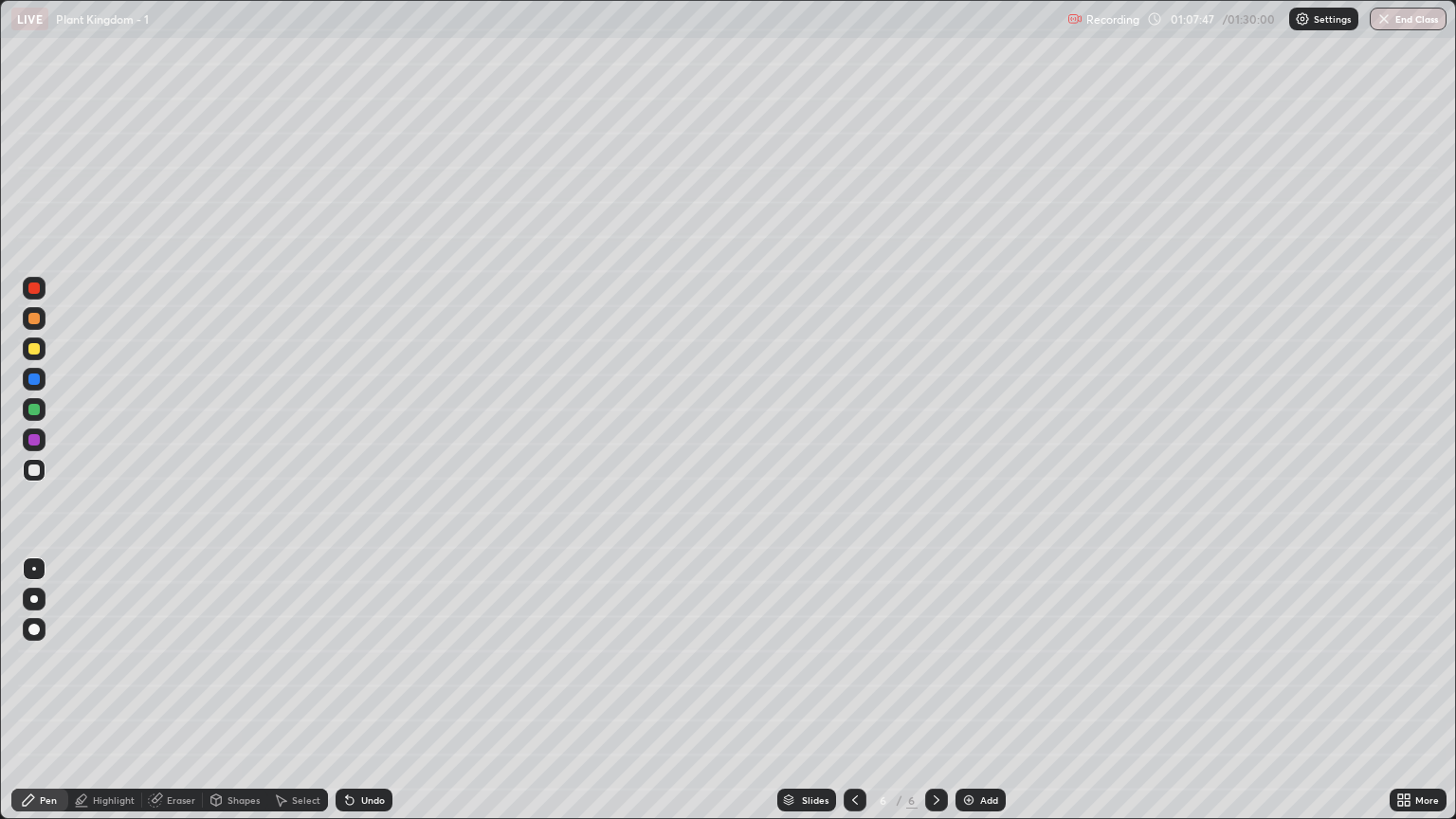 click at bounding box center (34, 470) 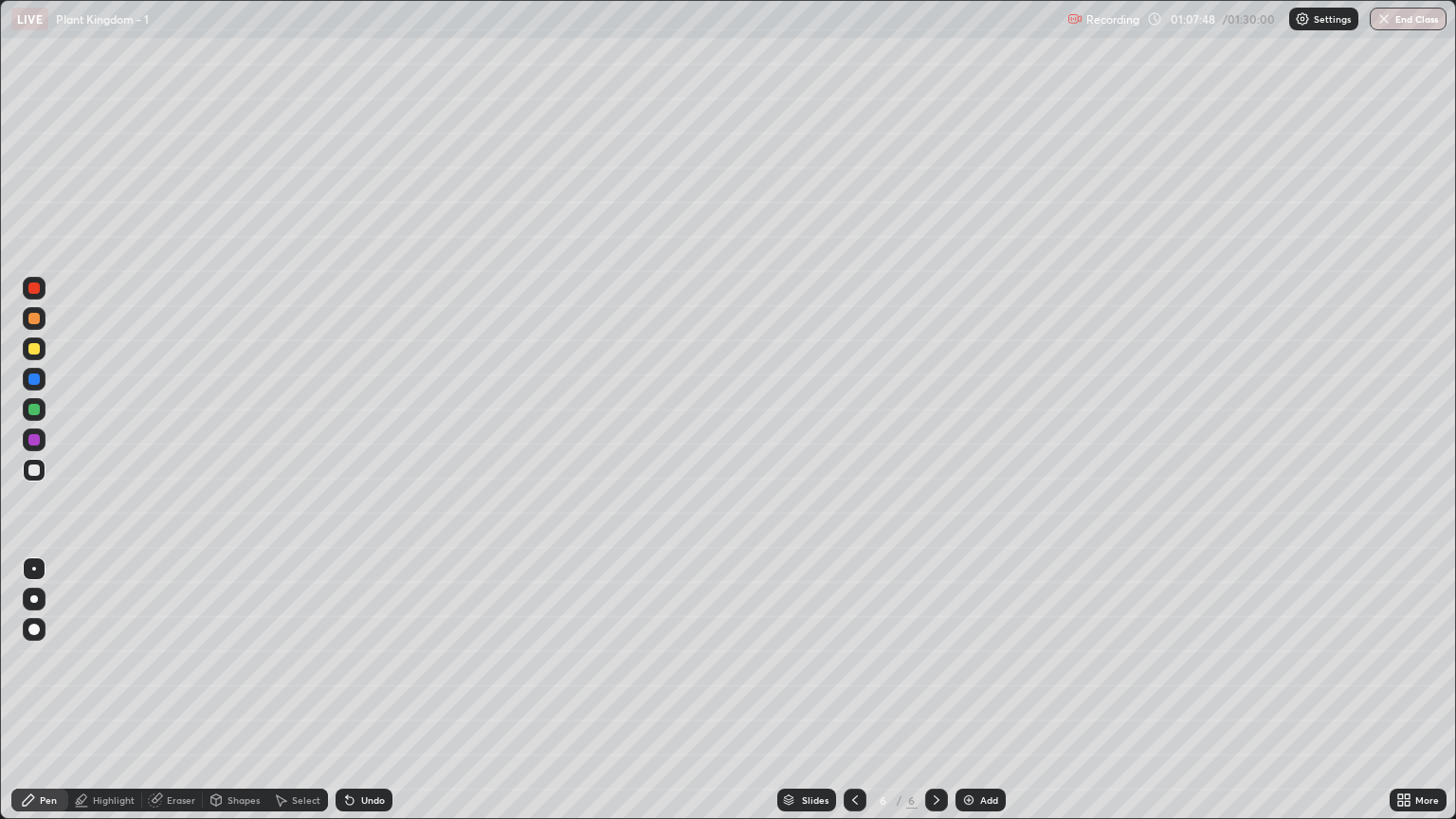 click at bounding box center [34, 569] 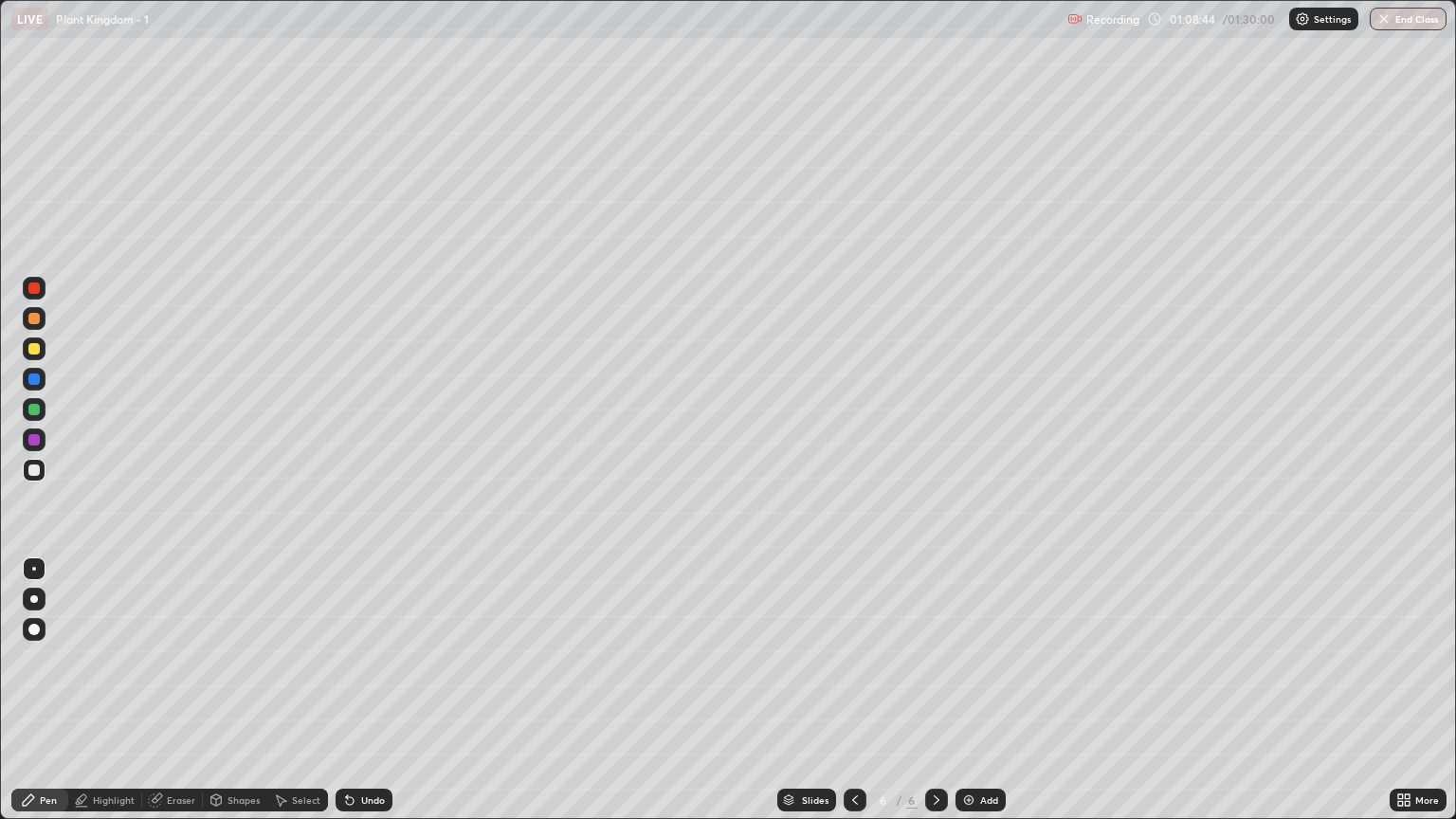 click on "Shapes" at bounding box center (244, 800) 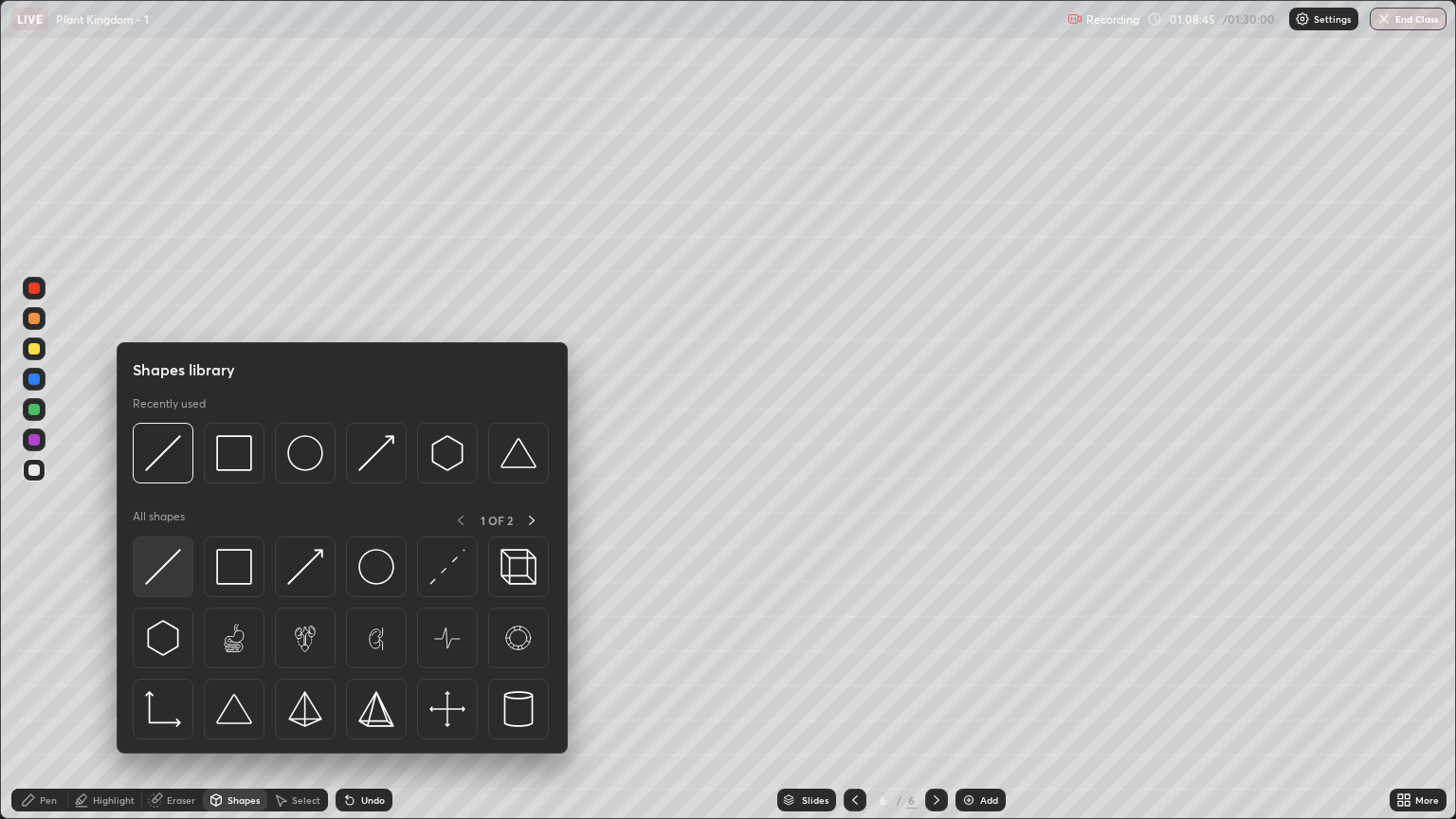 click at bounding box center (163, 567) 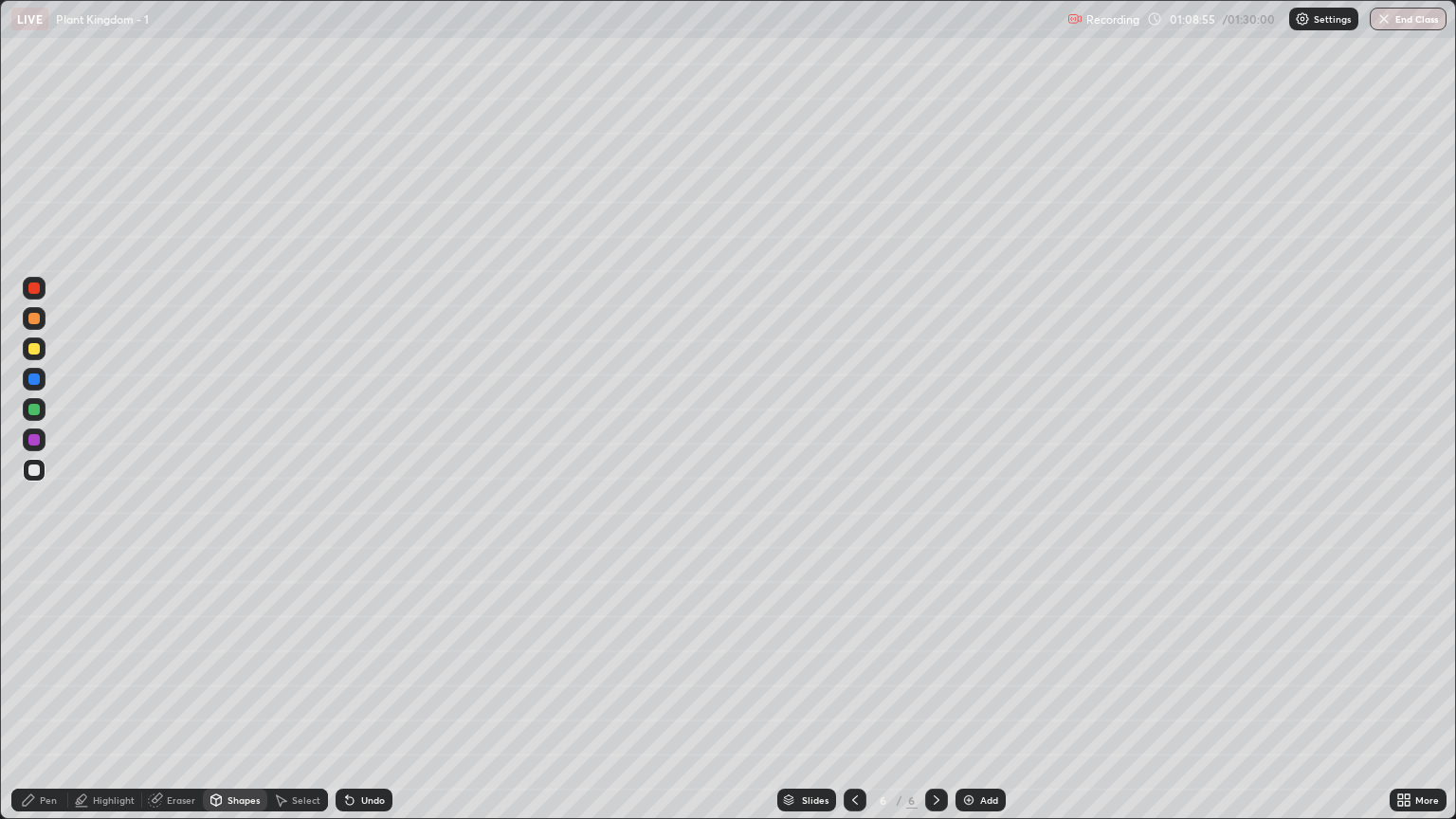 click on "Pen" at bounding box center (40, 800) 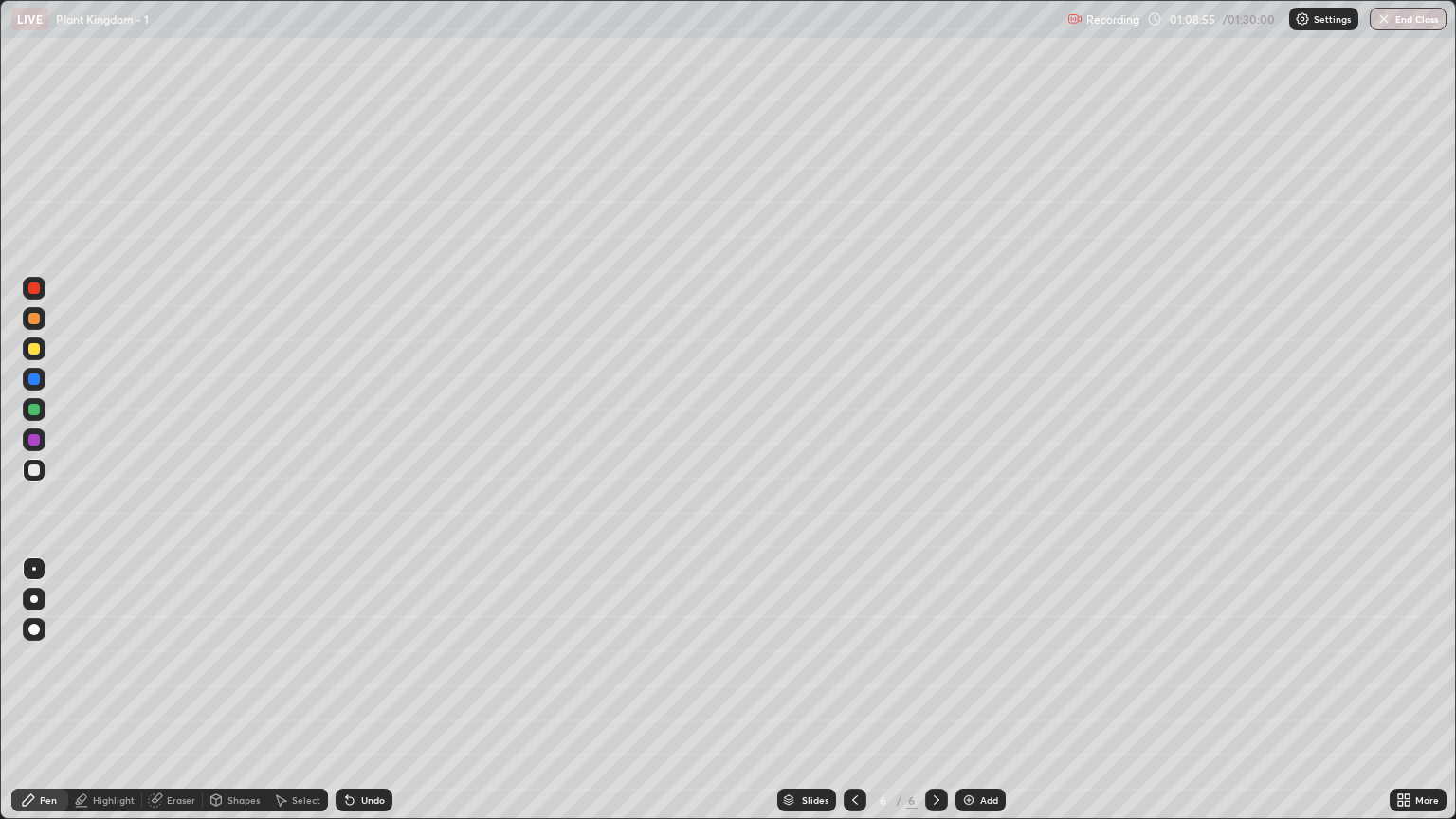 click at bounding box center [34, 470] 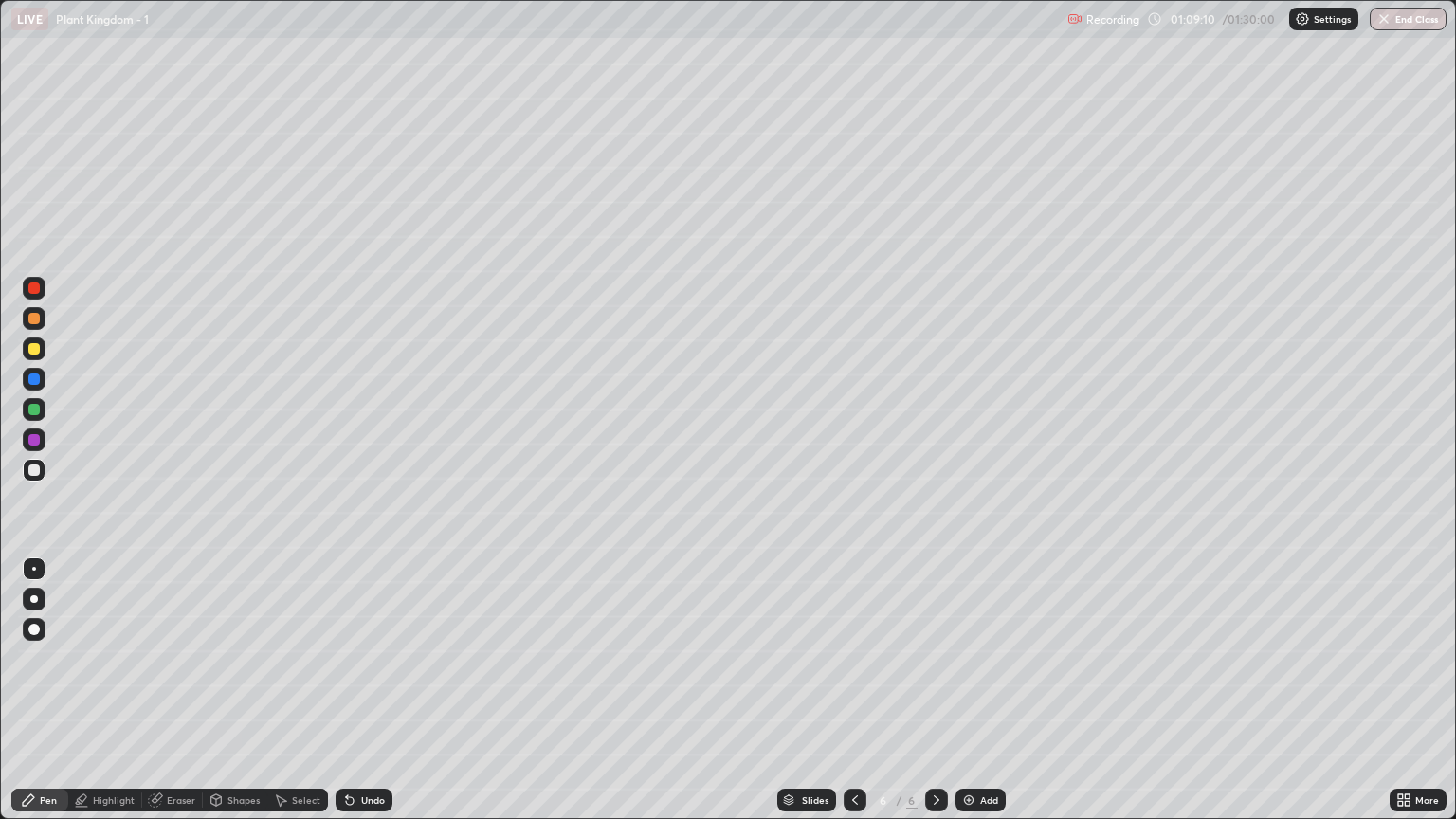 click at bounding box center [34, 318] 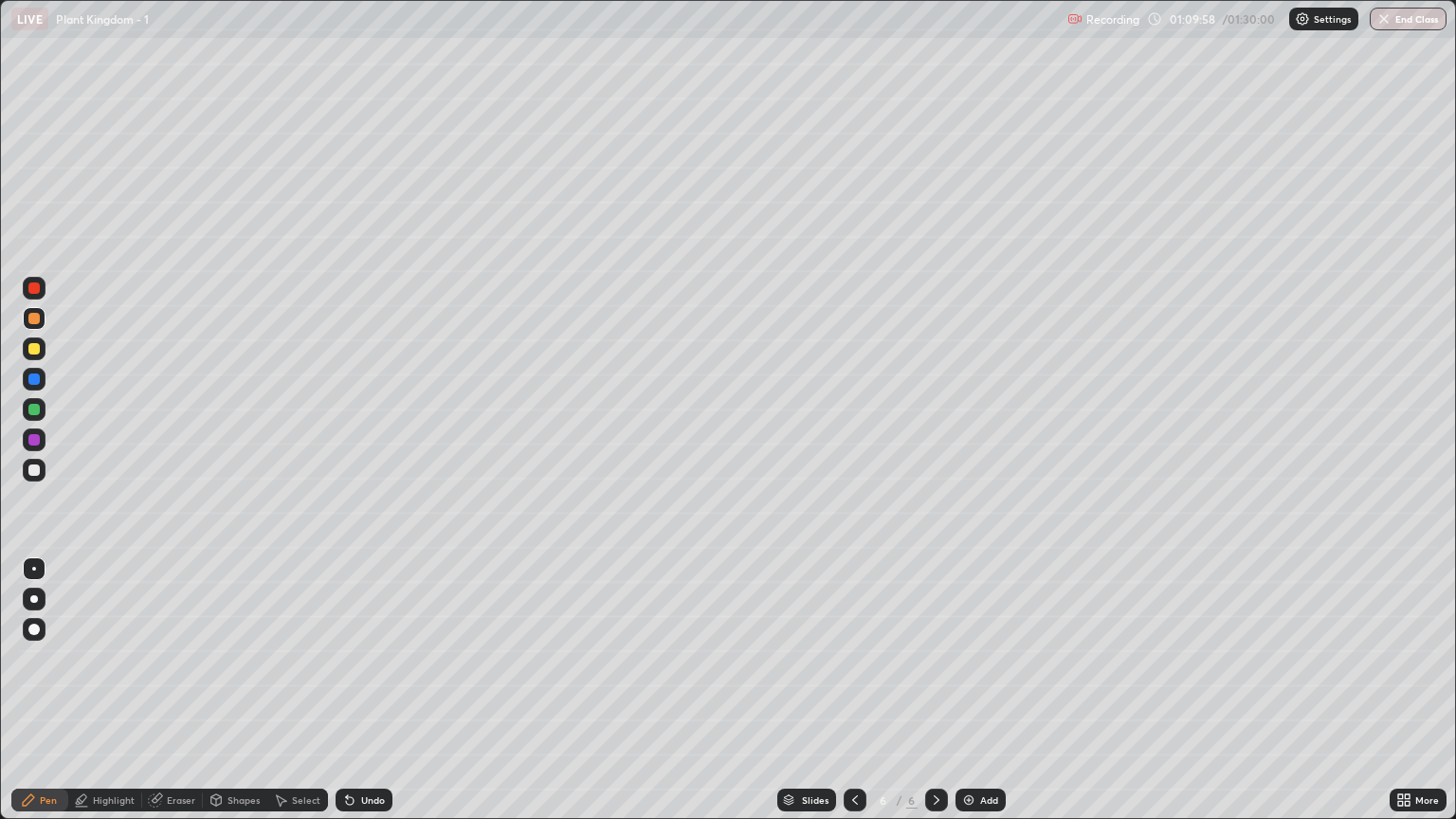 click at bounding box center (34, 470) 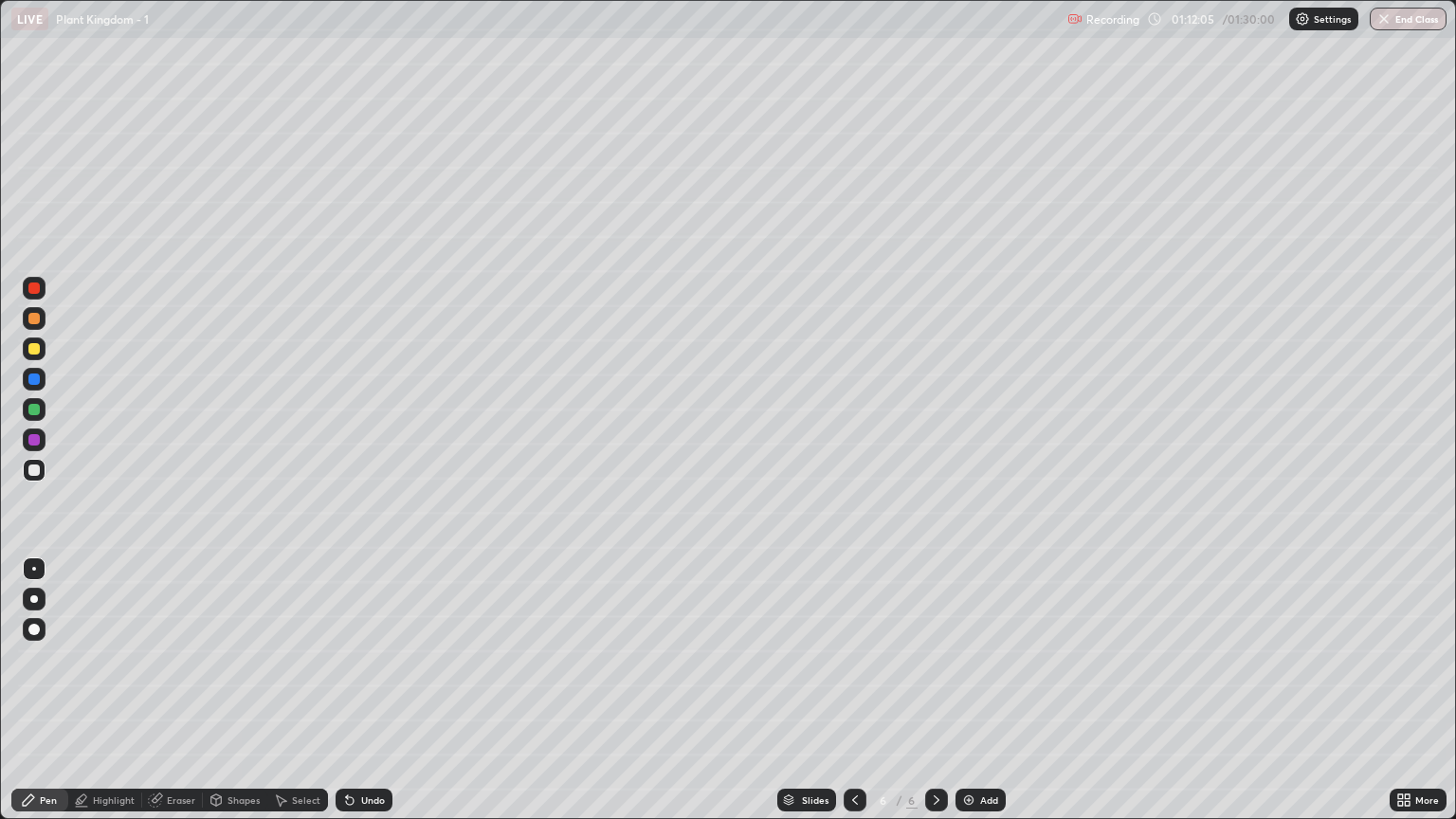 click at bounding box center [34, 410] 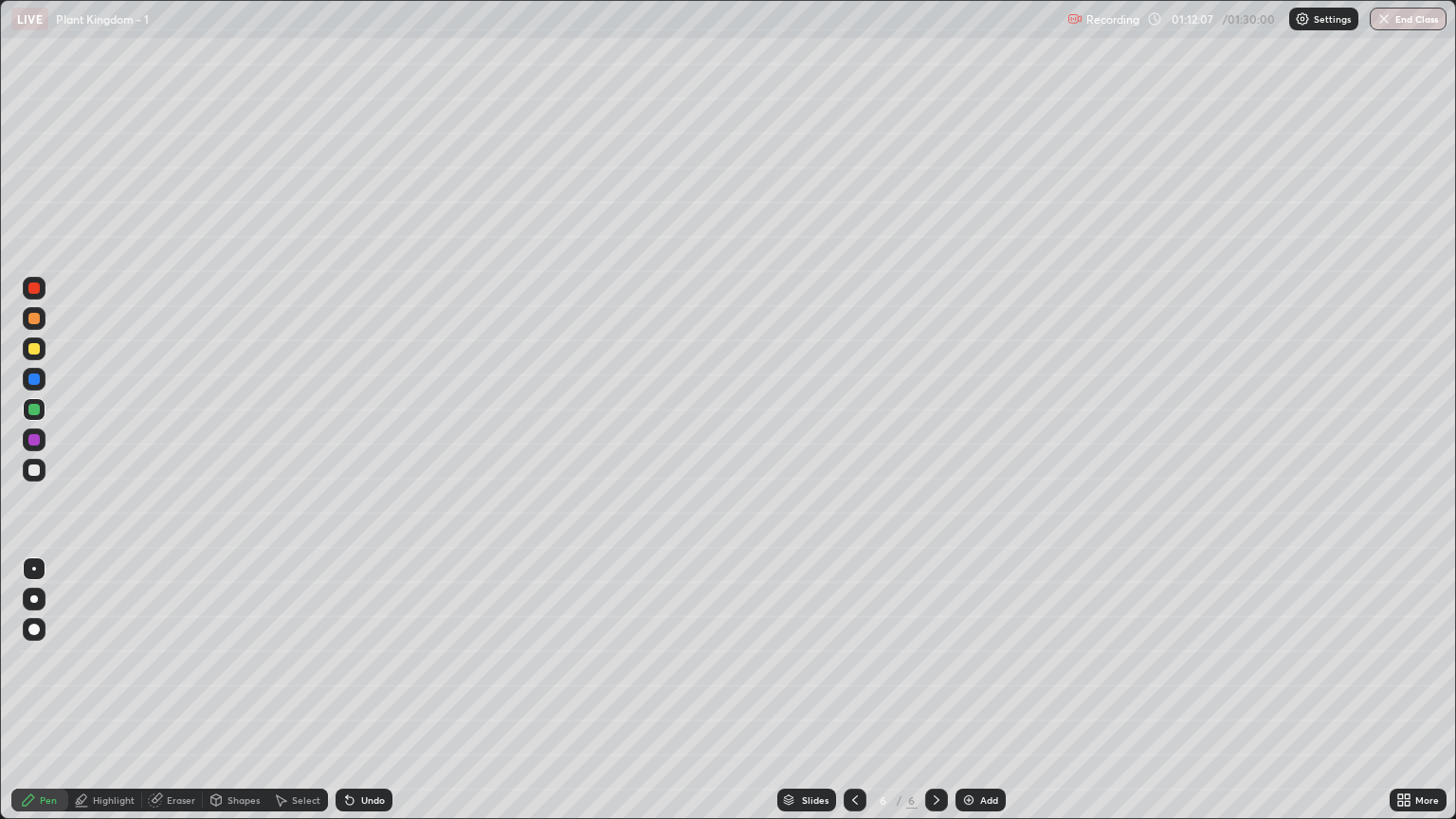 click on "Shapes" at bounding box center (235, 800) 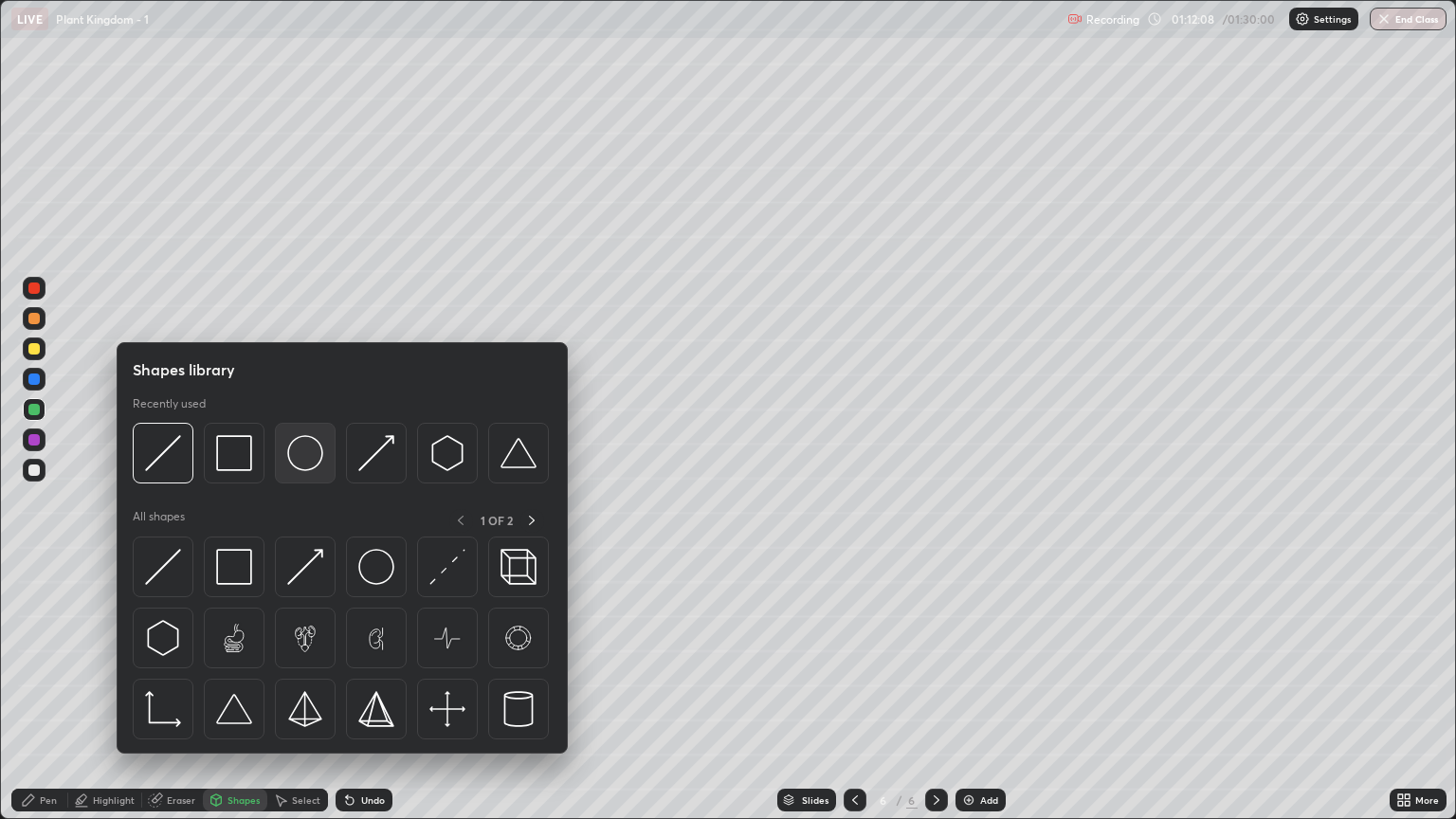 click at bounding box center [305, 453] 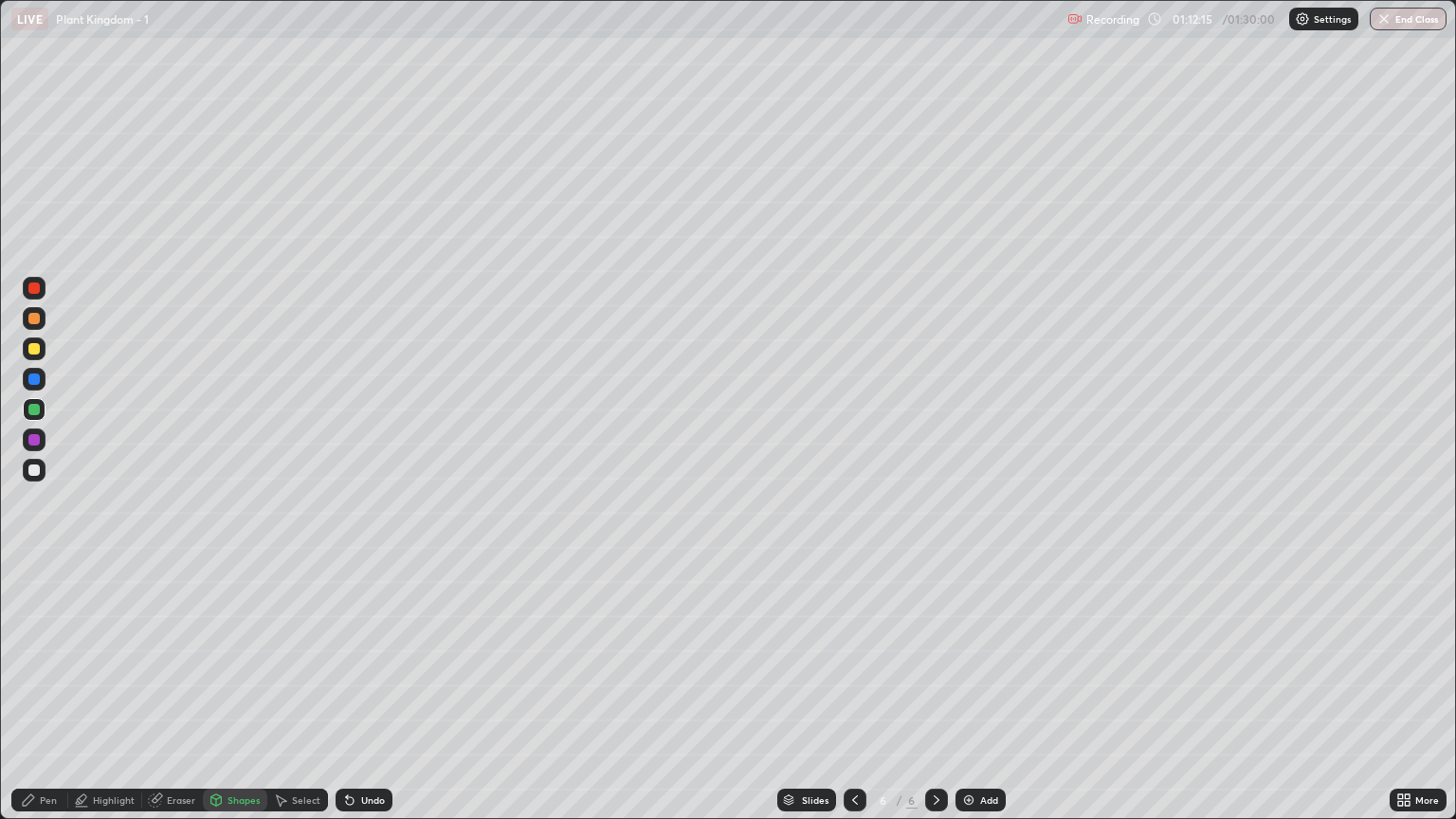 click on "Pen" at bounding box center [48, 800] 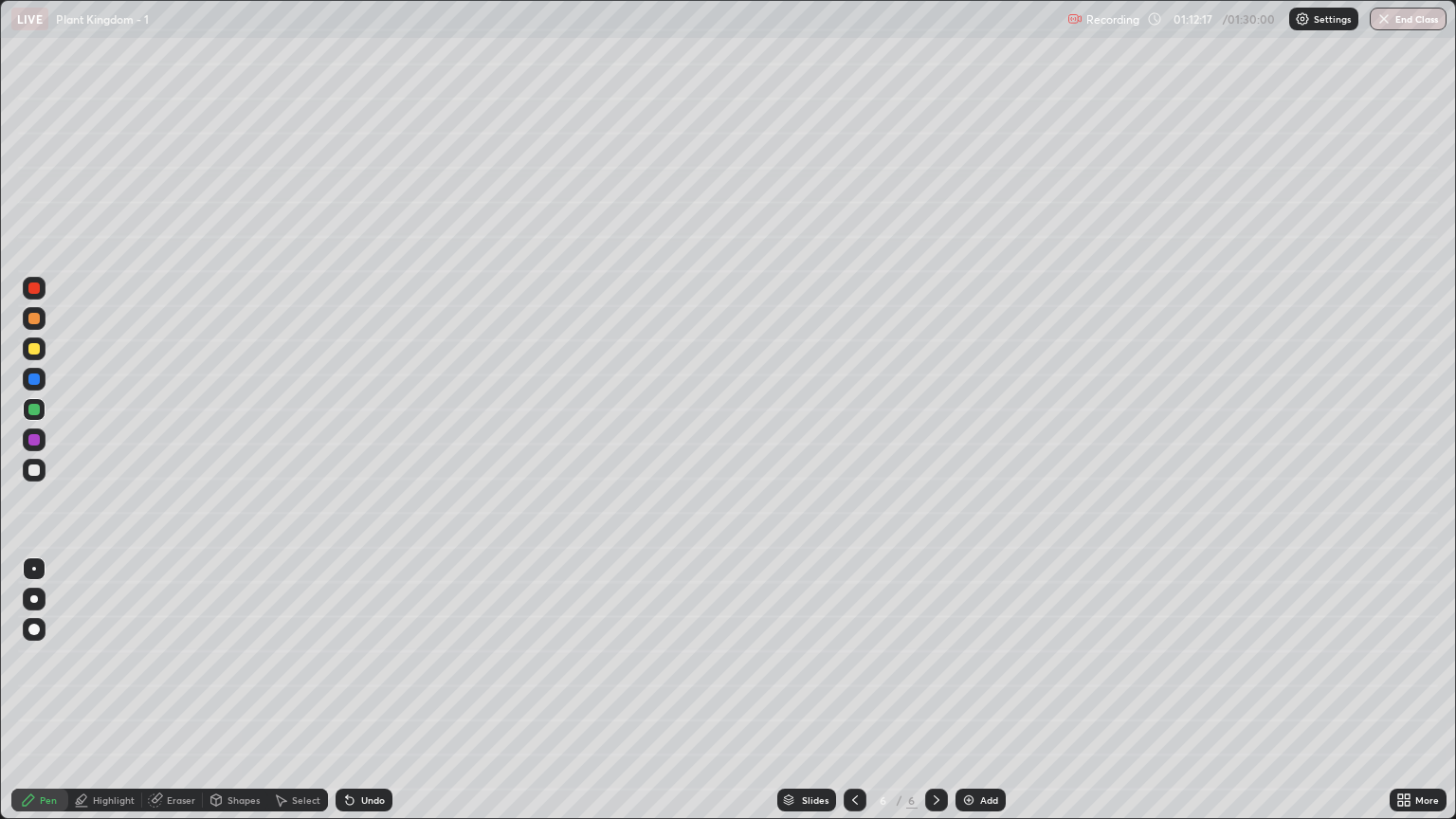 click at bounding box center [34, 349] 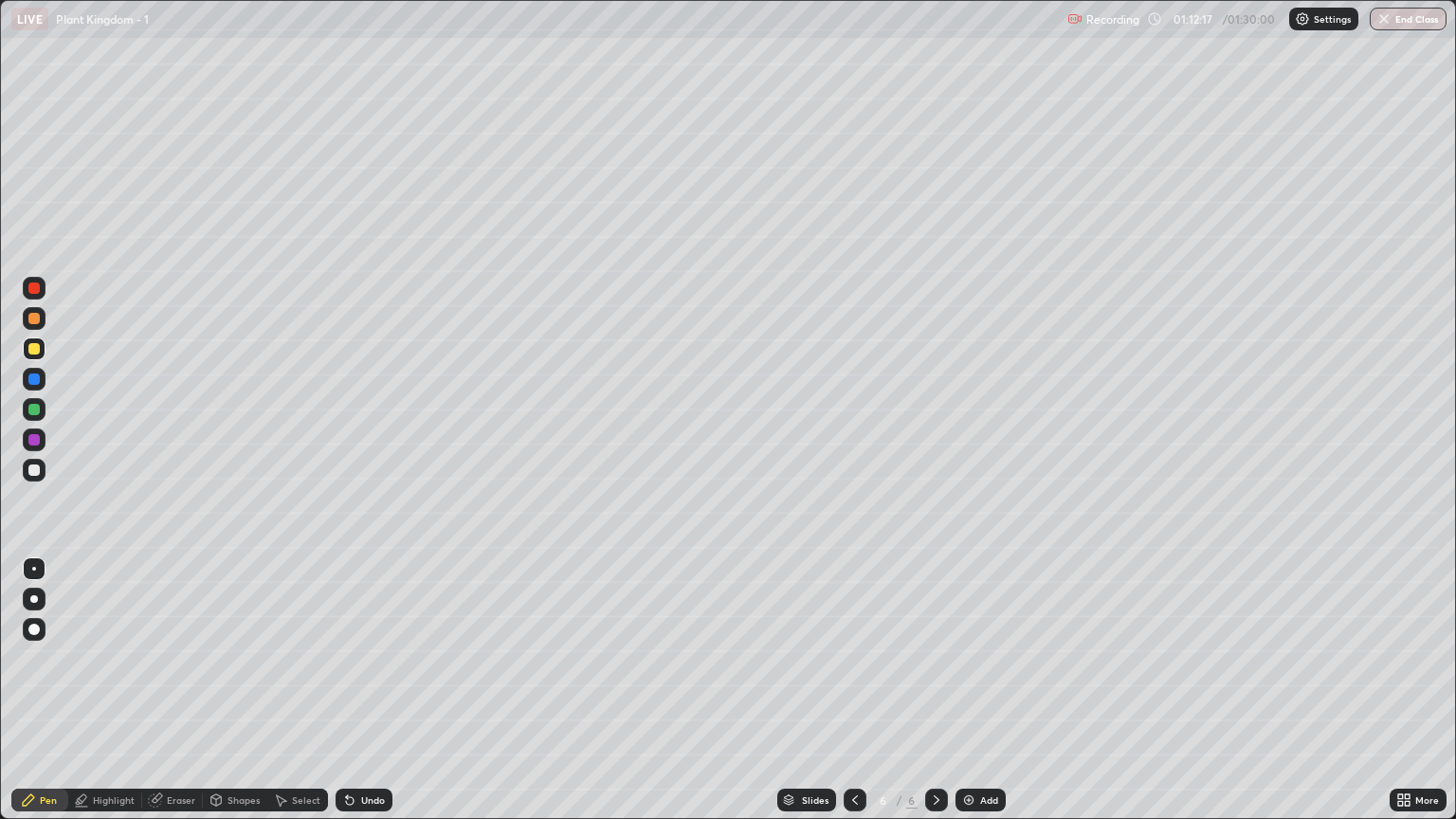 click at bounding box center (34, 569) 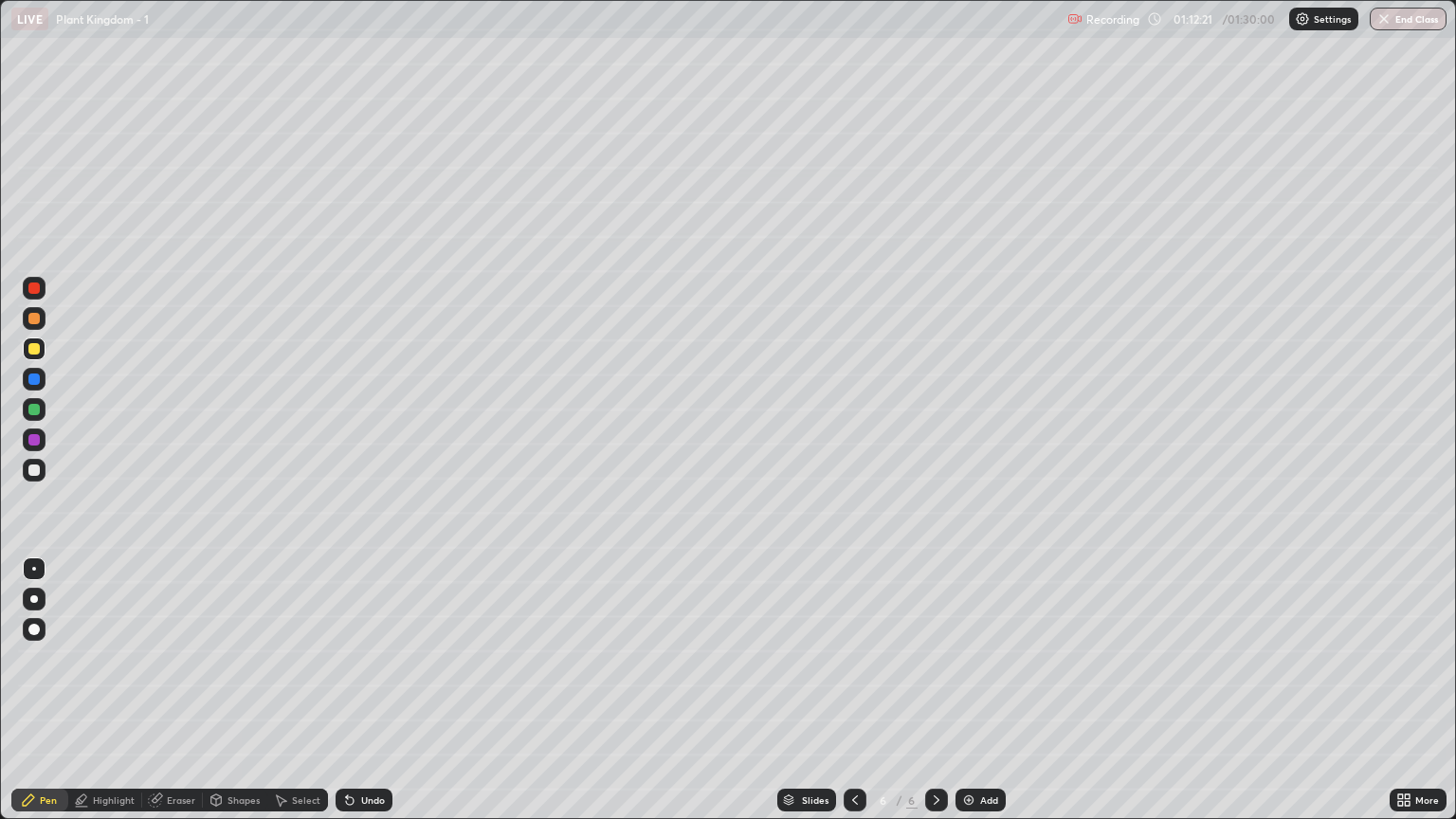 click at bounding box center [34, 410] 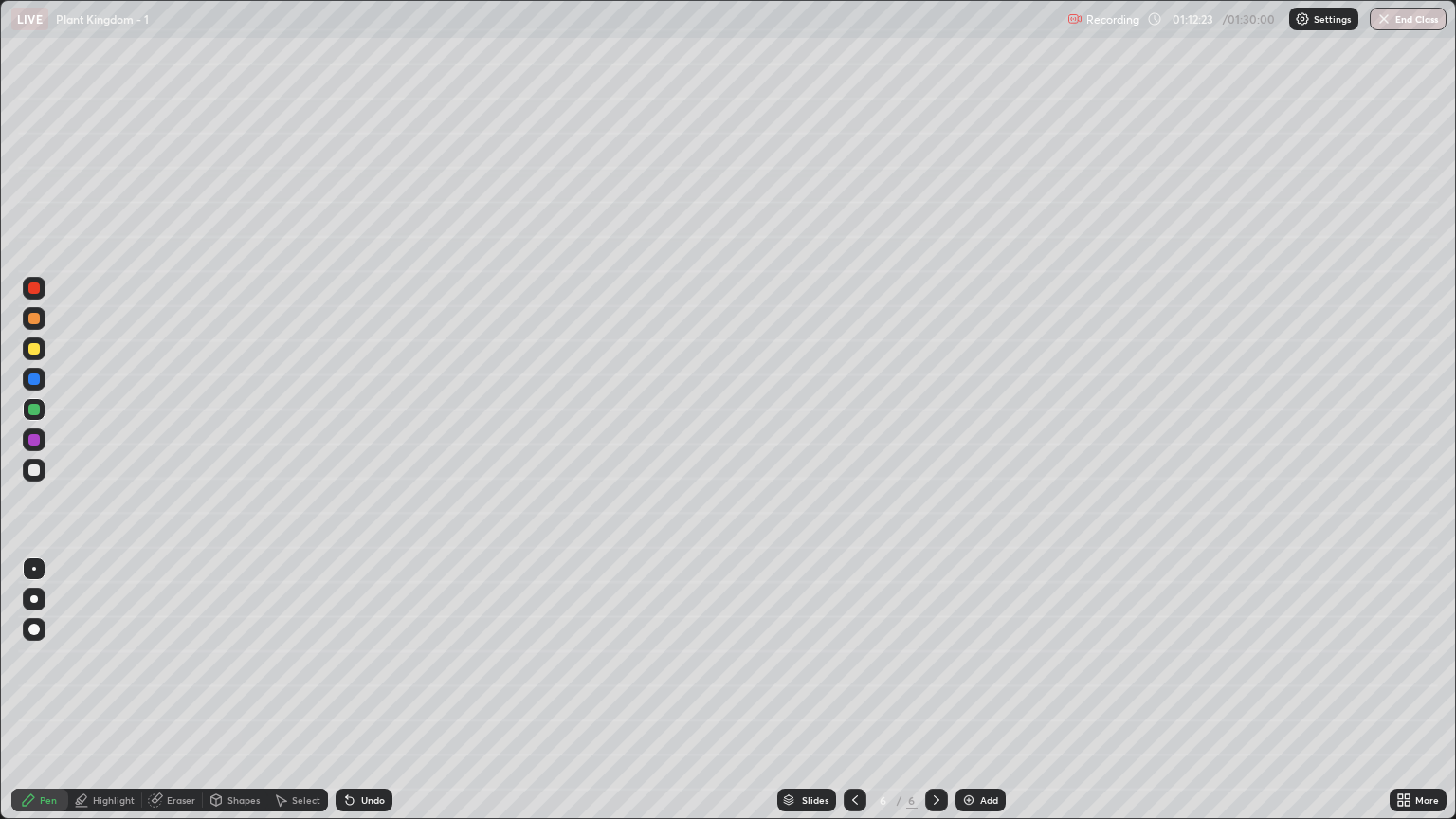 click on "Highlight" at bounding box center (114, 800) 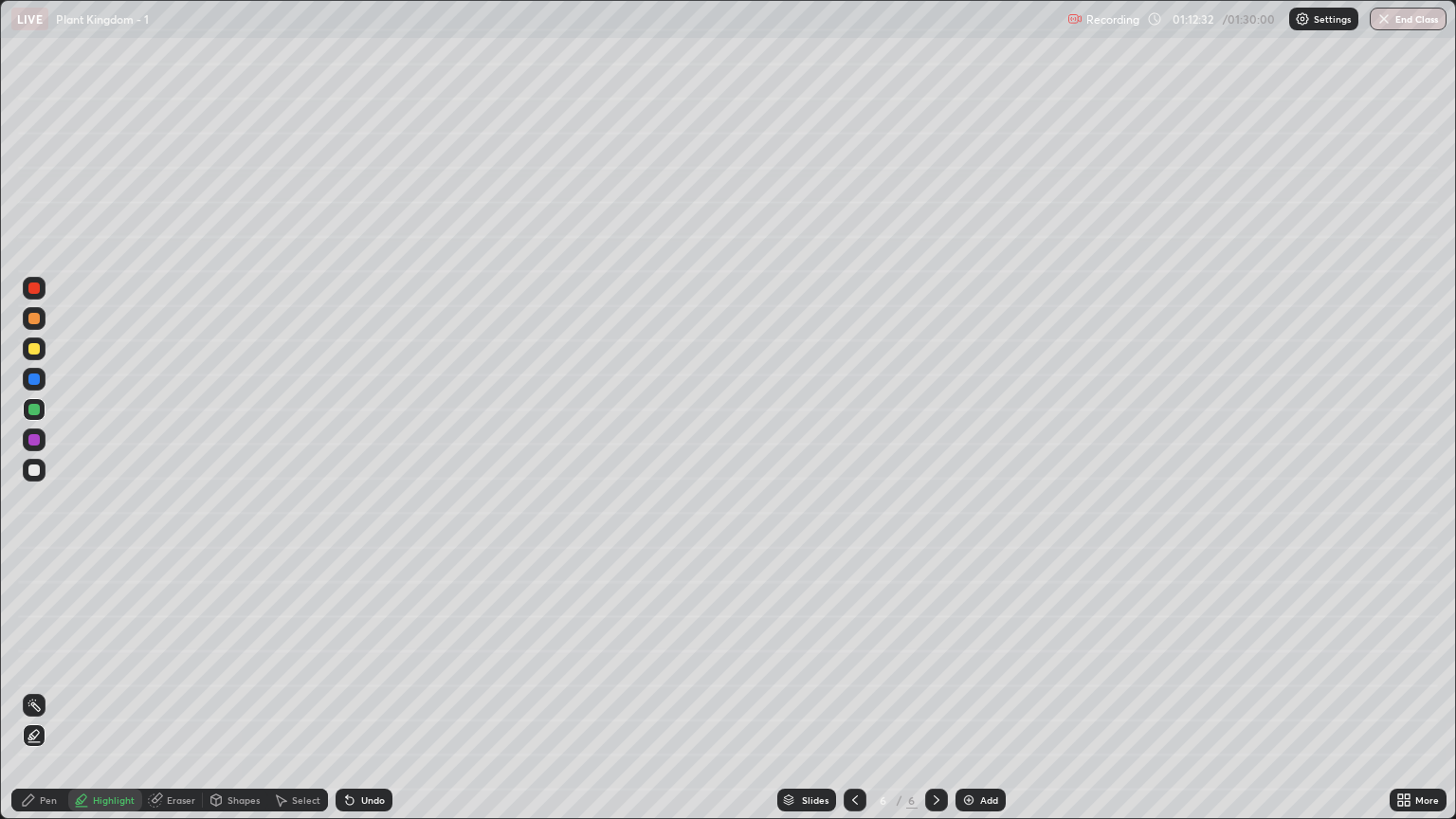 click 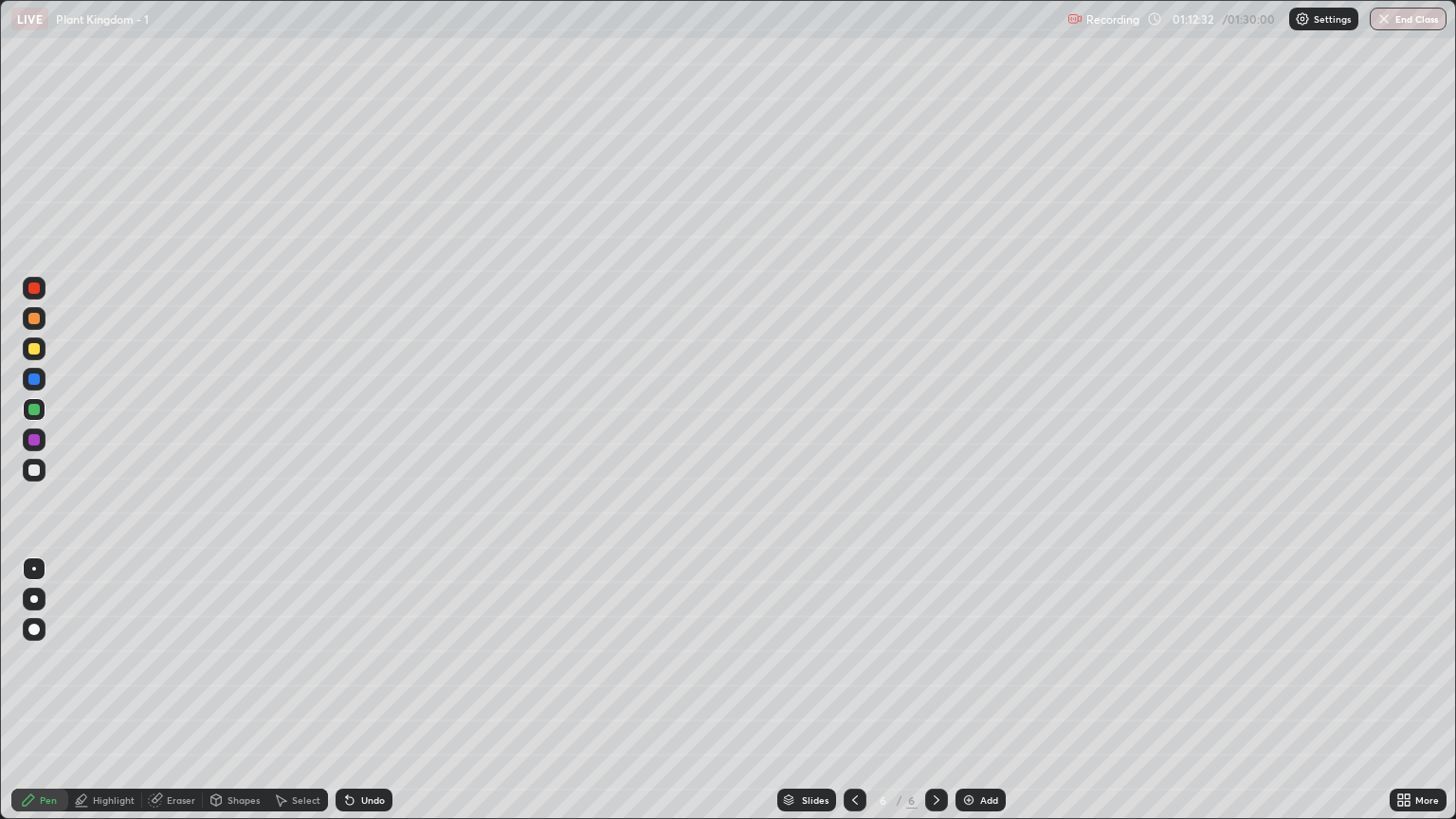 click at bounding box center [34, 349] 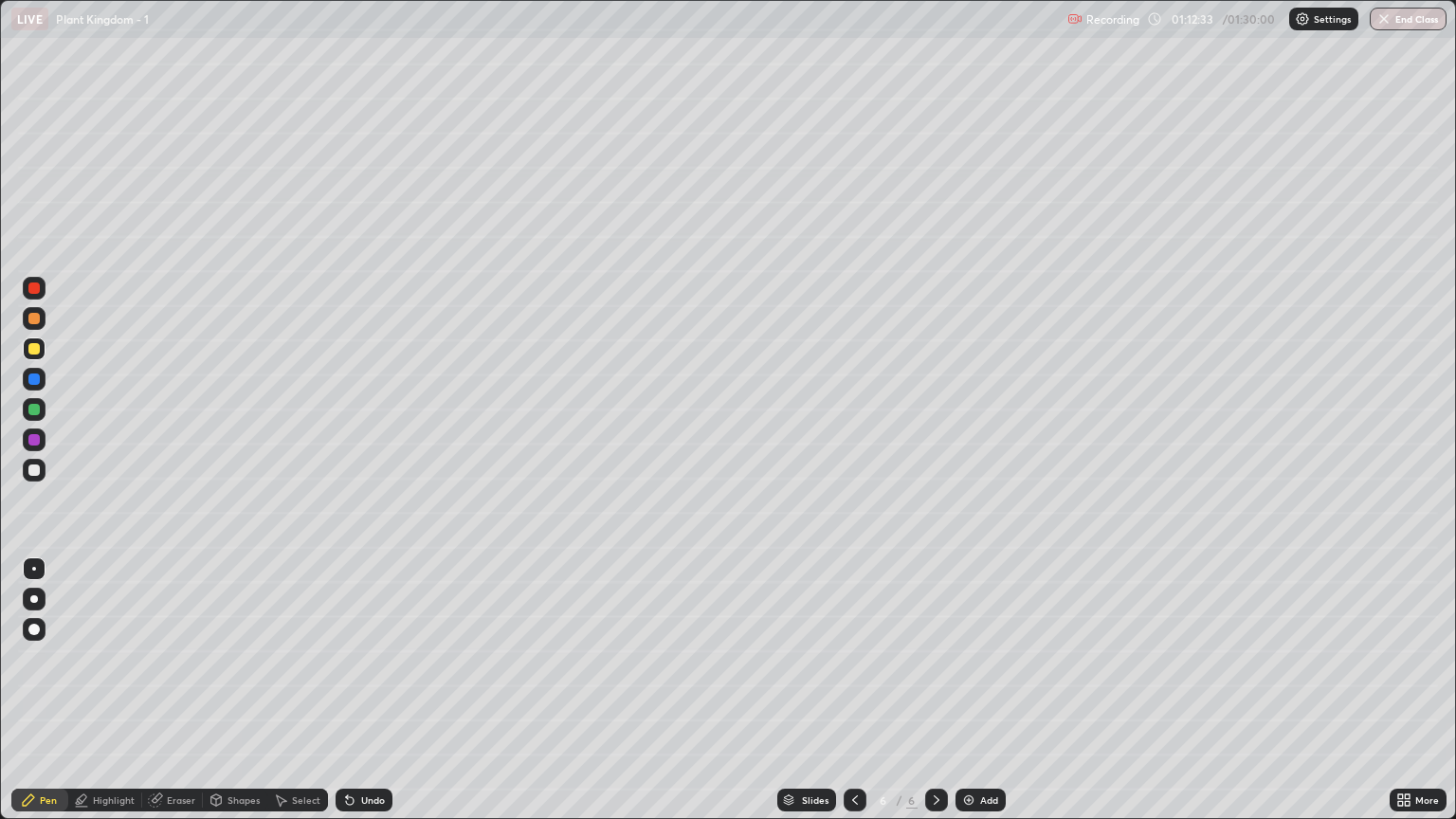 click at bounding box center (34, 569) 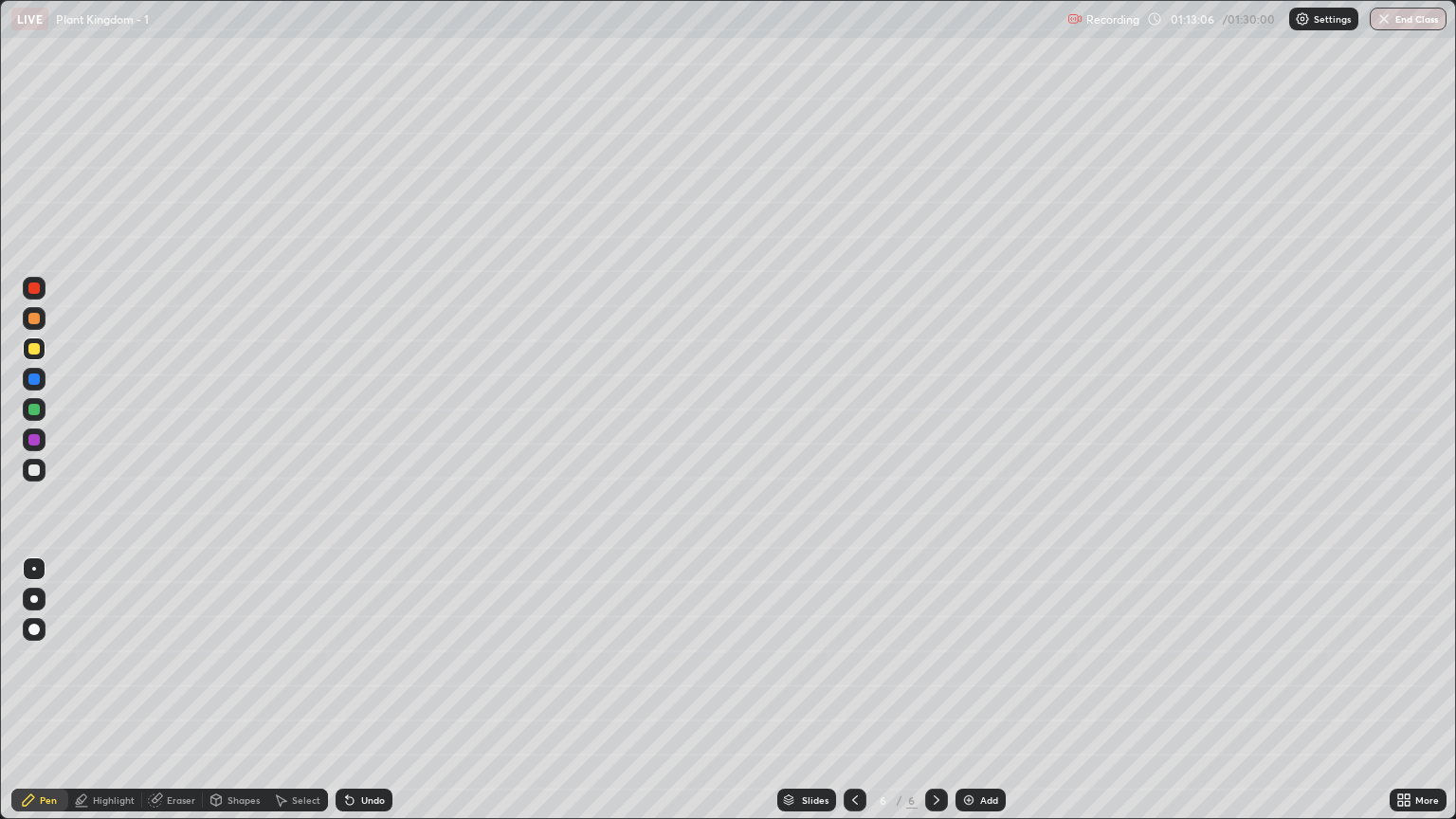 click at bounding box center [34, 288] 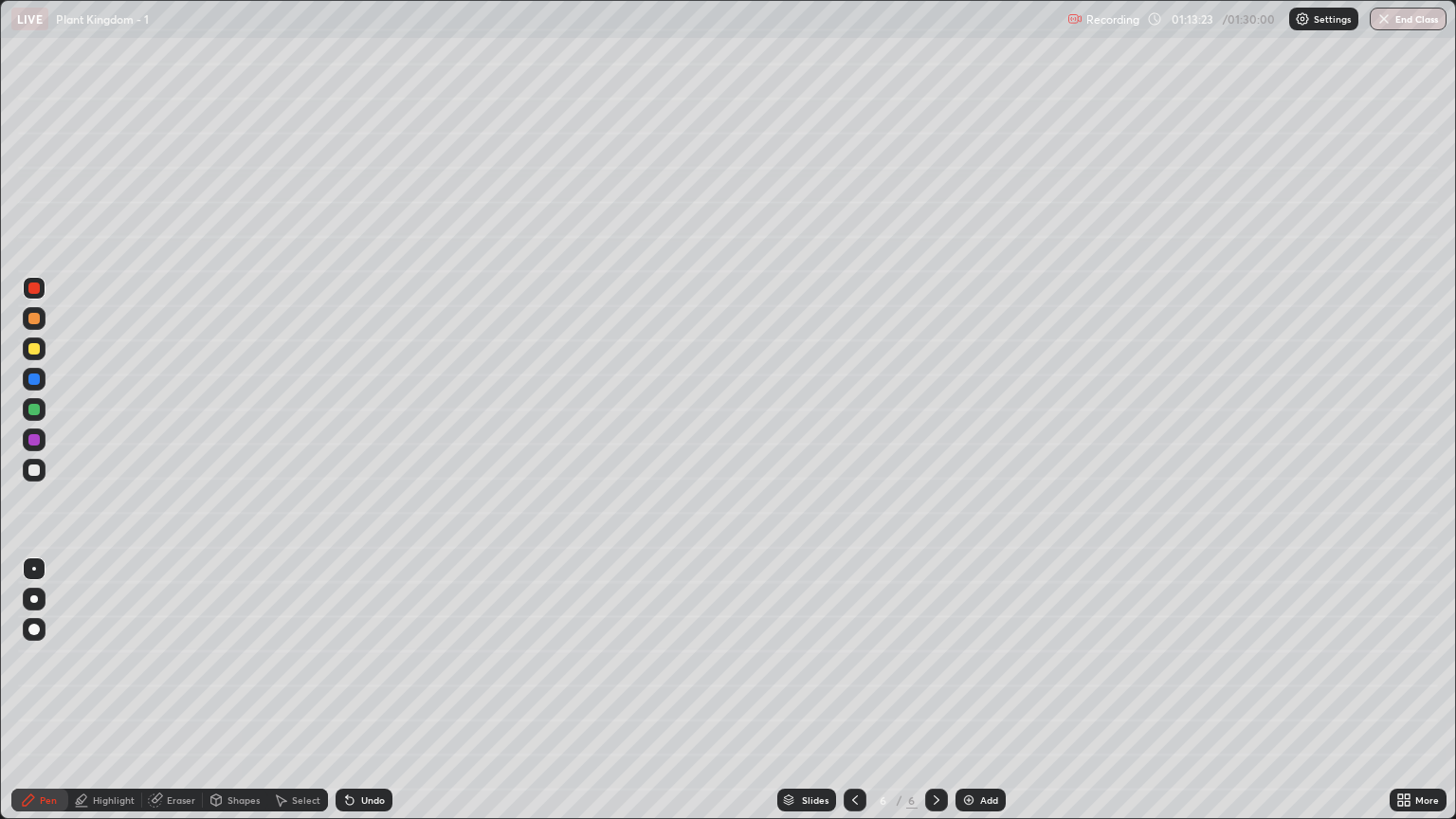 click on "Undo" at bounding box center (373, 800) 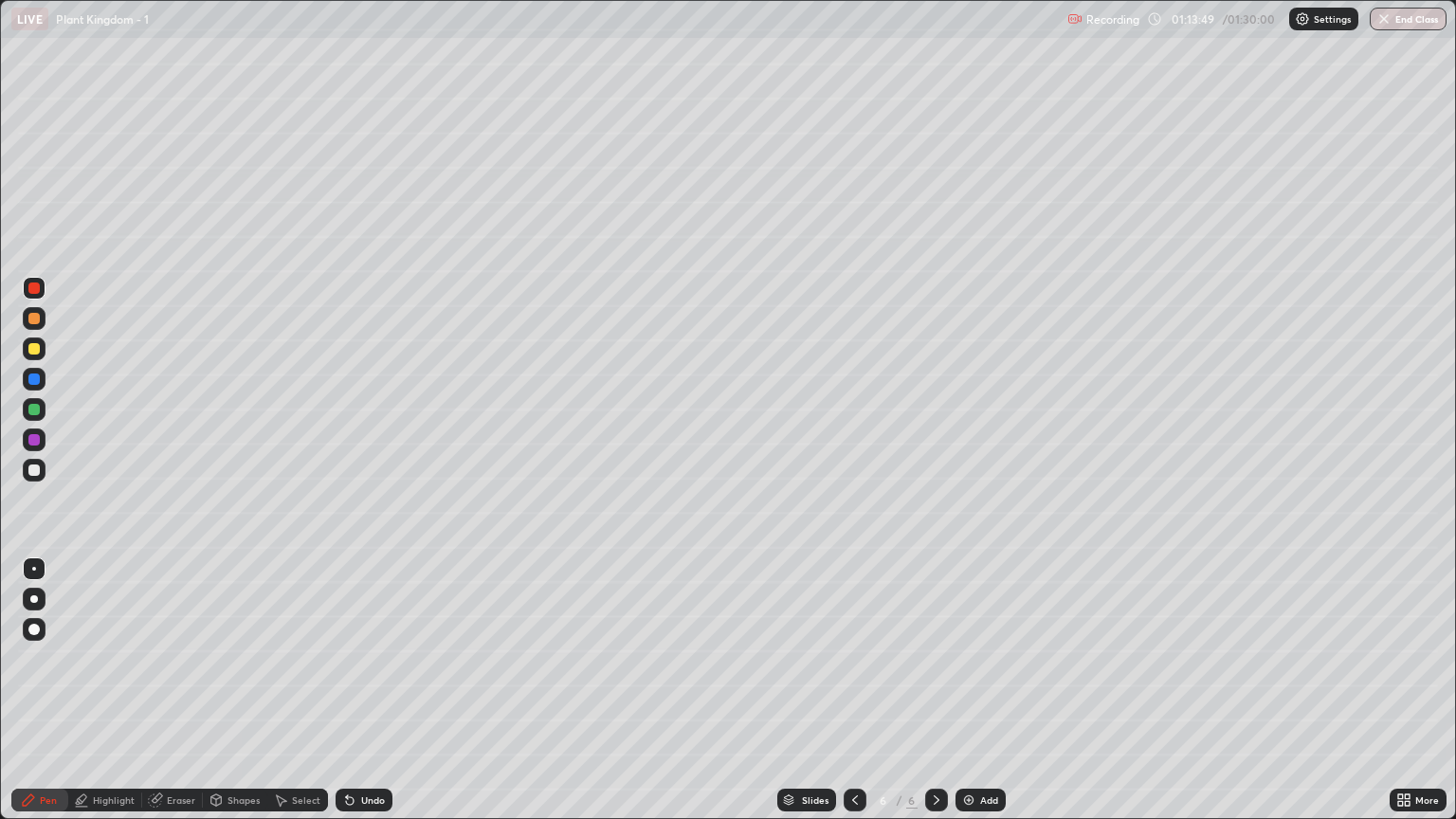 click at bounding box center [34, 470] 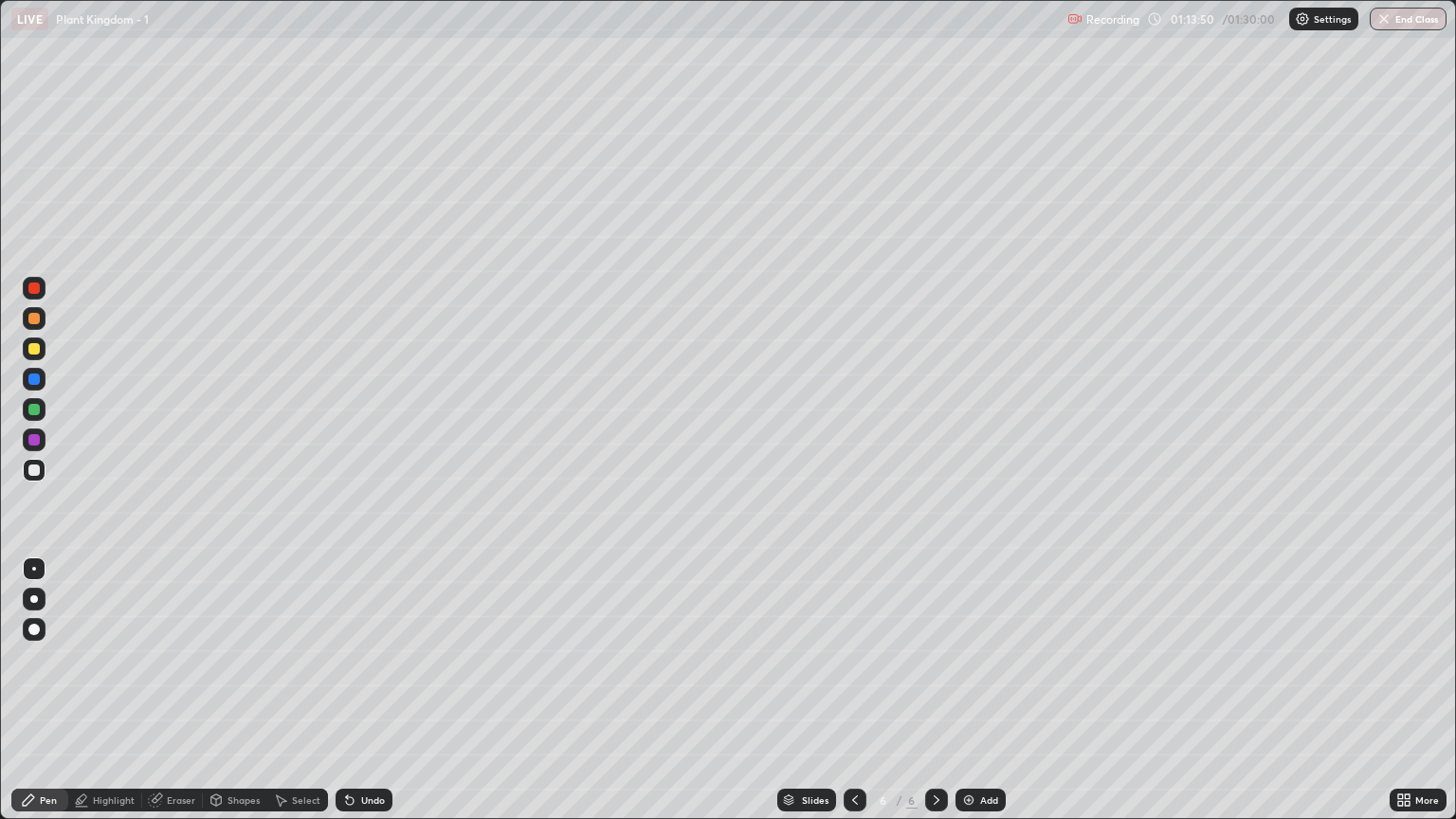 click at bounding box center (34, 569) 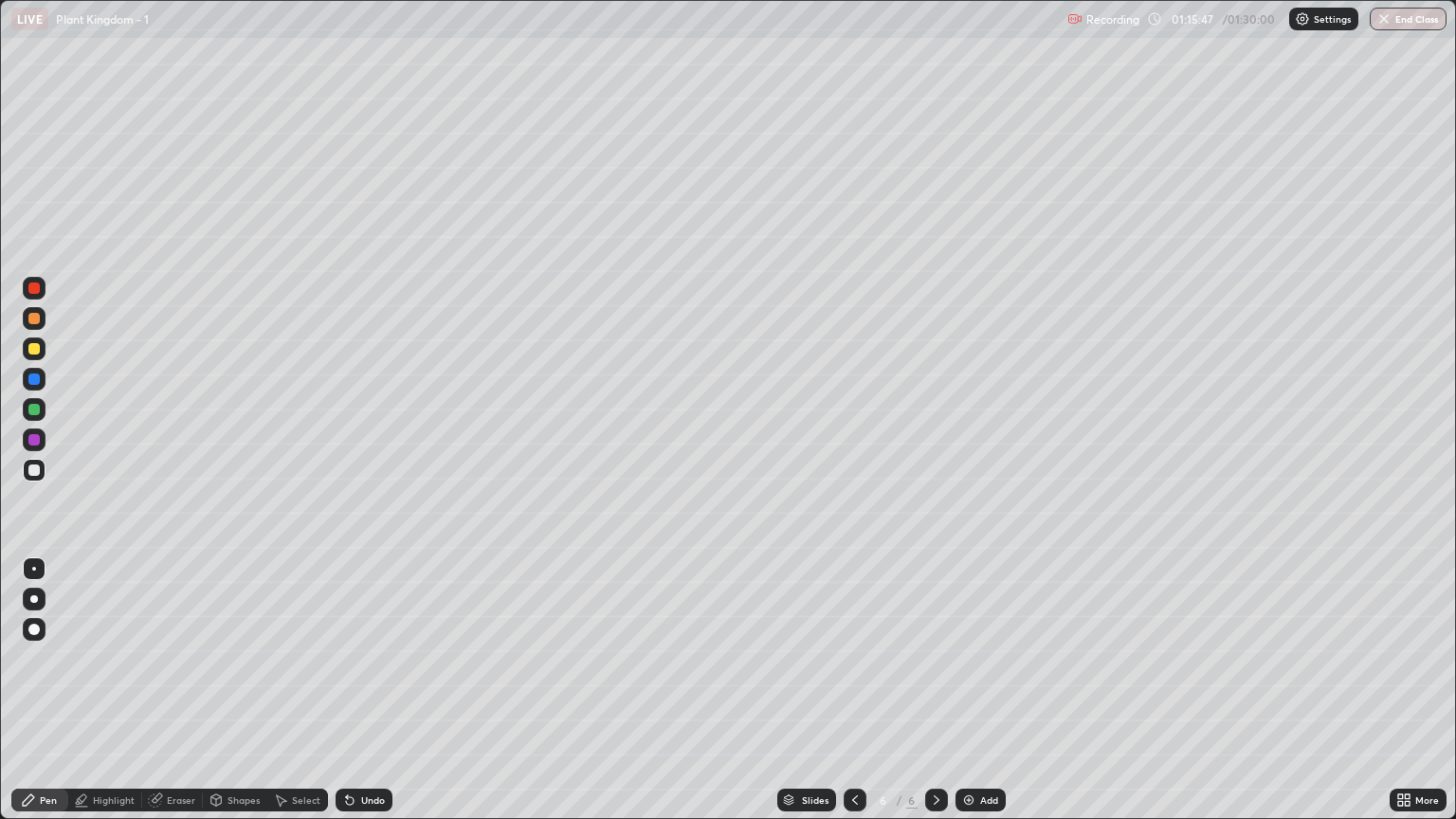 click at bounding box center [34, 410] 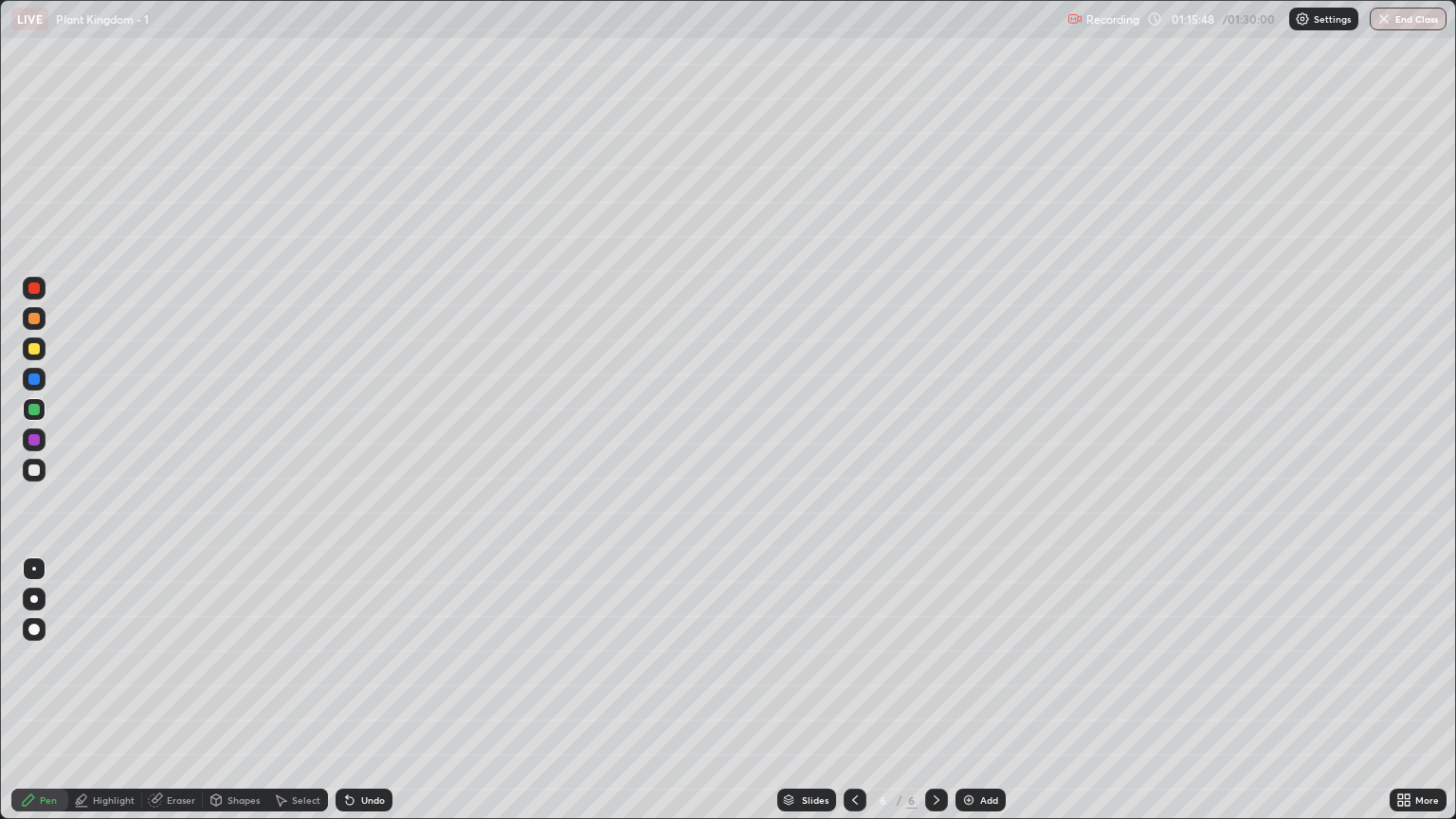 click at bounding box center [34, 569] 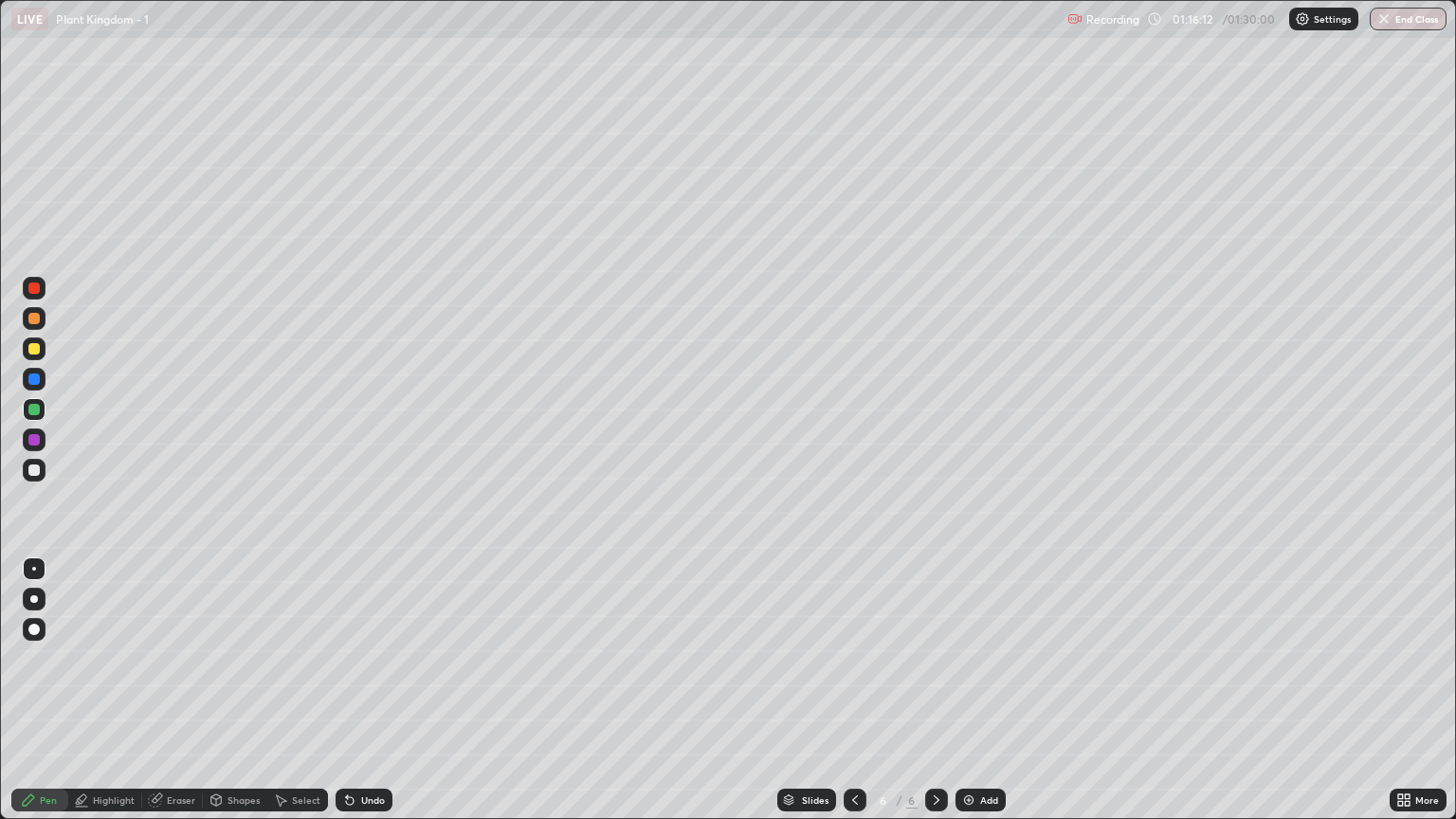 click at bounding box center [34, 470] 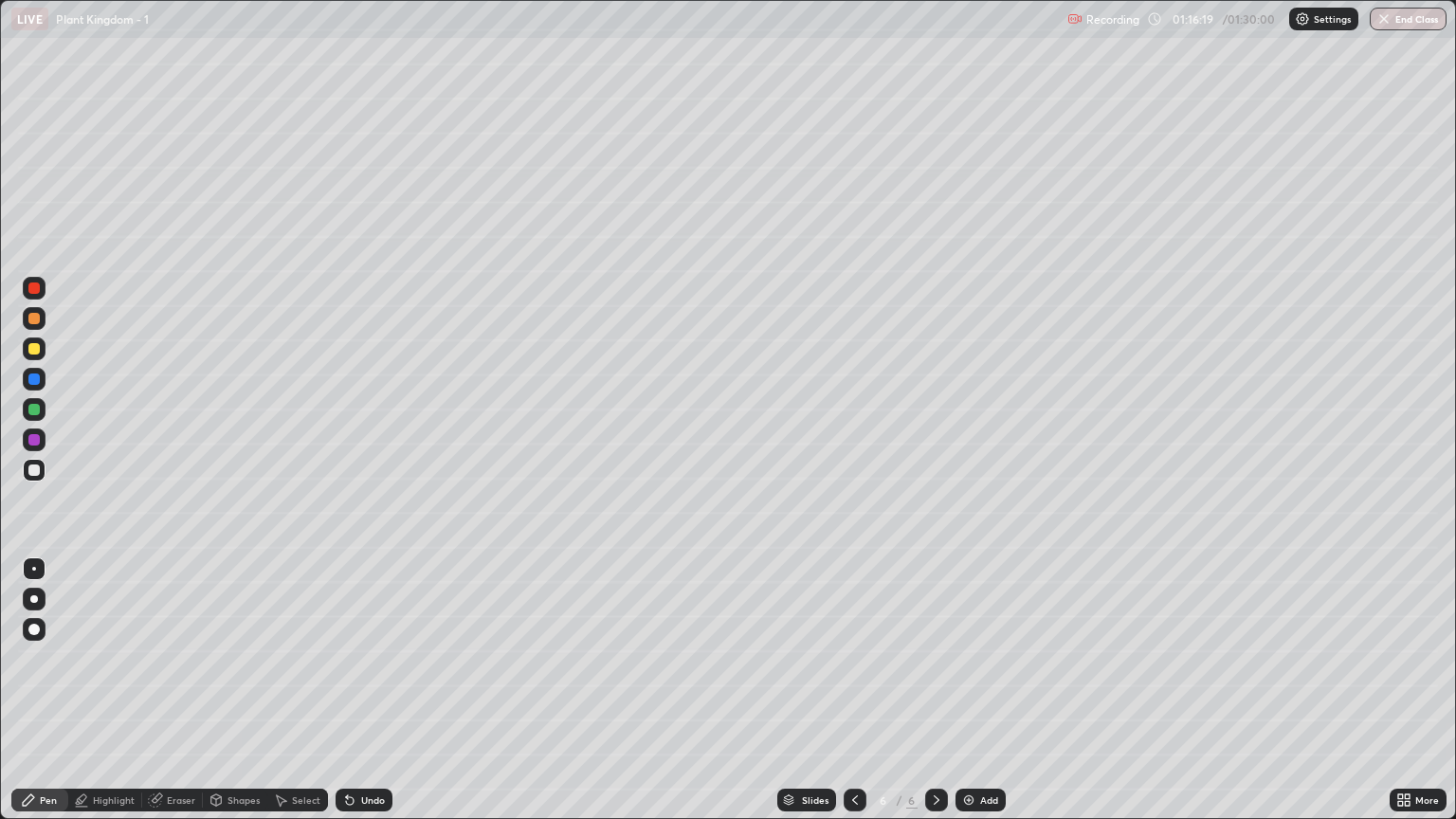 click 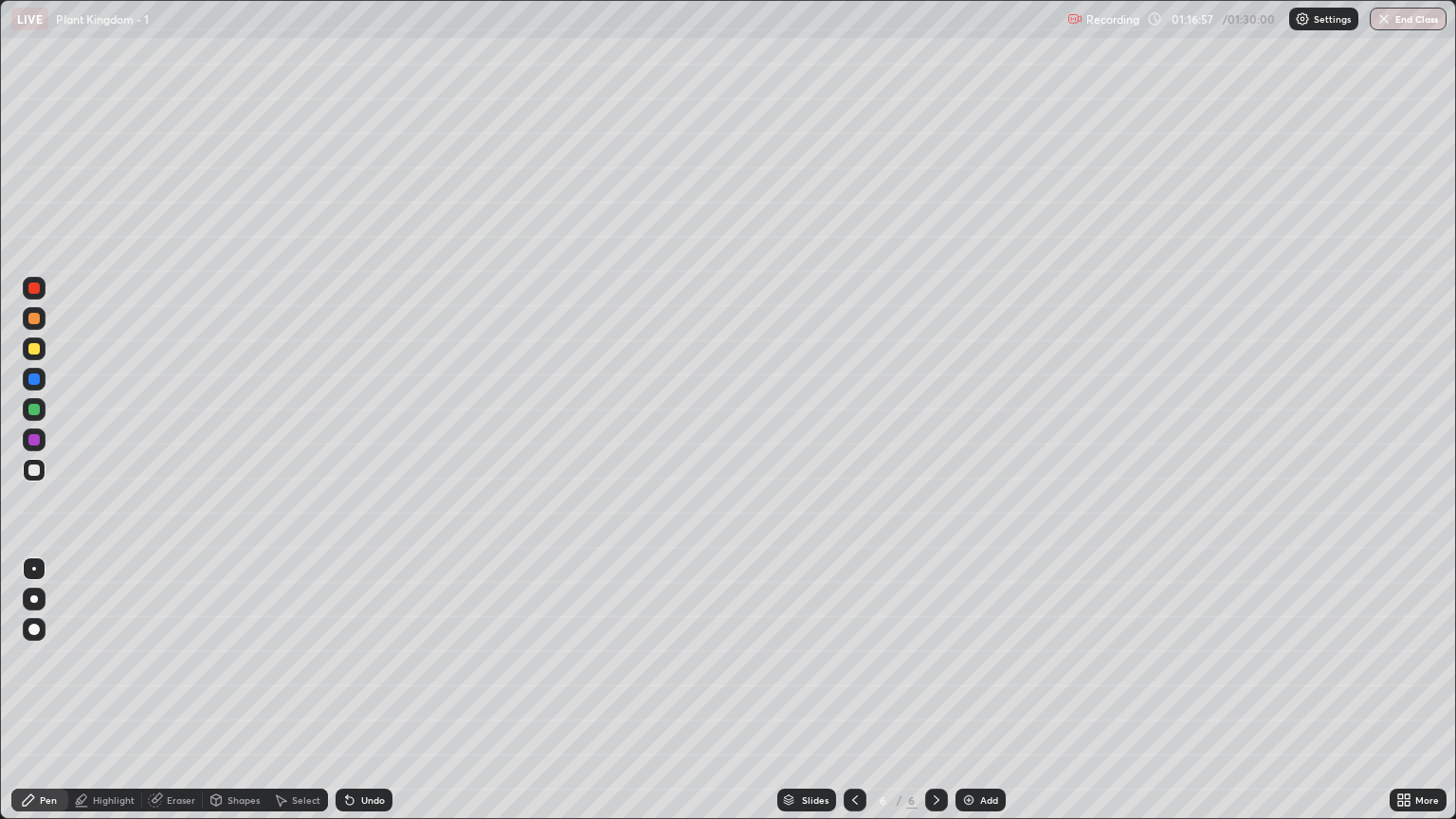 click at bounding box center (34, 470) 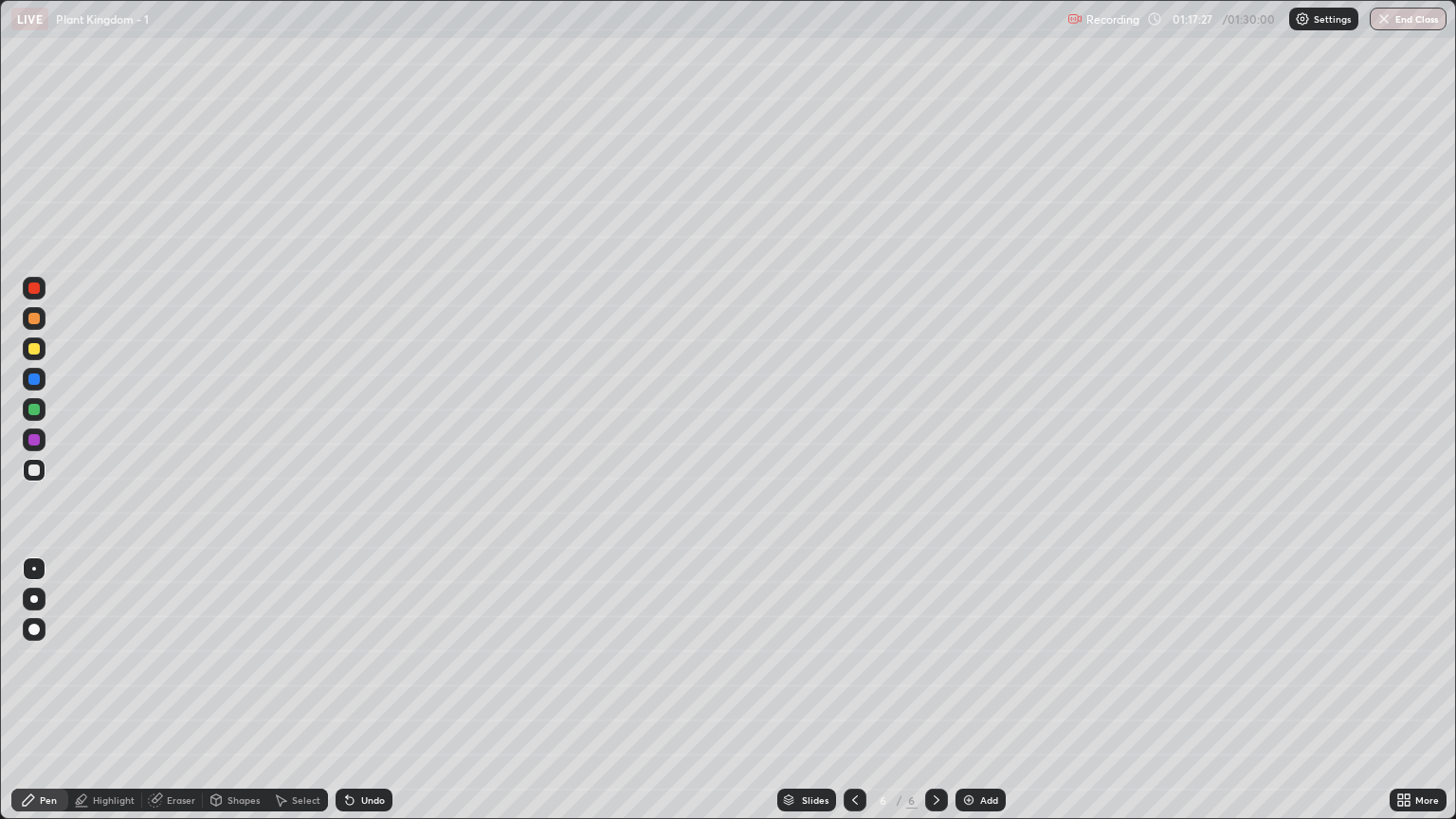 click at bounding box center [34, 410] 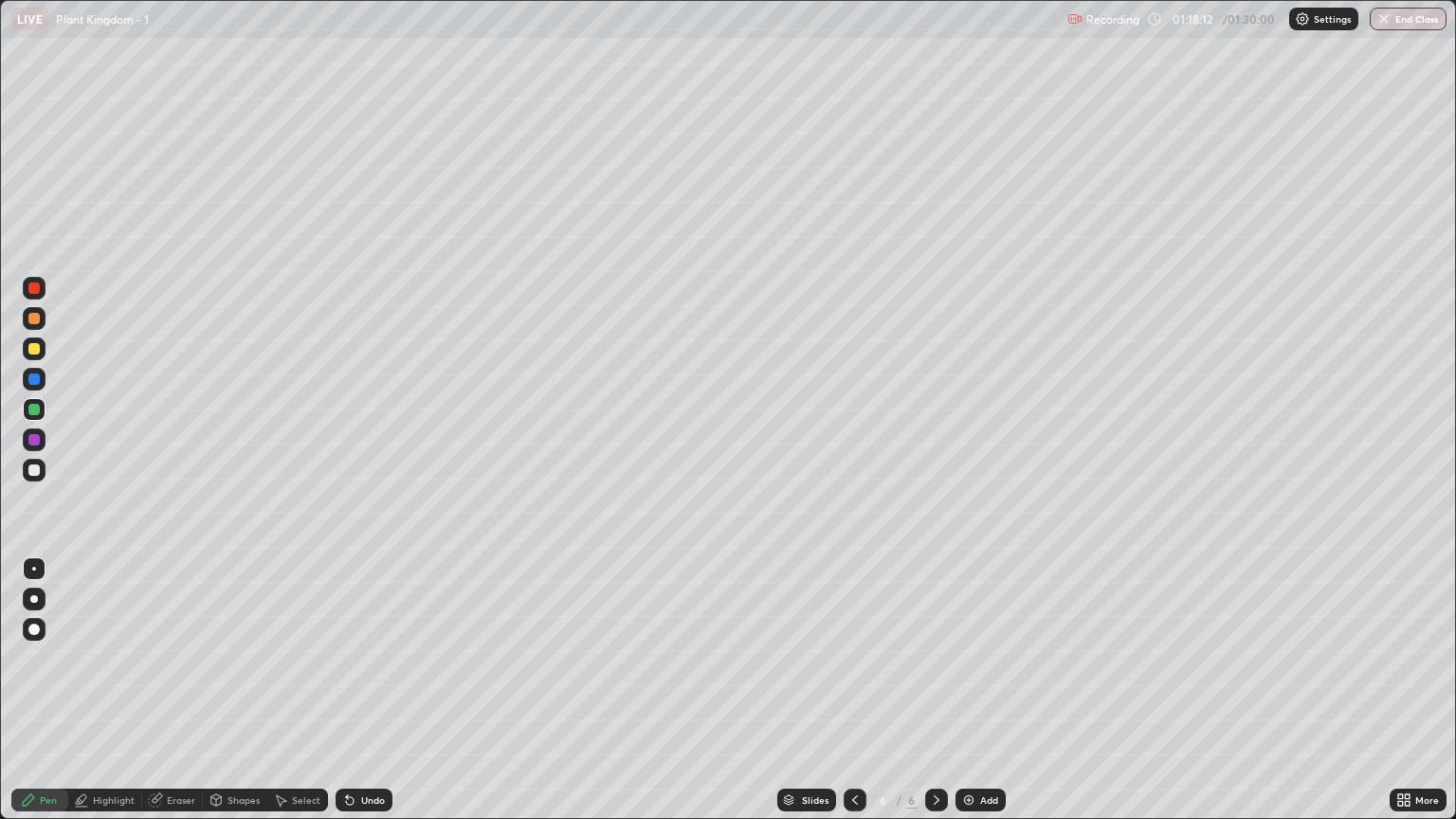 click on "Slides 6 / 6 Add" at bounding box center (891, 800) 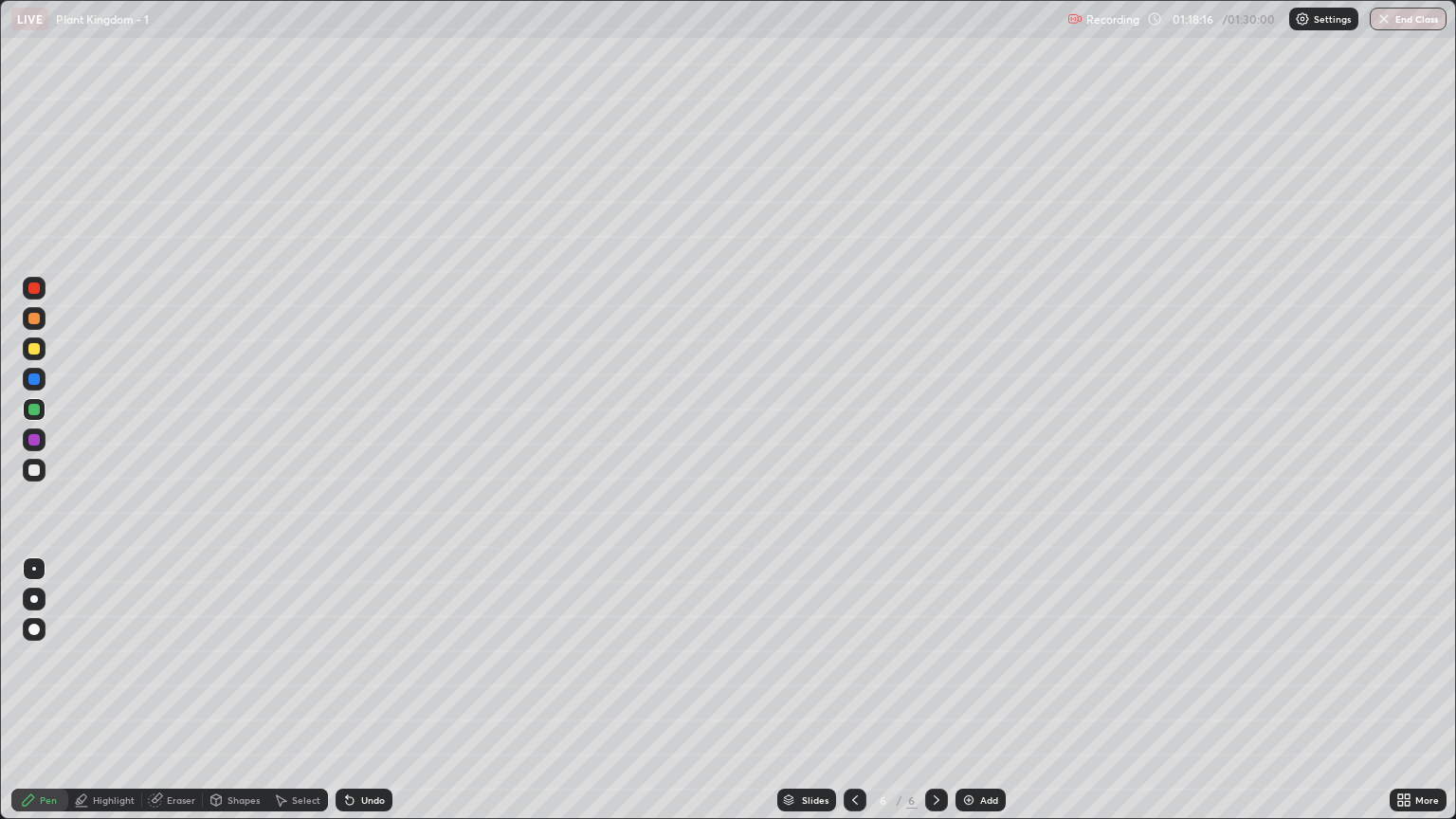 click on "Slides 6 / 6 Add" at bounding box center [891, 800] 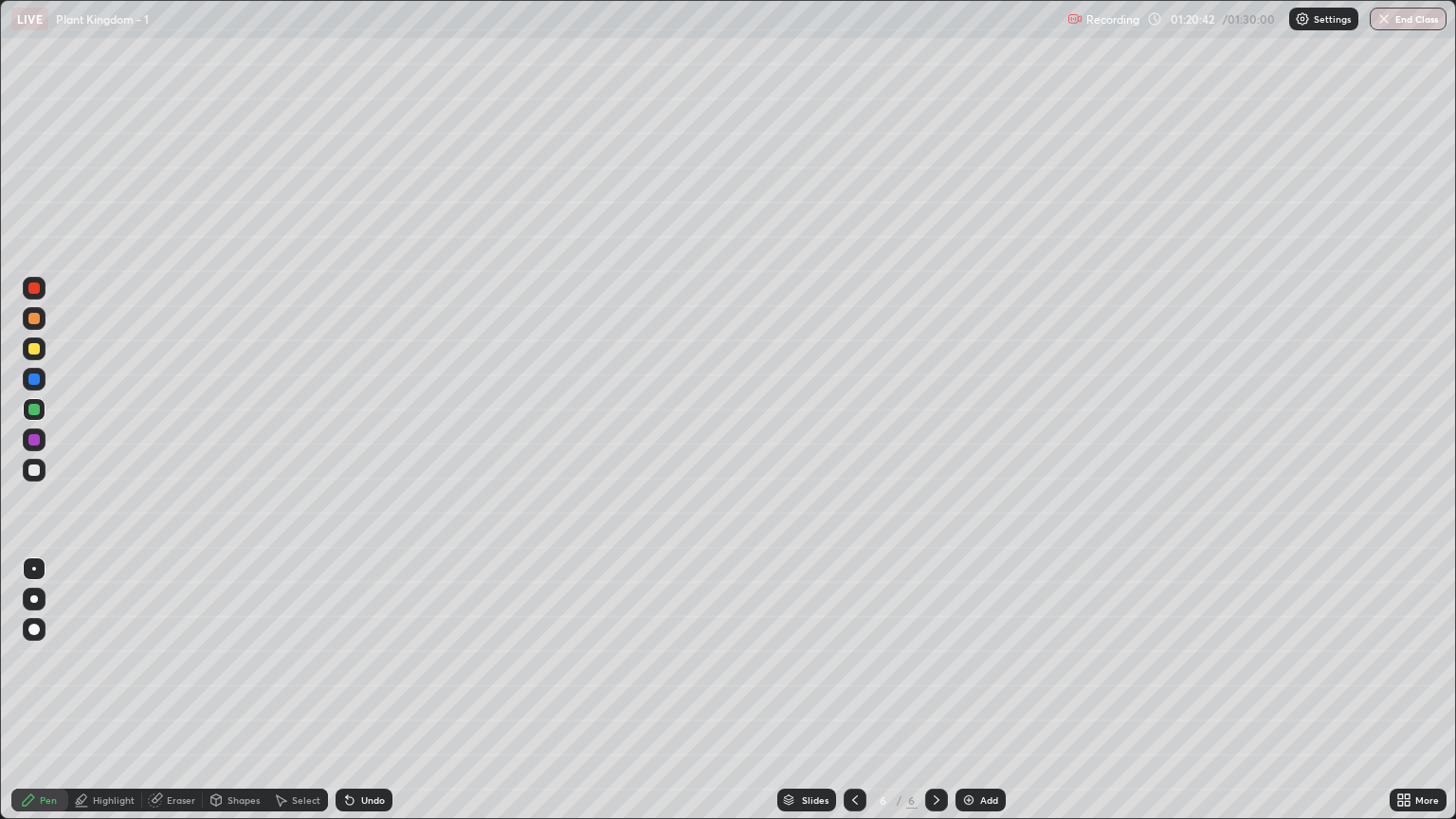 click on "Undo" at bounding box center (364, 800) 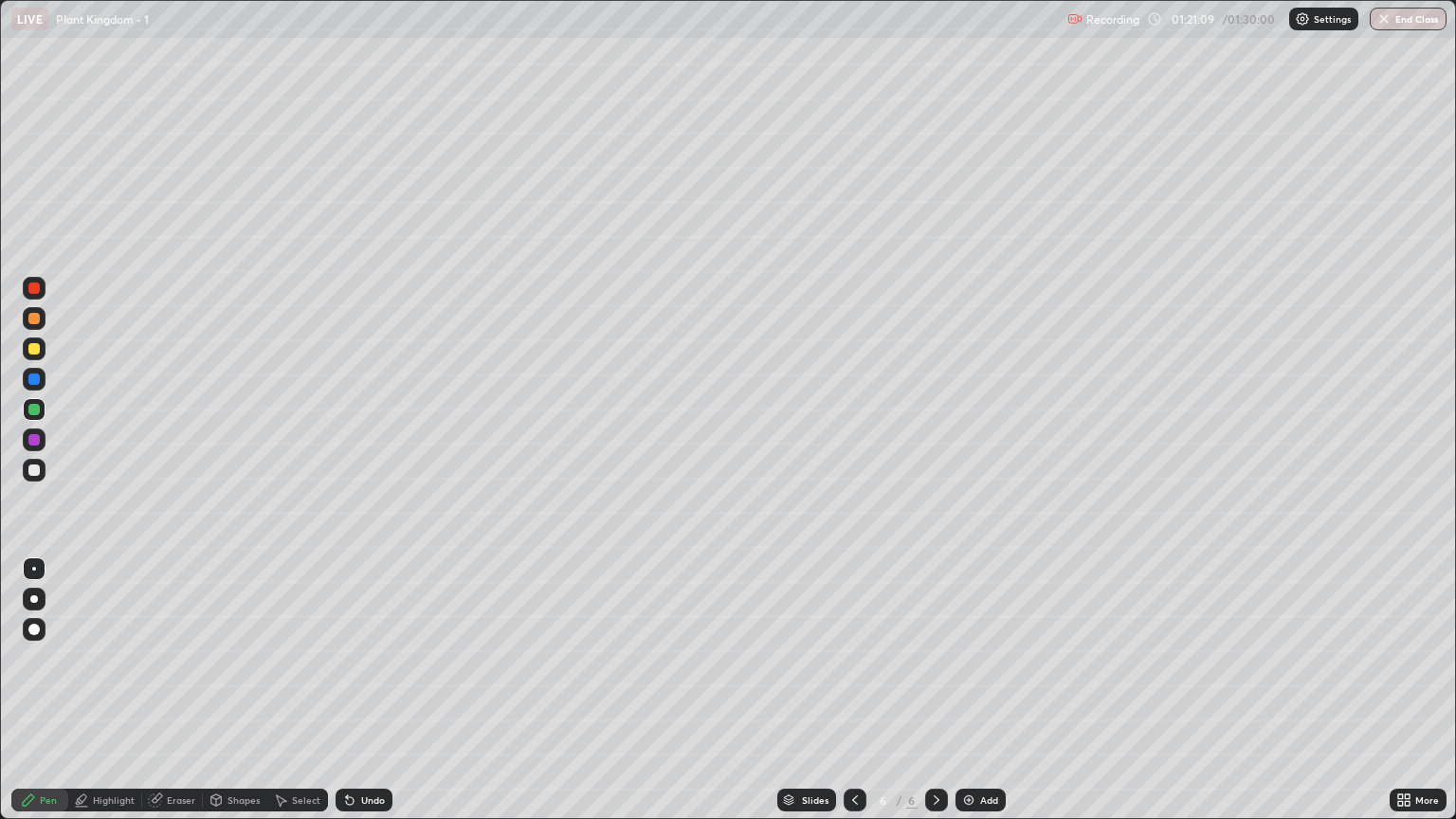 click at bounding box center (34, 470) 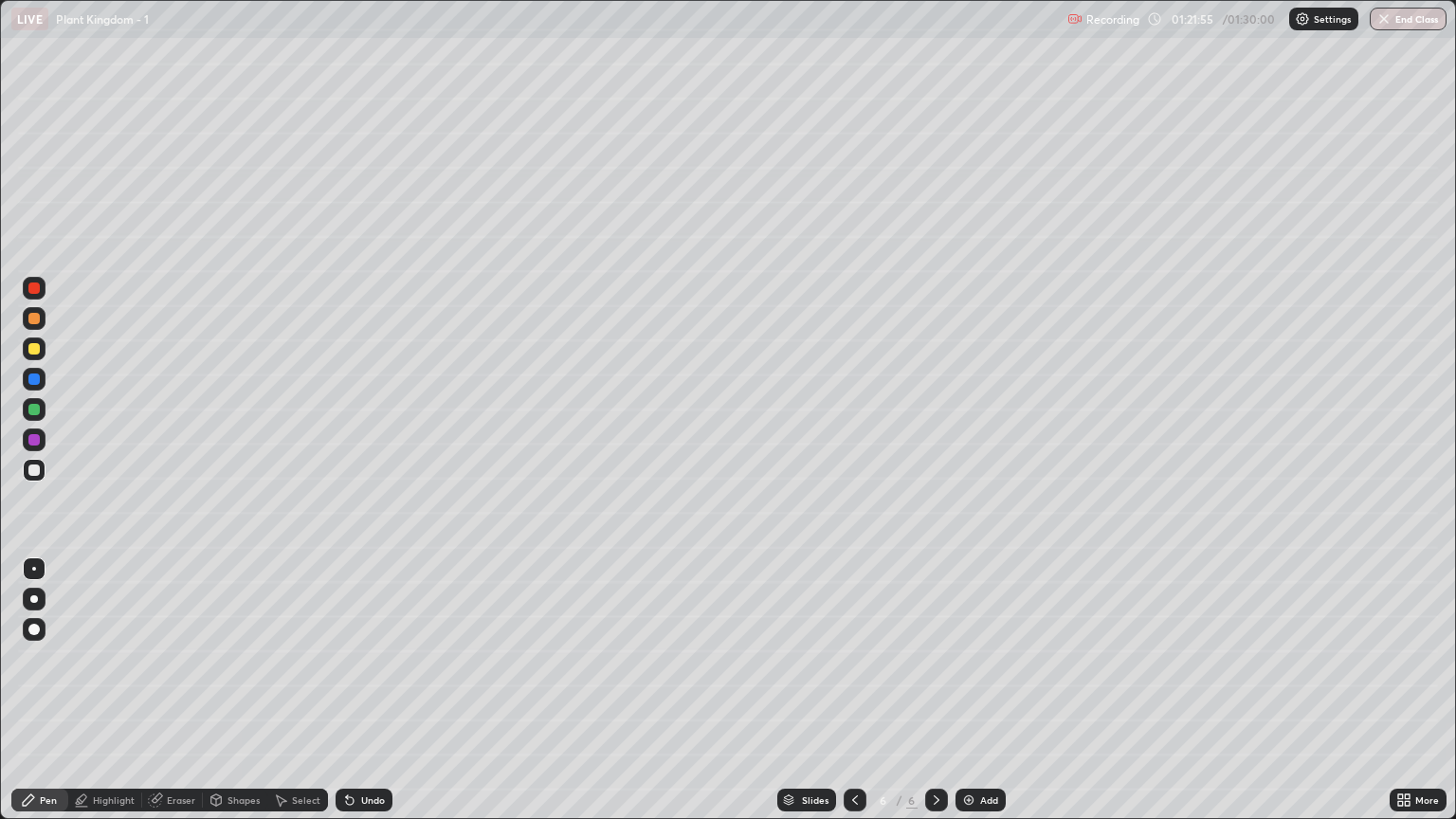 click on "Select" at bounding box center [306, 800] 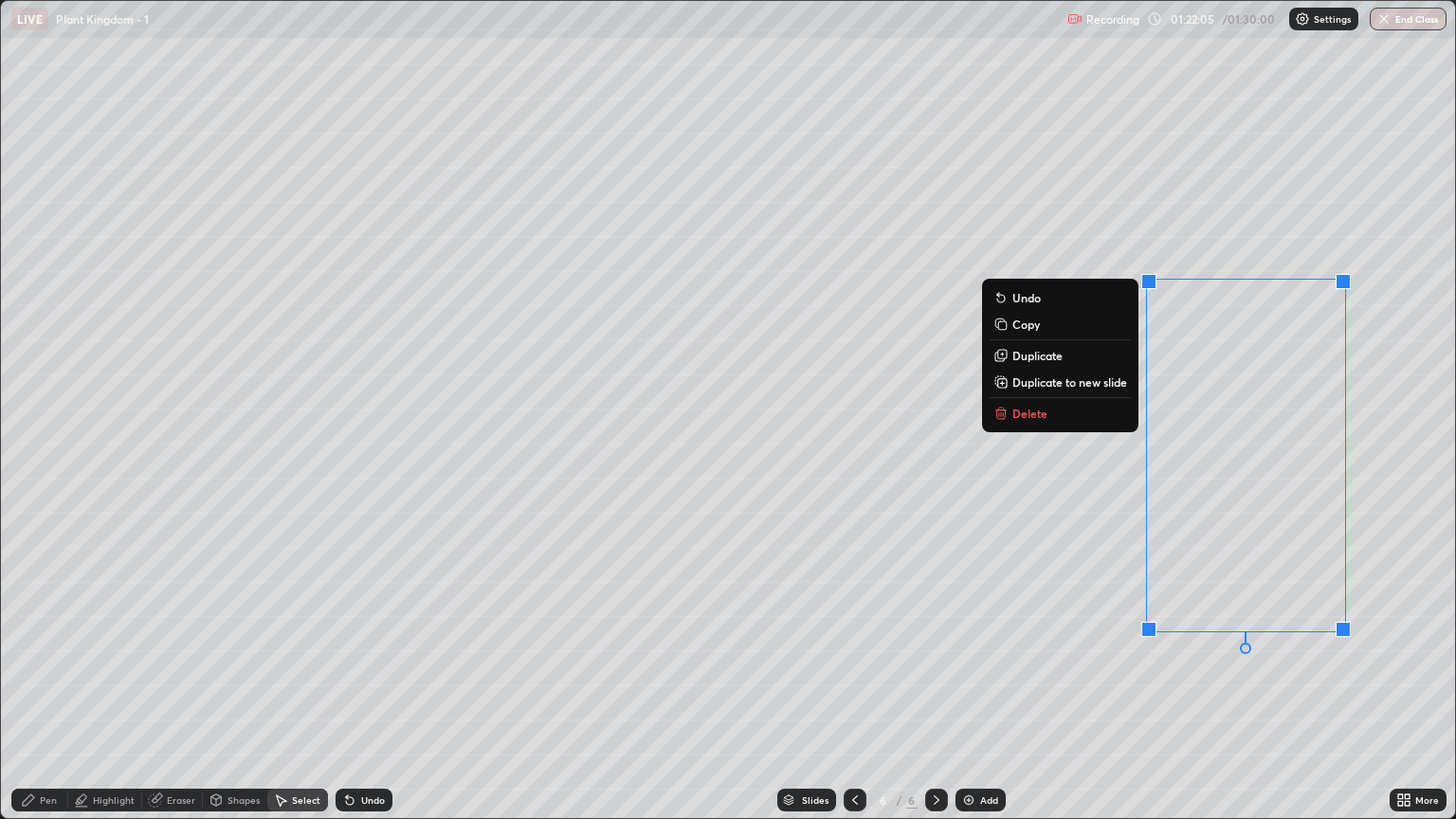 click on "0 ° Undo Copy Duplicate Duplicate to new slide Delete" at bounding box center (728, 410) 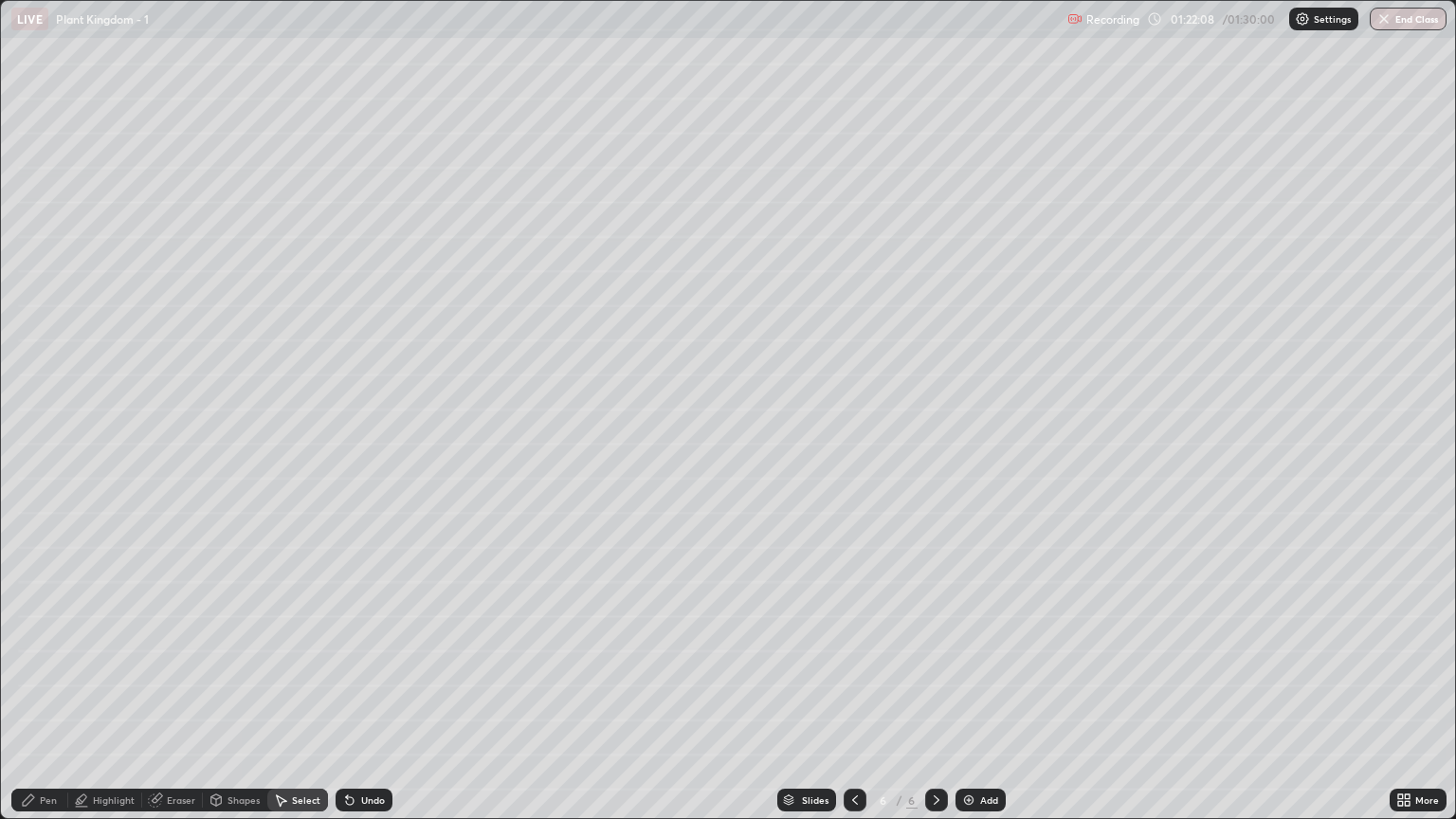 click on "Eraser" at bounding box center [181, 800] 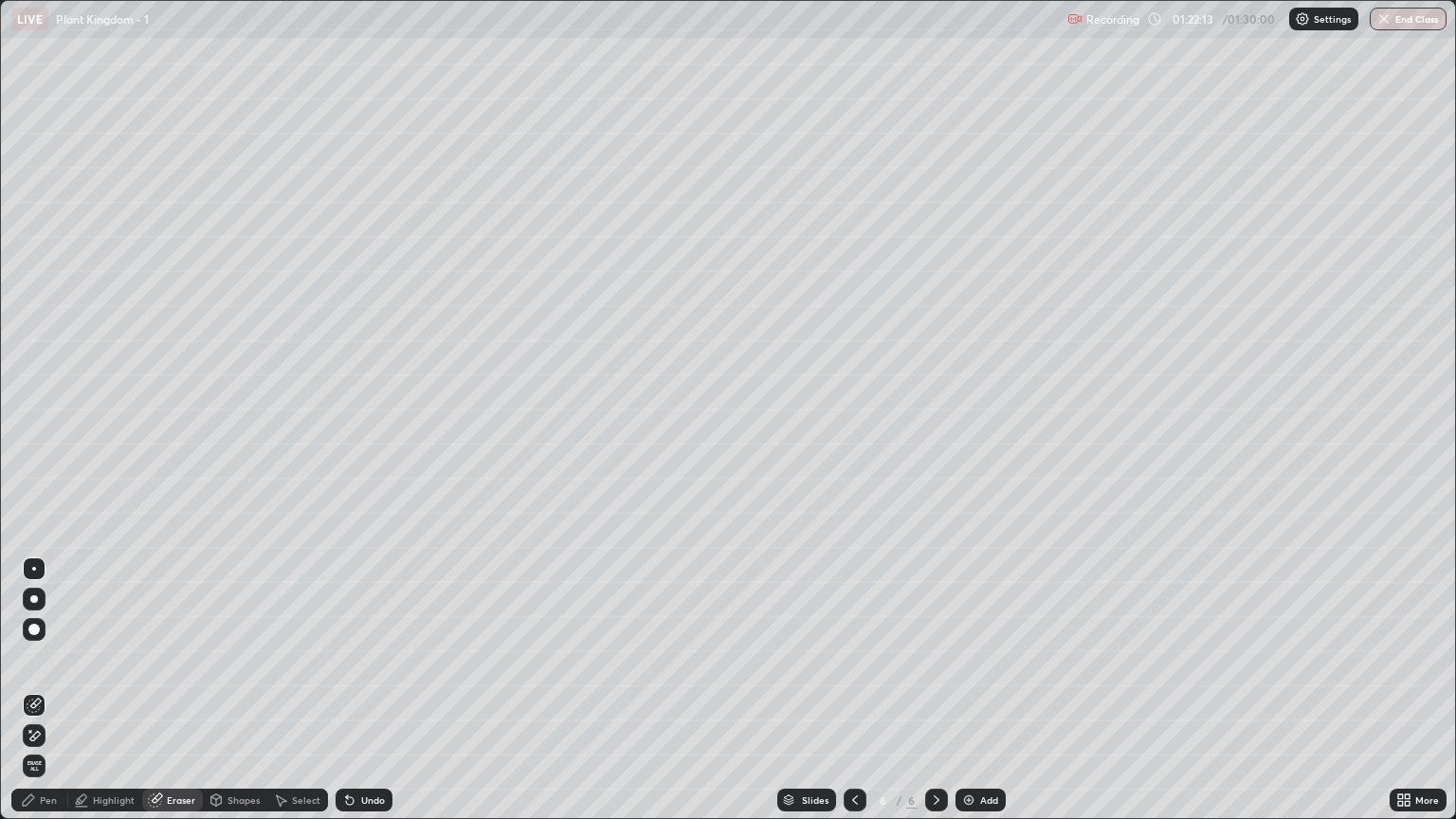 click on "Pen" at bounding box center [40, 800] 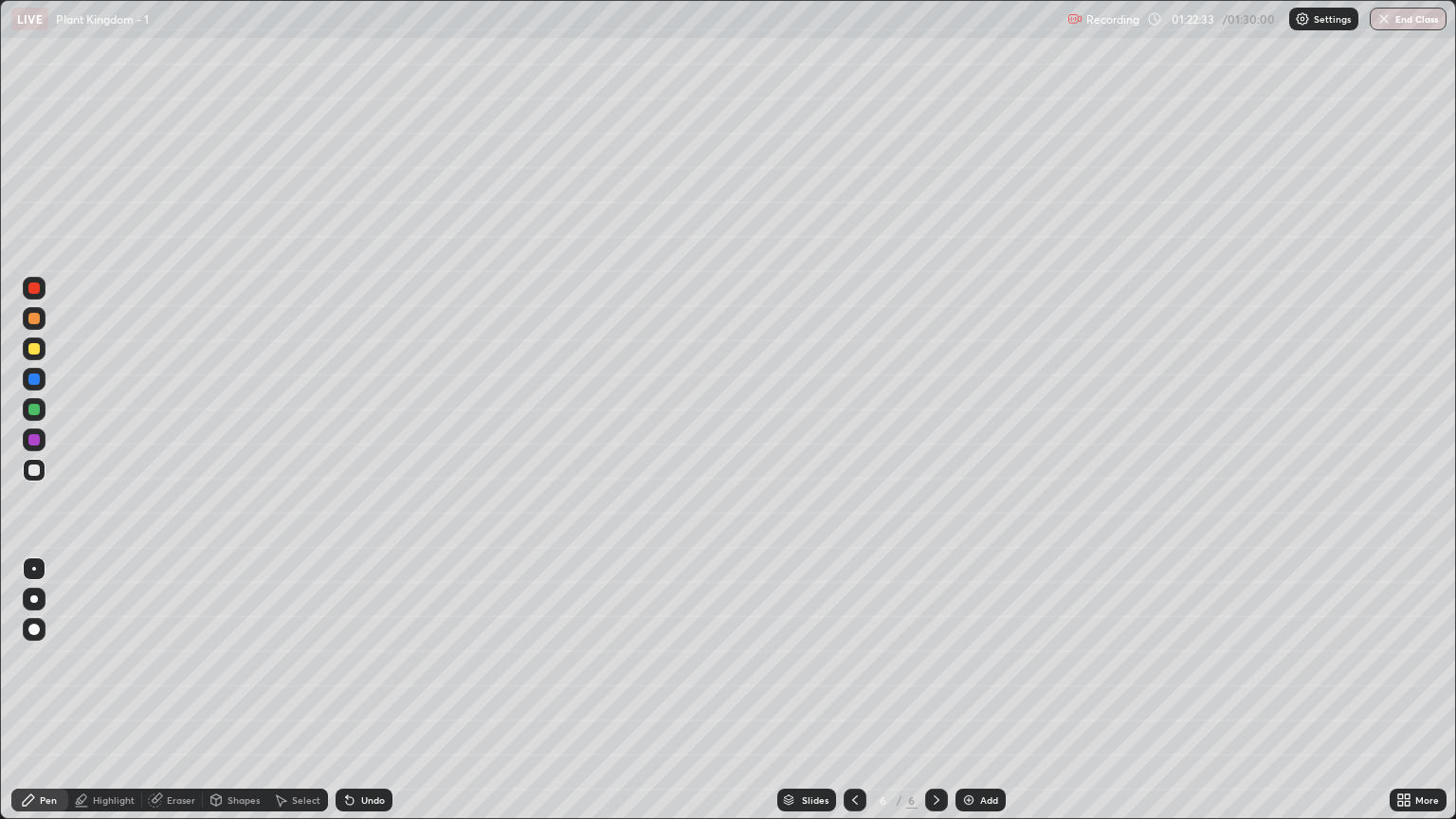 click at bounding box center [34, 318] 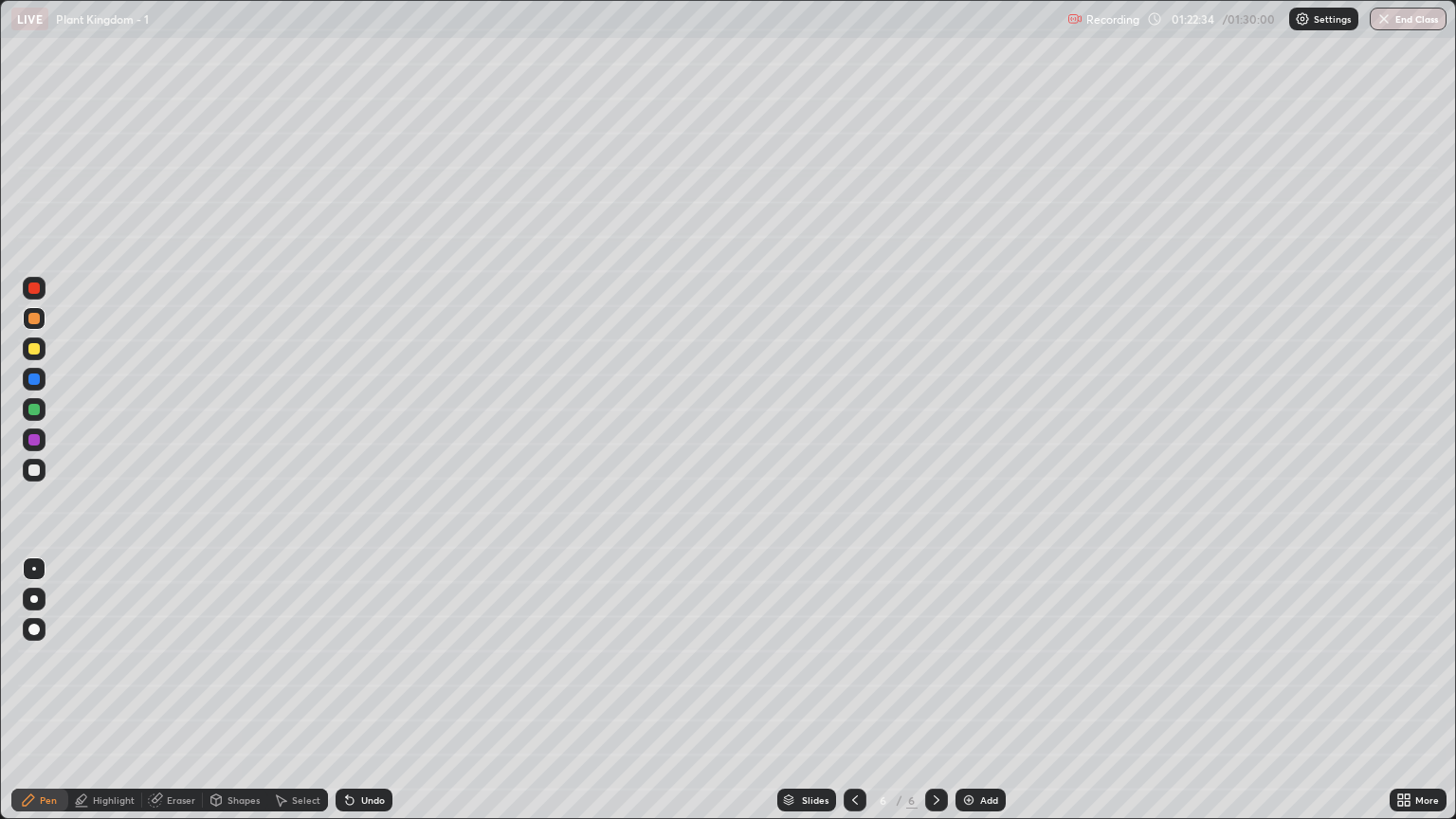 click on "Highlight" at bounding box center (105, 800) 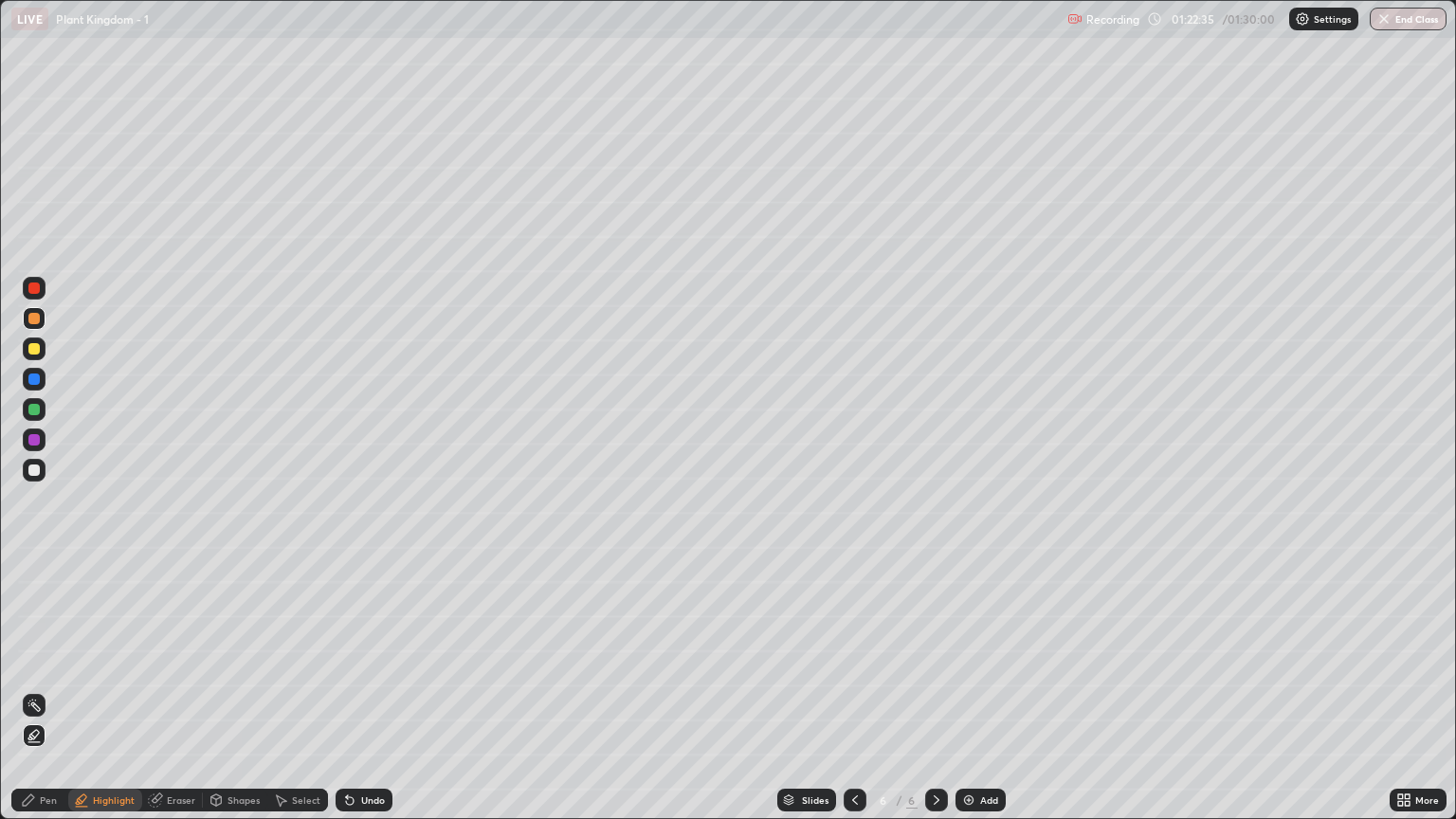 click 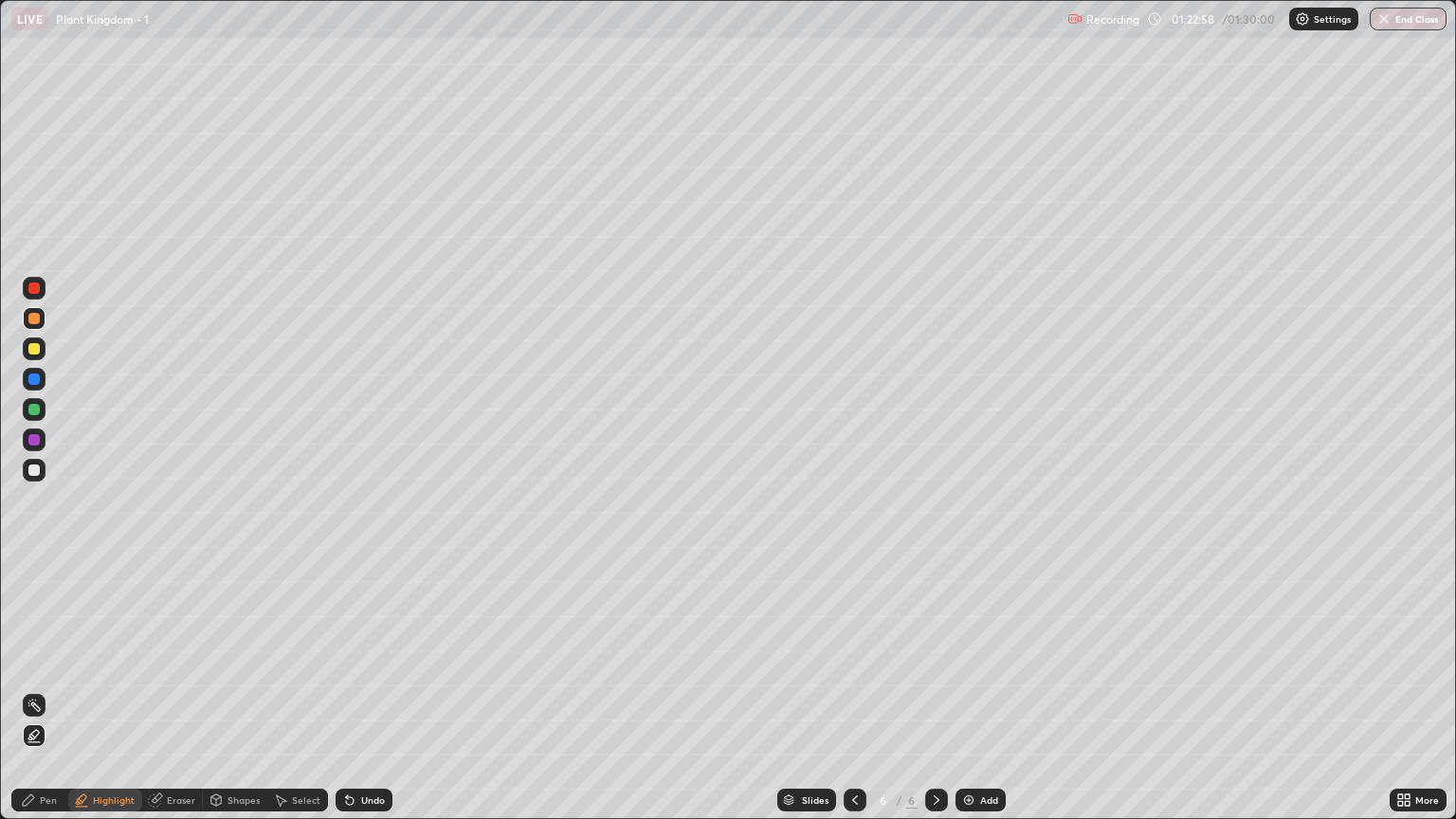 click at bounding box center [34, 288] 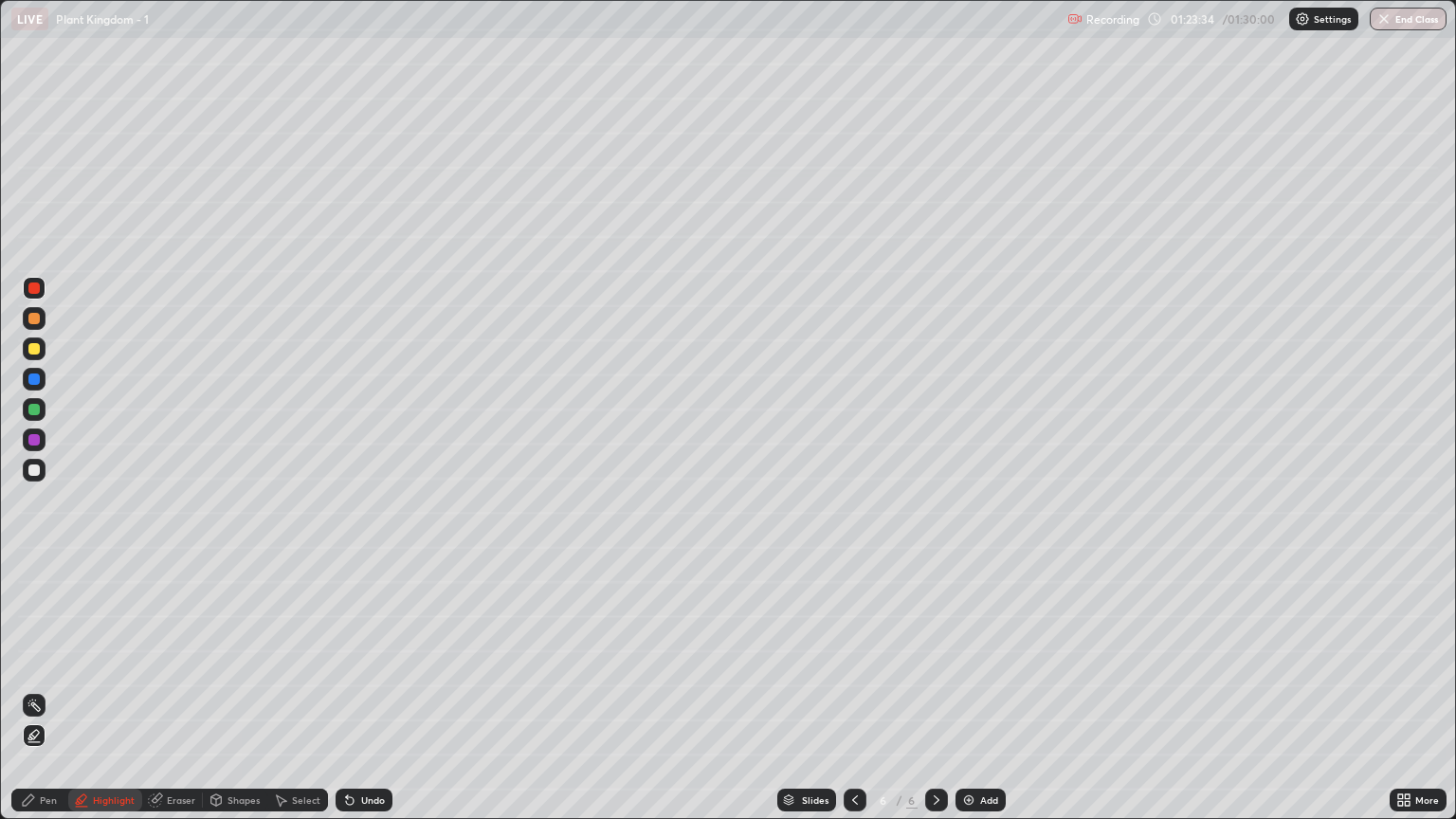 click at bounding box center (34, 470) 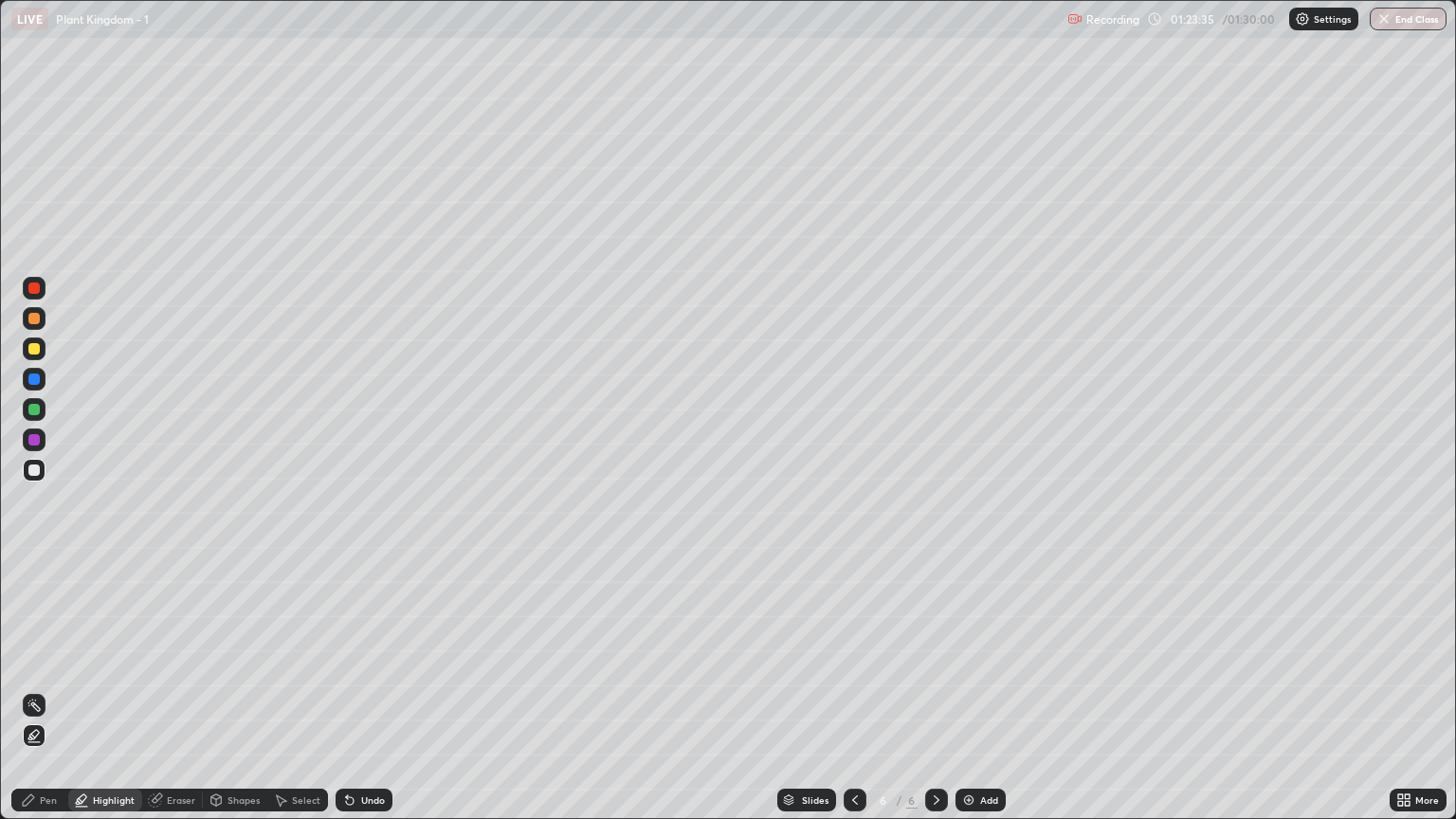click on "Pen" at bounding box center (48, 800) 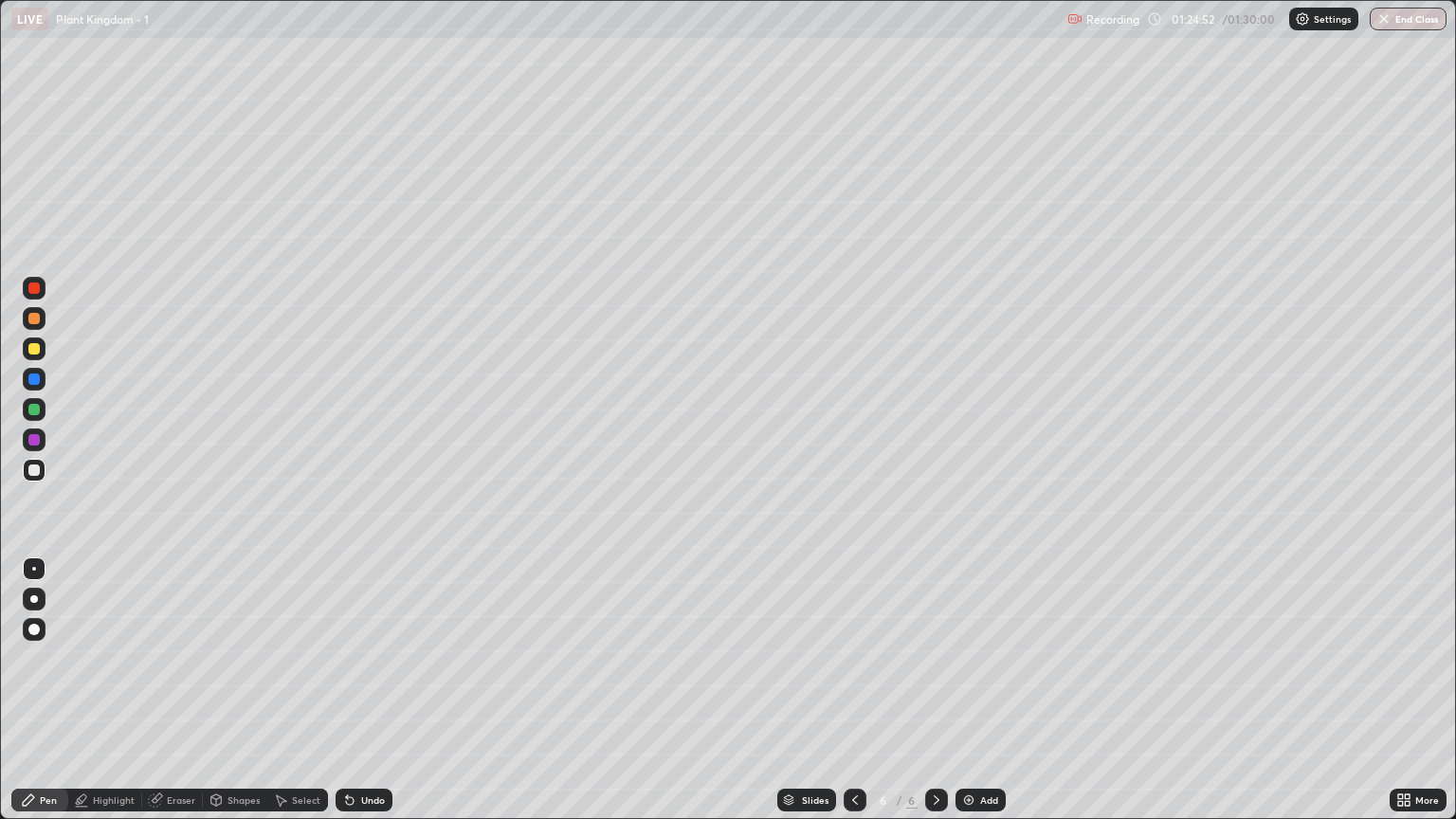 click at bounding box center (34, 569) 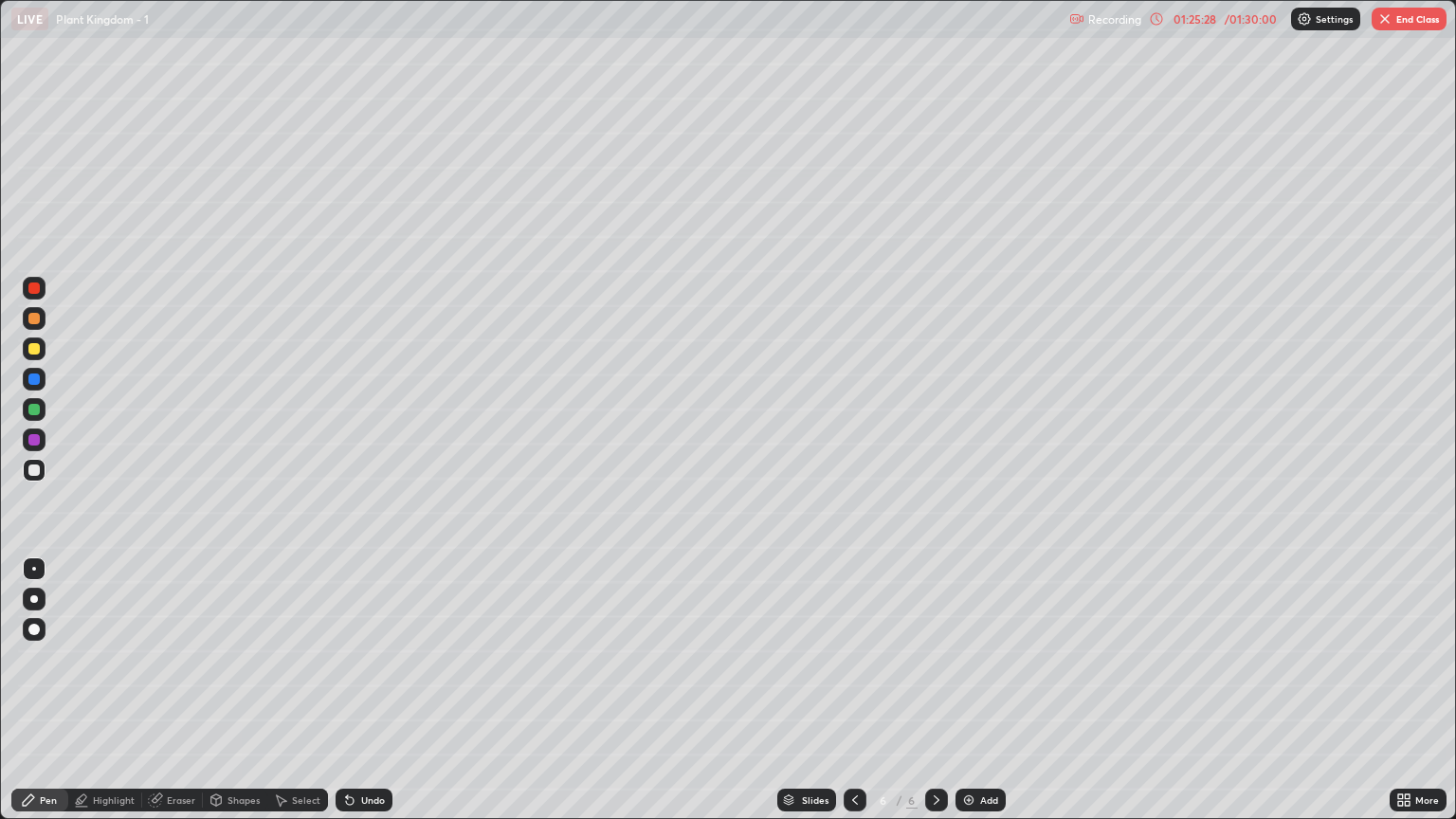 click at bounding box center [969, 800] 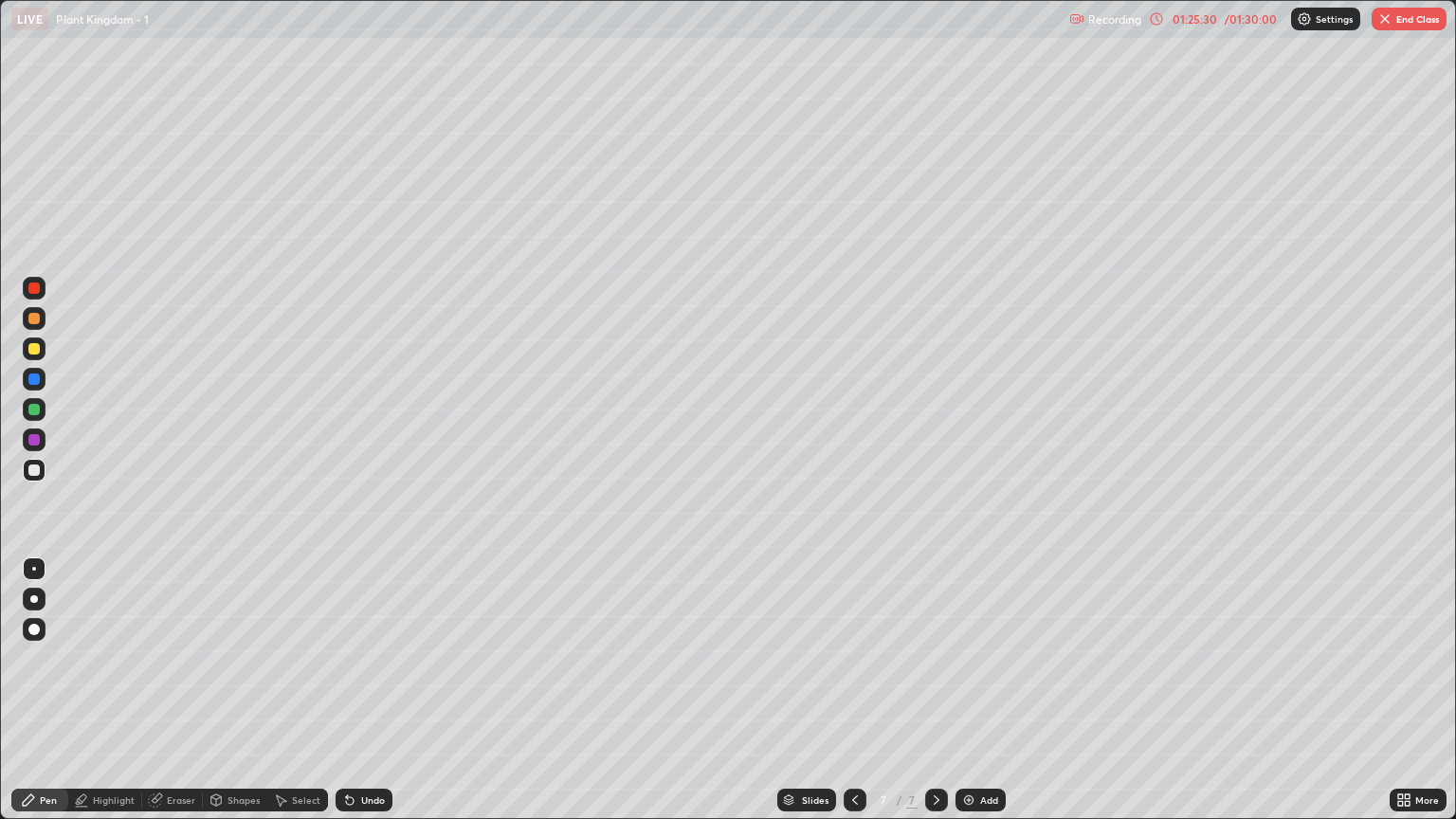 click at bounding box center [34, 349] 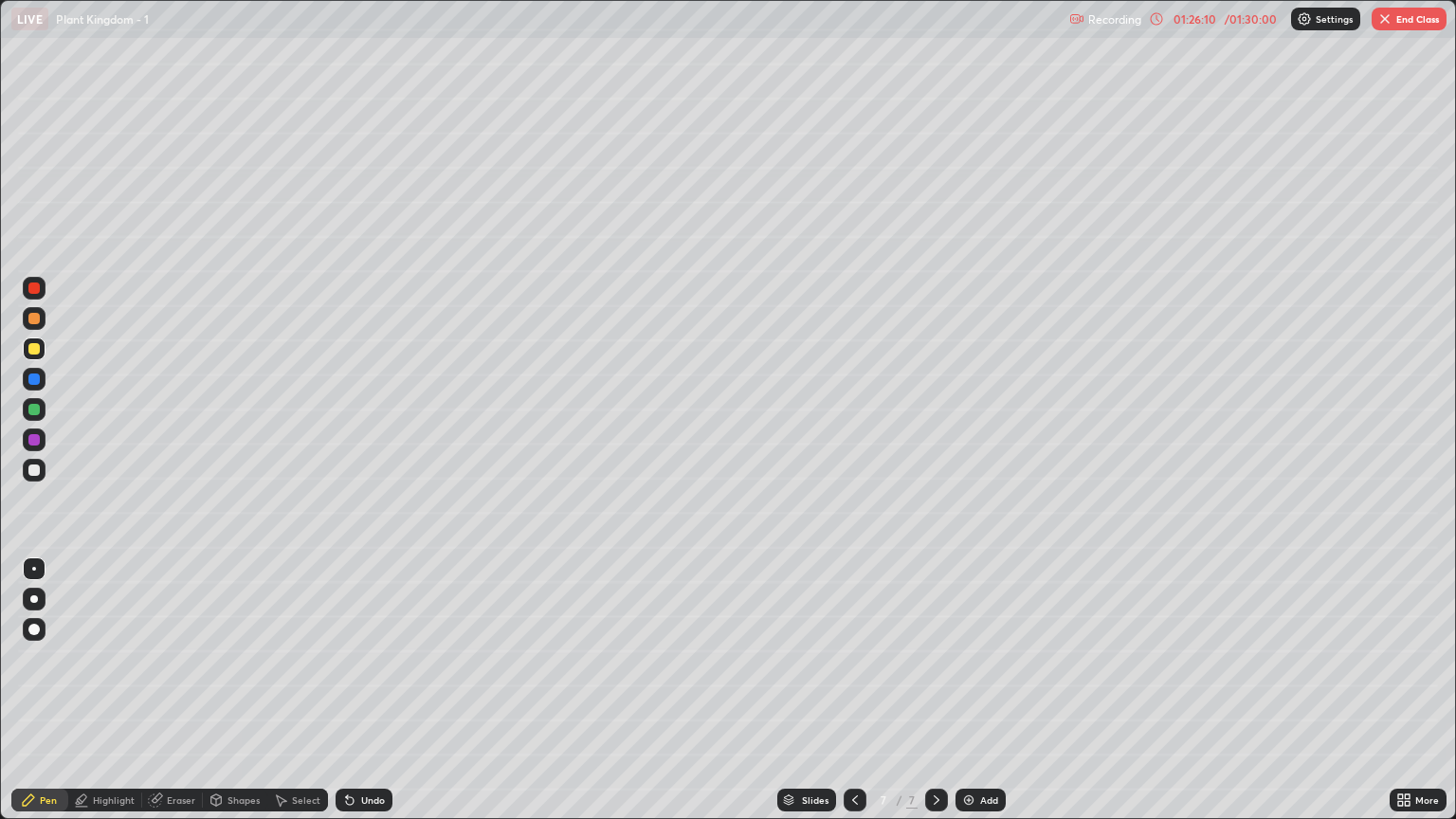 click 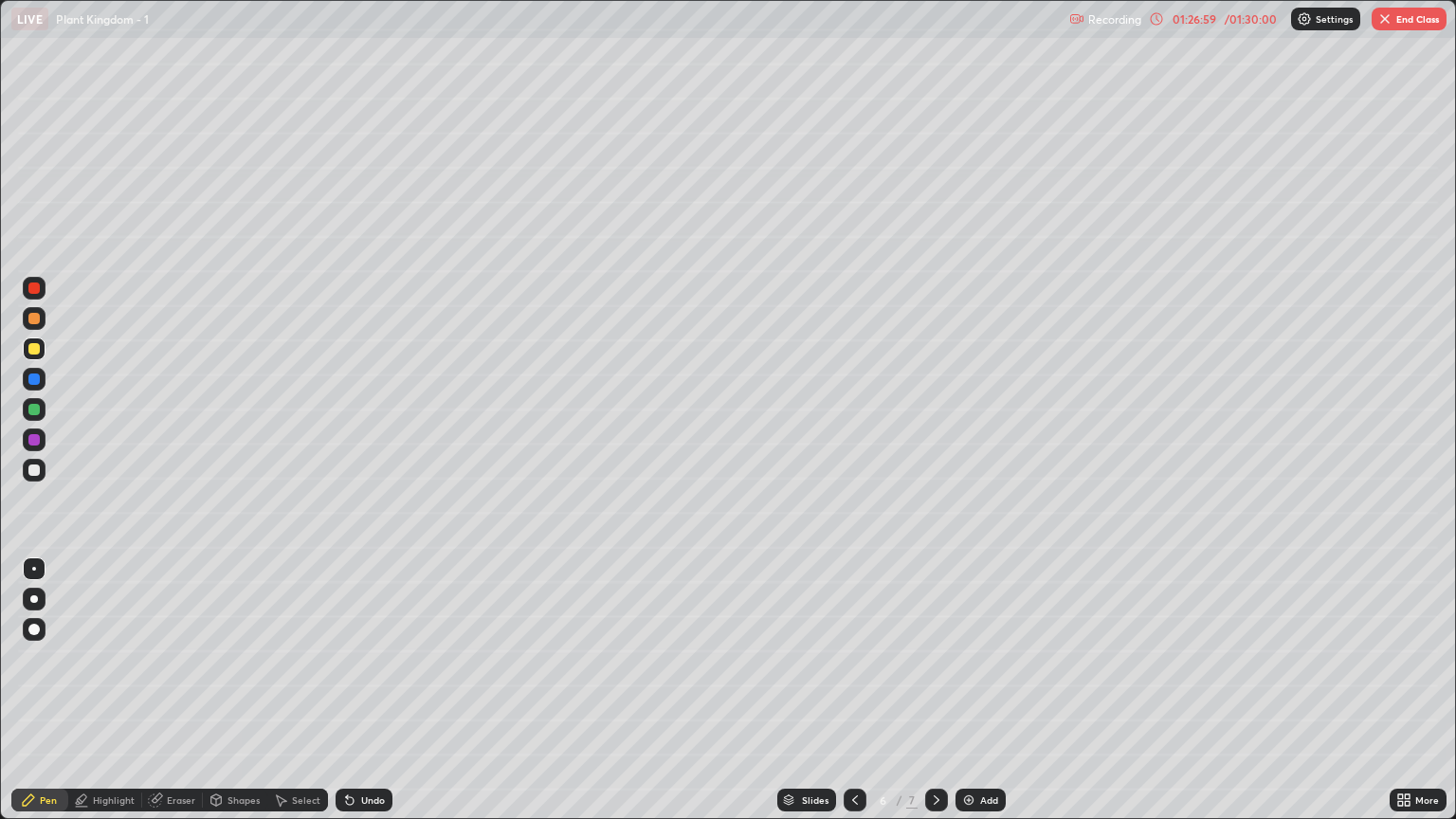 click on "End Class" at bounding box center (1409, 19) 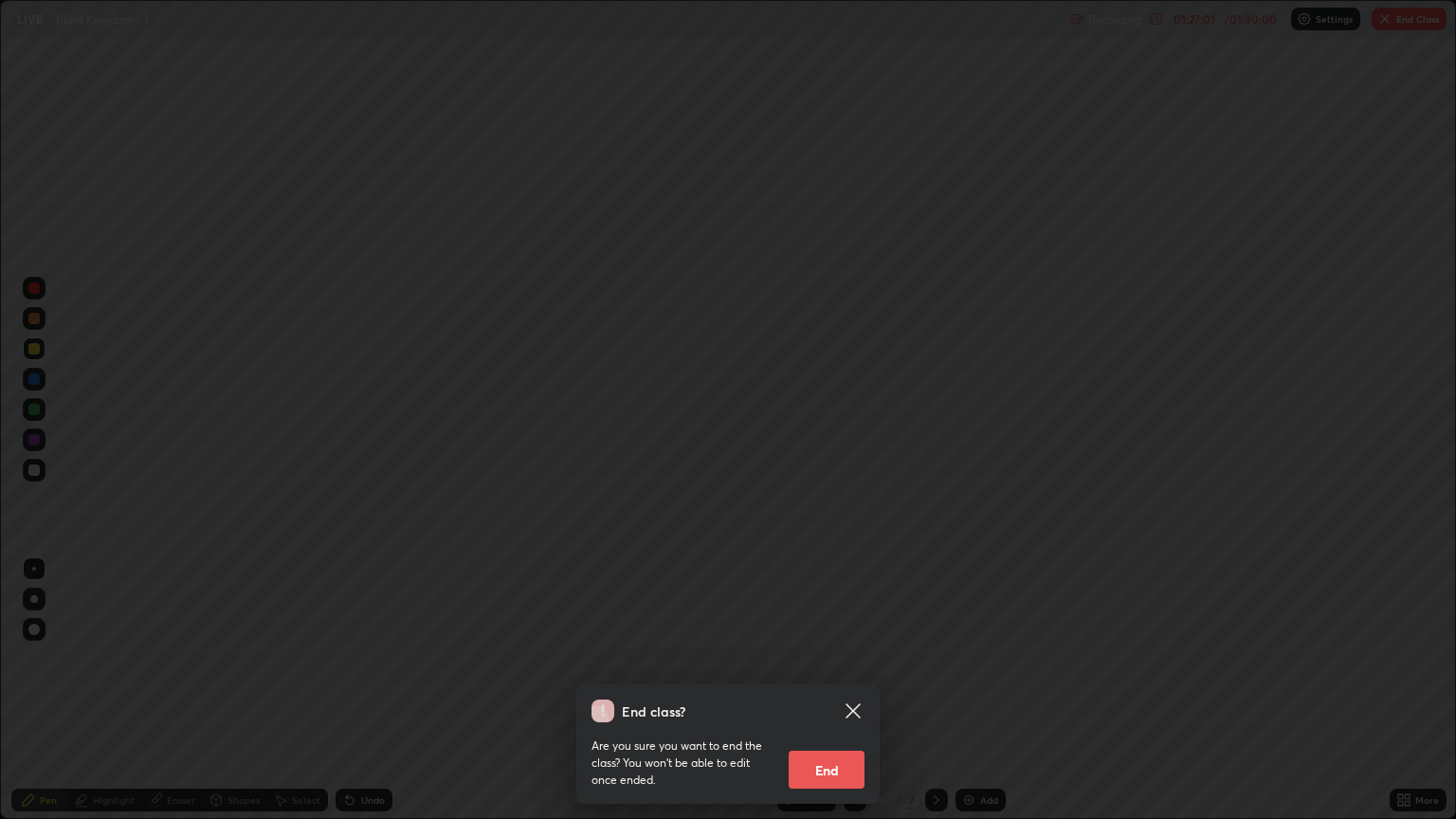 click on "End" at bounding box center (827, 770) 